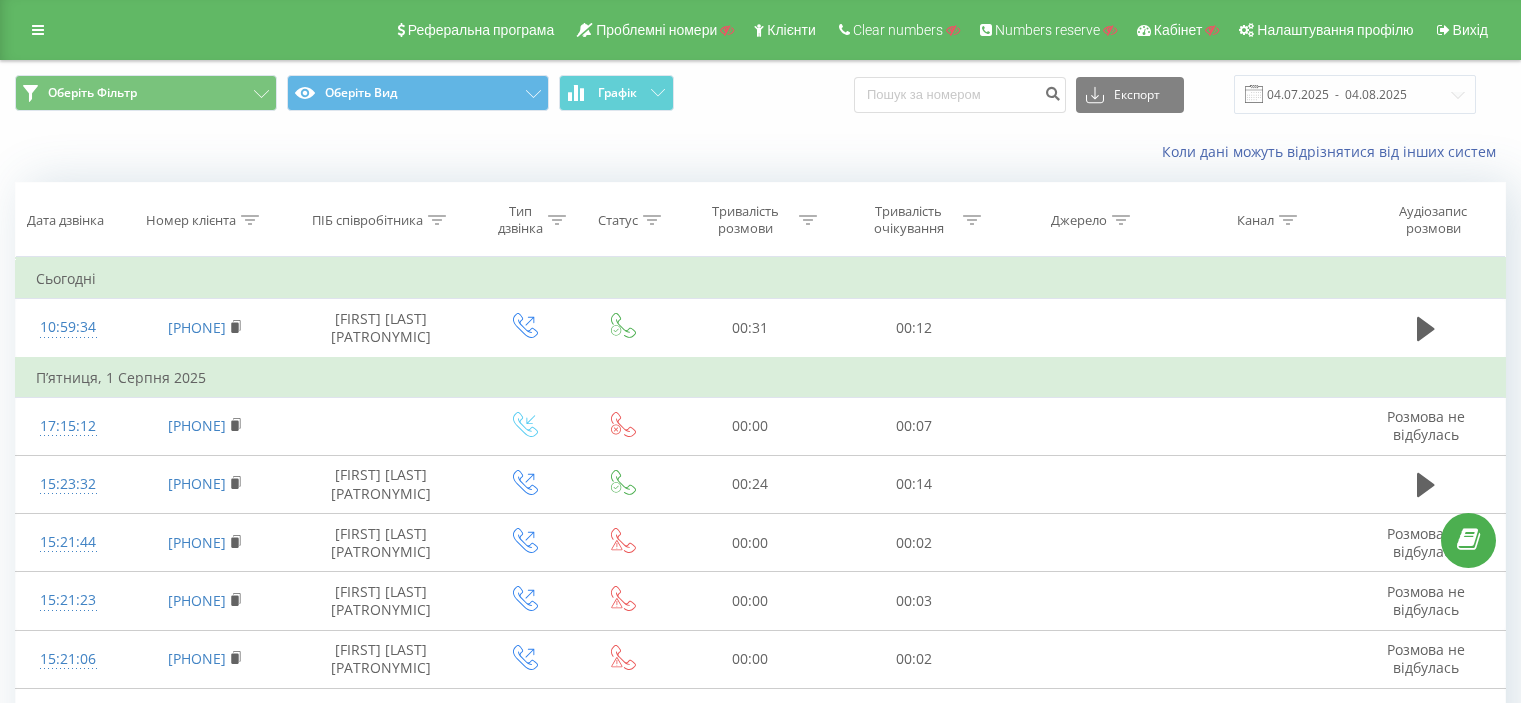 scroll, scrollTop: 0, scrollLeft: 0, axis: both 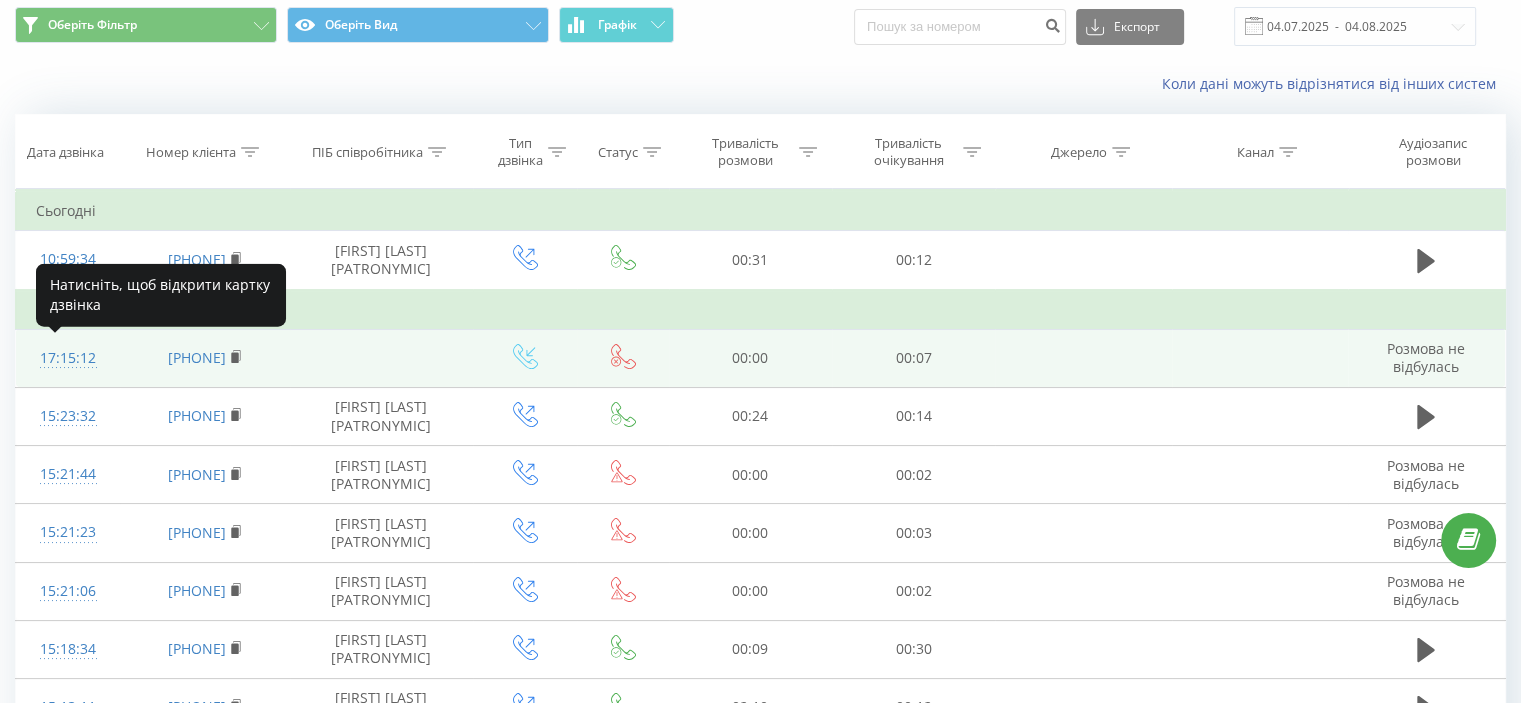 click on "17:15:12" at bounding box center [68, 358] 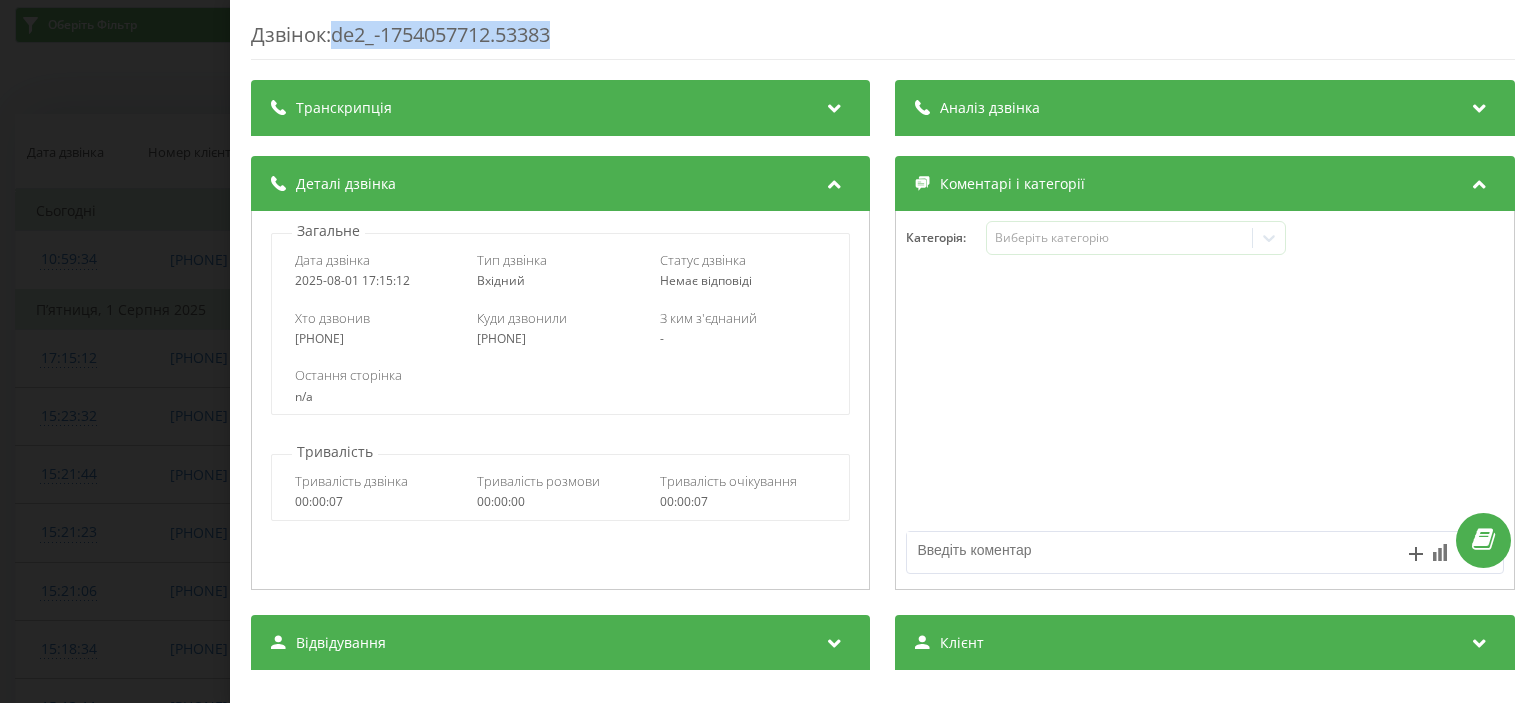 drag, startPoint x: 488, startPoint y: 32, endPoint x: 341, endPoint y: 41, distance: 147.27525 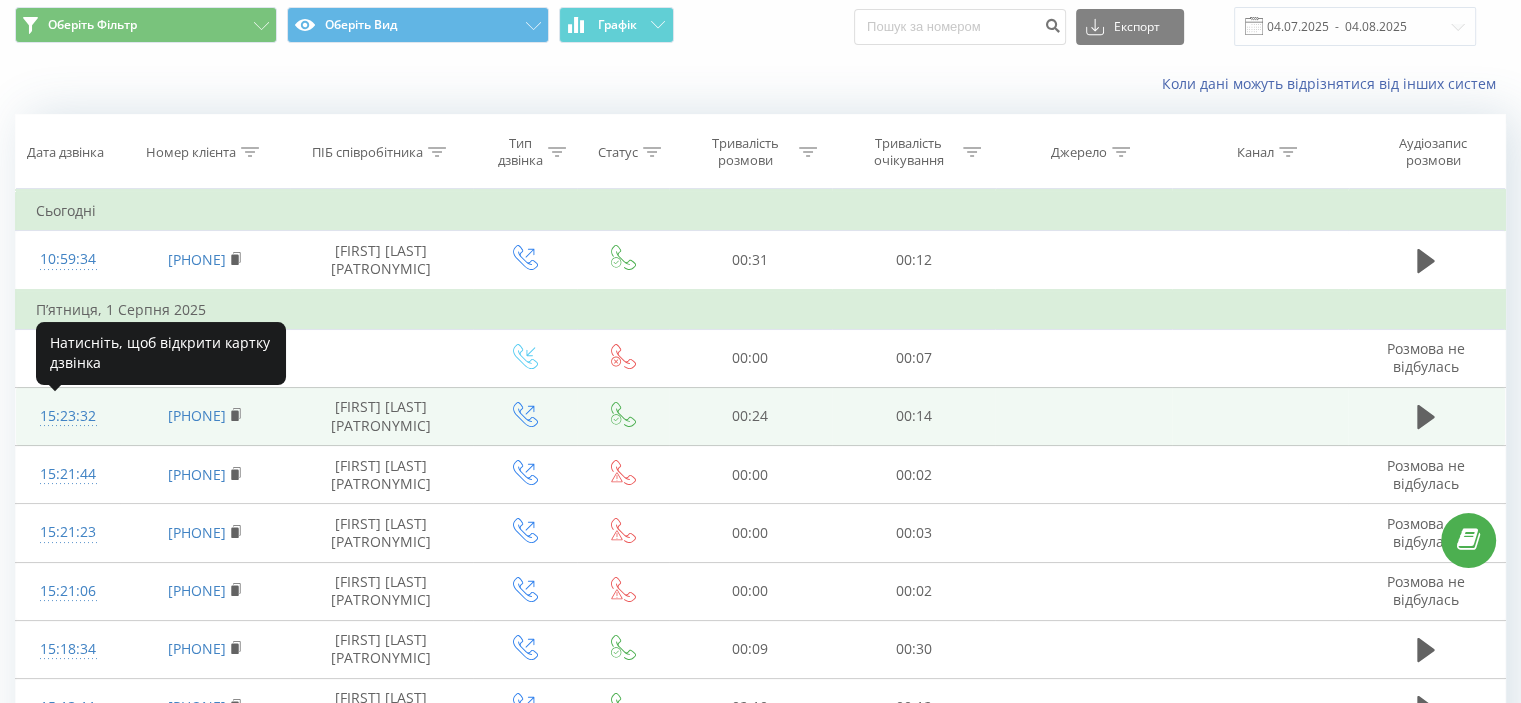 click at bounding box center (68, 425) 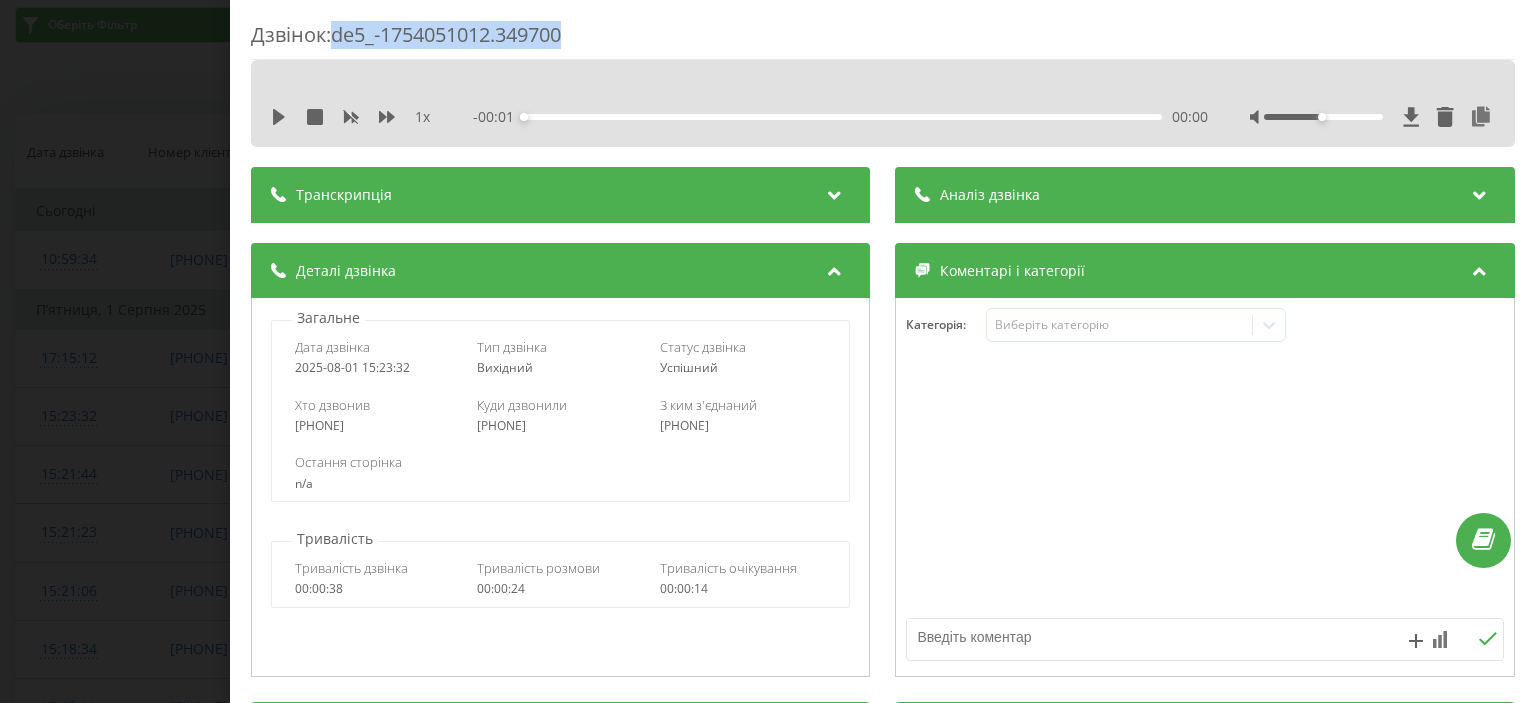 drag, startPoint x: 338, startPoint y: 38, endPoint x: 599, endPoint y: 15, distance: 262.01144 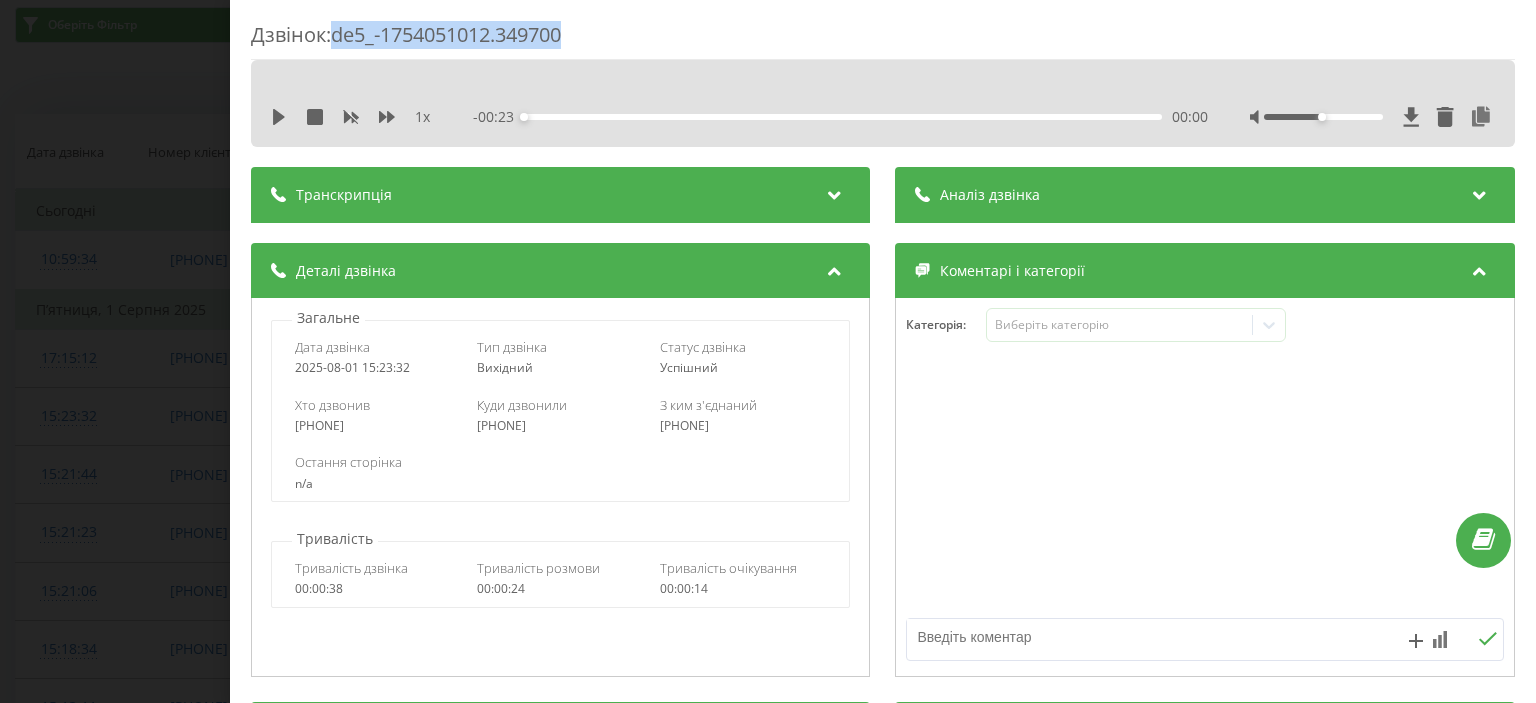 copy on "de5_-1754051012.349700" 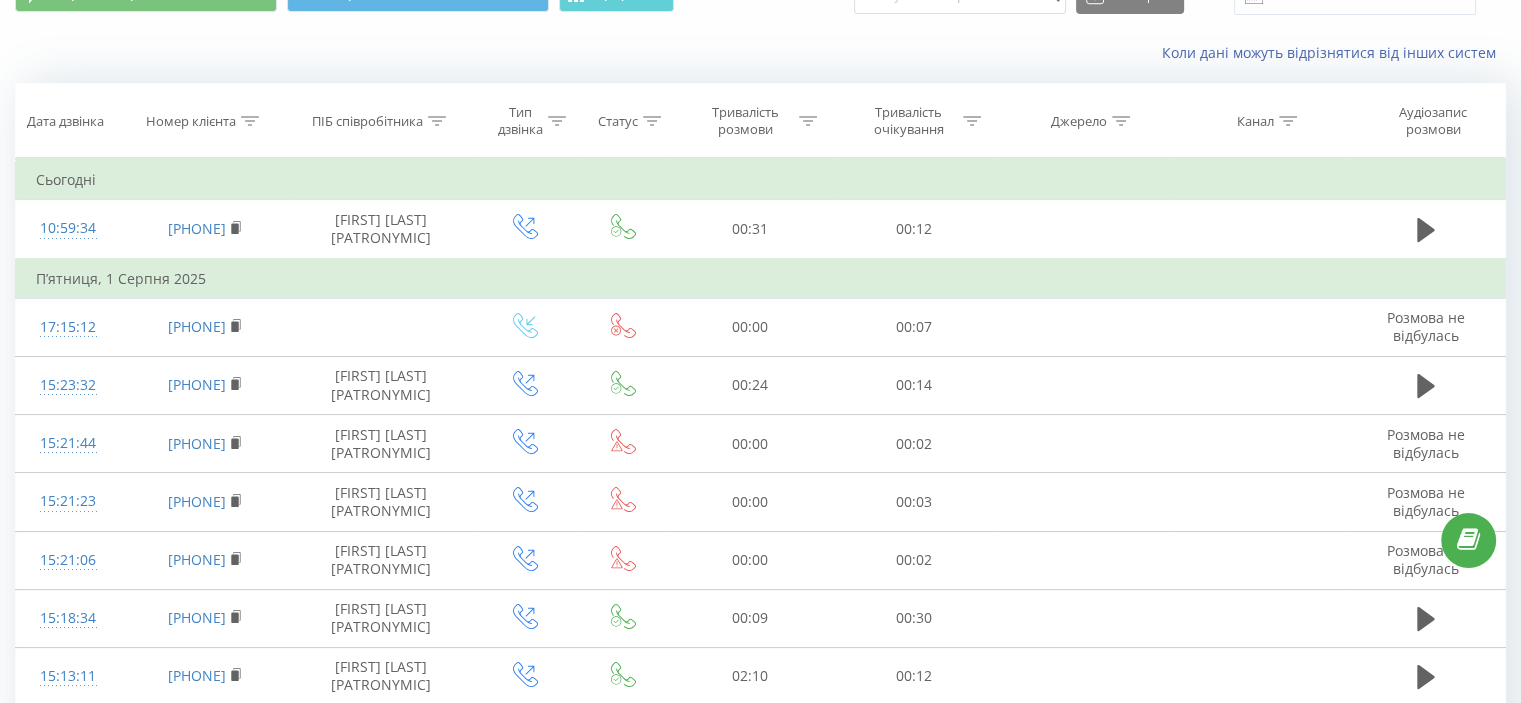 scroll, scrollTop: 1160, scrollLeft: 0, axis: vertical 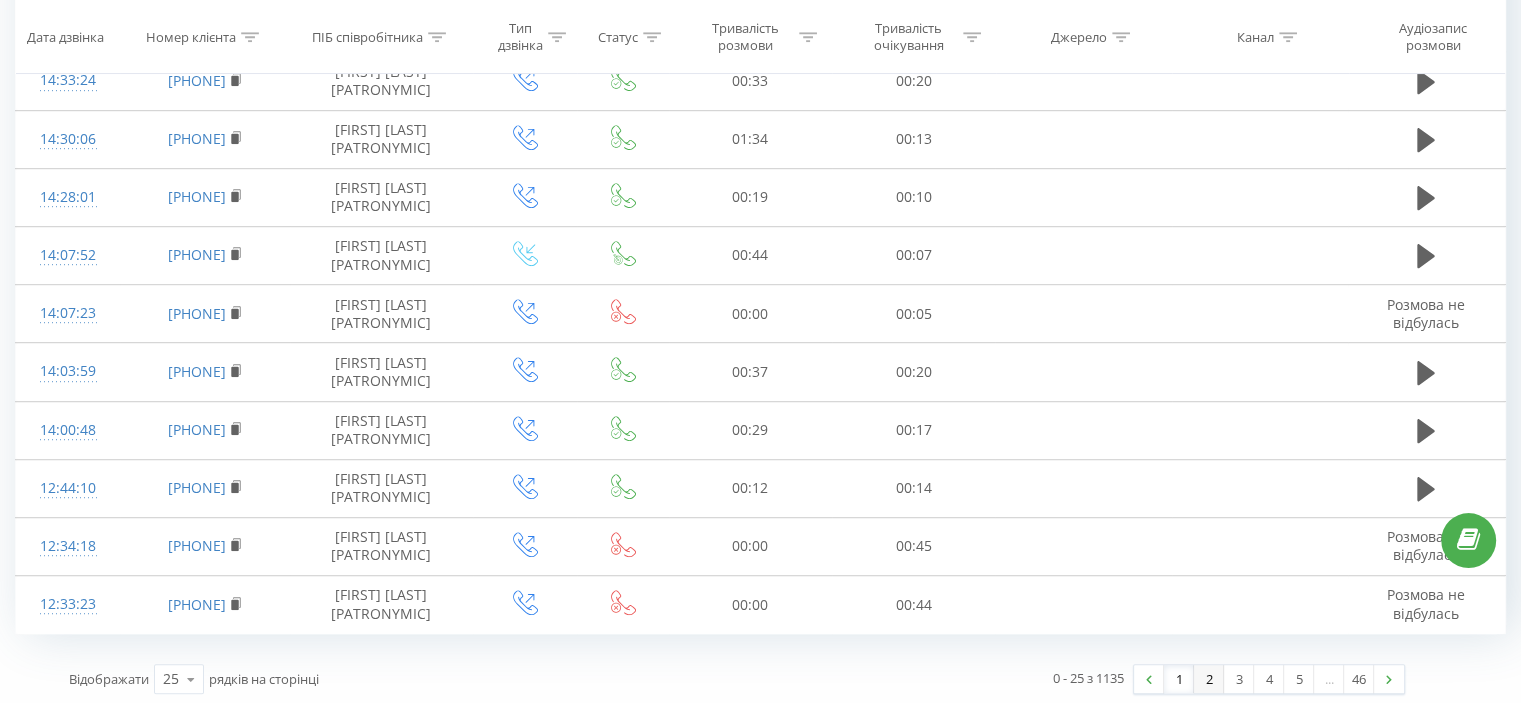 click on "2" at bounding box center [1209, 679] 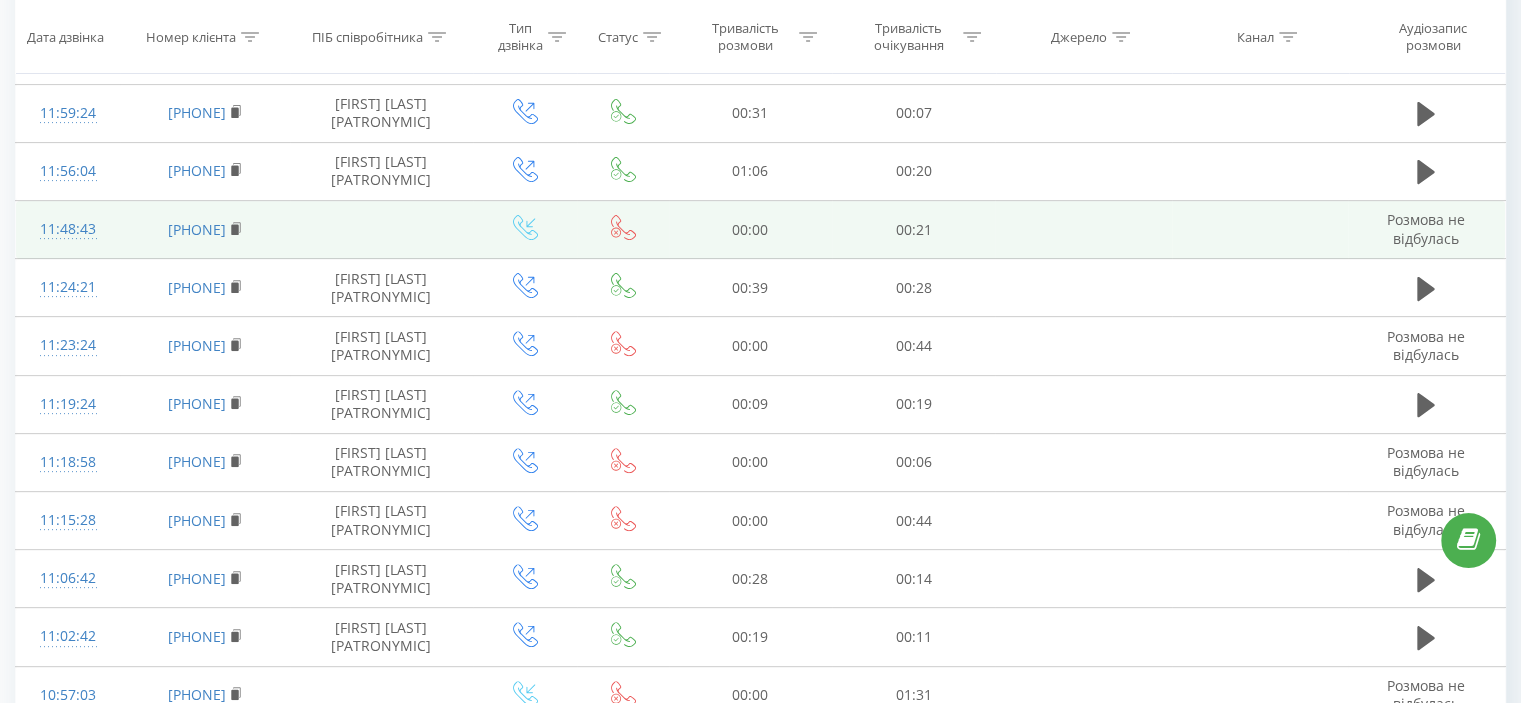 scroll, scrollTop: 620, scrollLeft: 0, axis: vertical 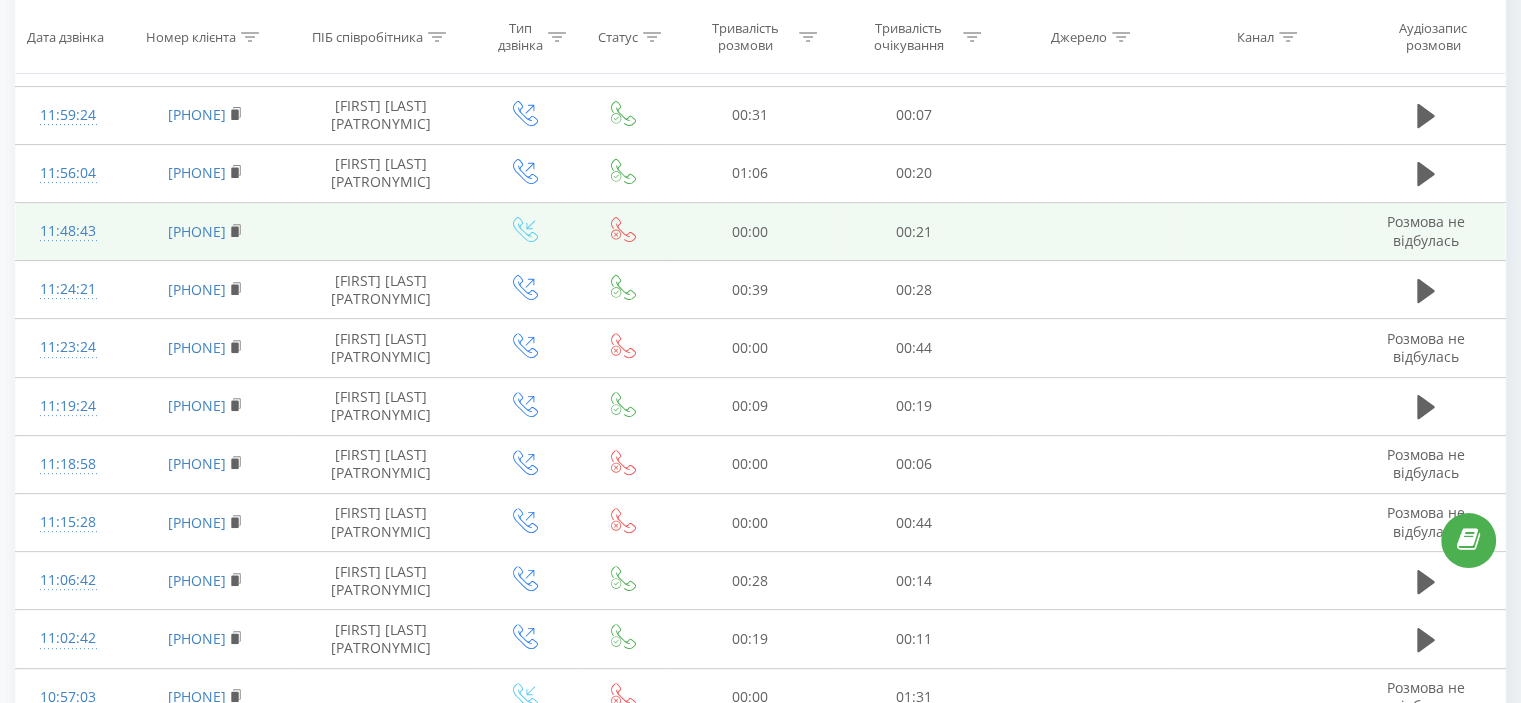click on "380983338806" at bounding box center [205, 232] 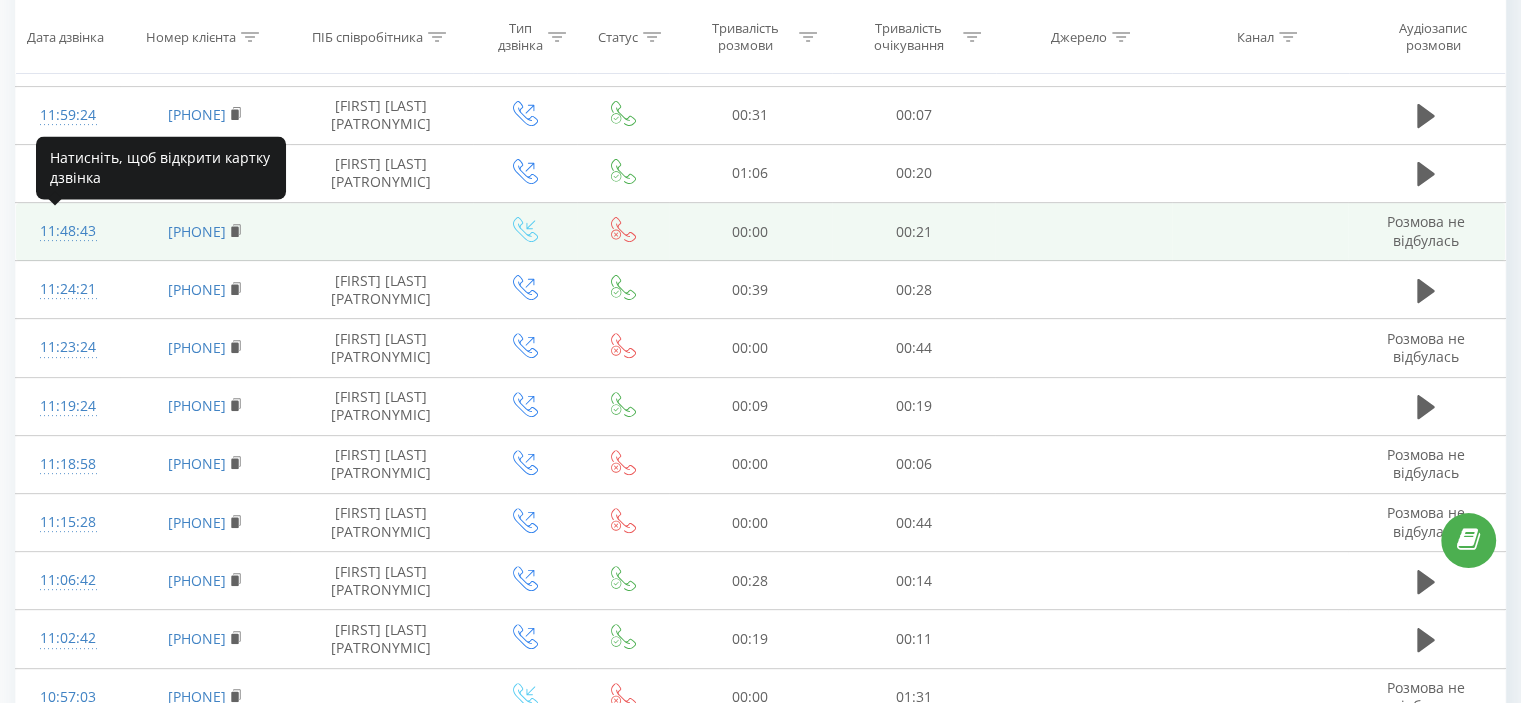click on "11:48:43" at bounding box center (68, 231) 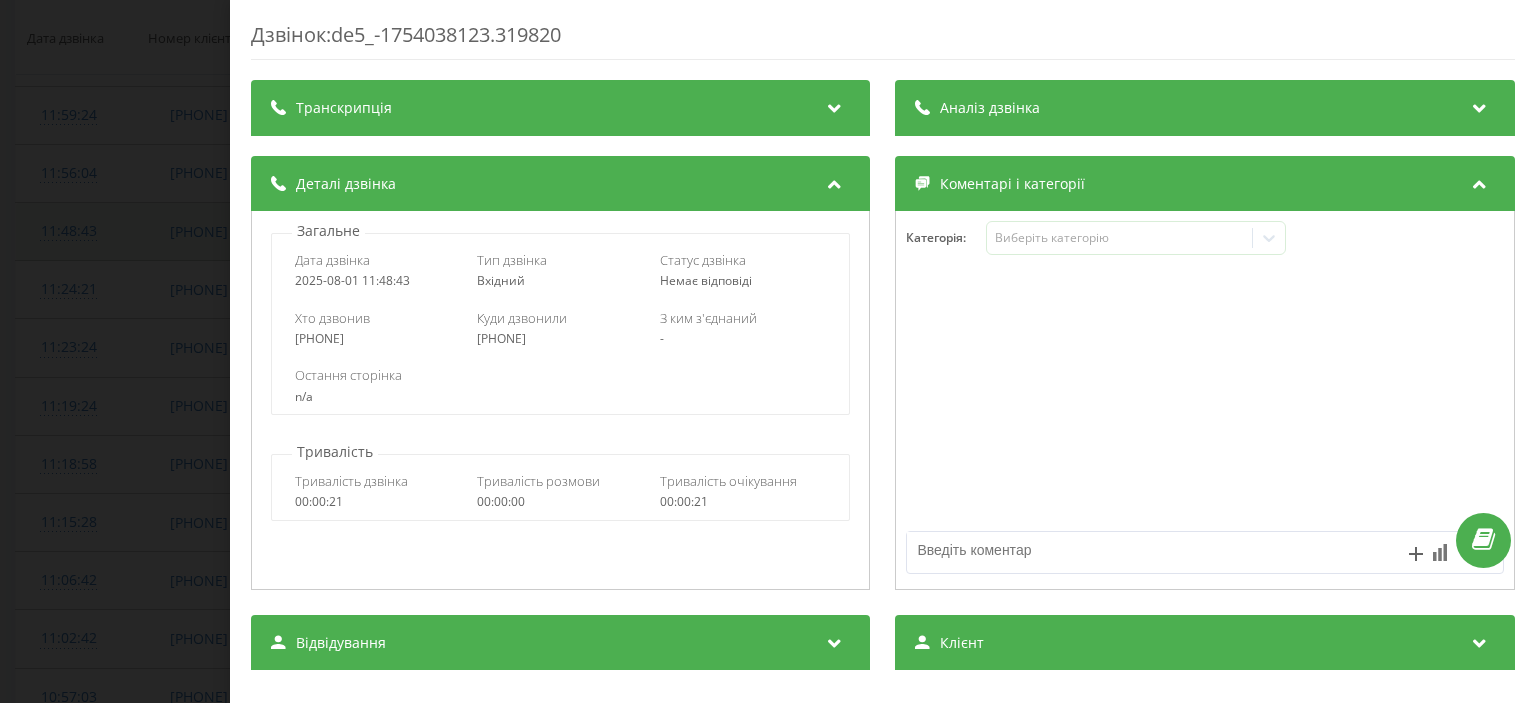 click on "Дзвінок :  de5_-1754038123.319820 Транскрипція Для AI-аналізу майбутніх дзвінків  налаштуйте та активуйте профіль на сторінці . Якщо профіль вже є і дзвінок відповідає його умовам, оновіть сторінку через 10 хвилин - AI аналізує поточний дзвінок. Аналіз дзвінка Для AI-аналізу майбутніх дзвінків  налаштуйте та активуйте профіль на сторінці . Якщо профіль вже є і дзвінок відповідає його умовам, оновіть сторінку через 10 хвилин - AI аналізує поточний дзвінок. Деталі дзвінка Загальне Дата дзвінка 2025-08-01 11:48:43 Тип дзвінка Вхідний Статус дзвінка Немає відповіді Хто дзвонив 380983338806" at bounding box center [768, 351] 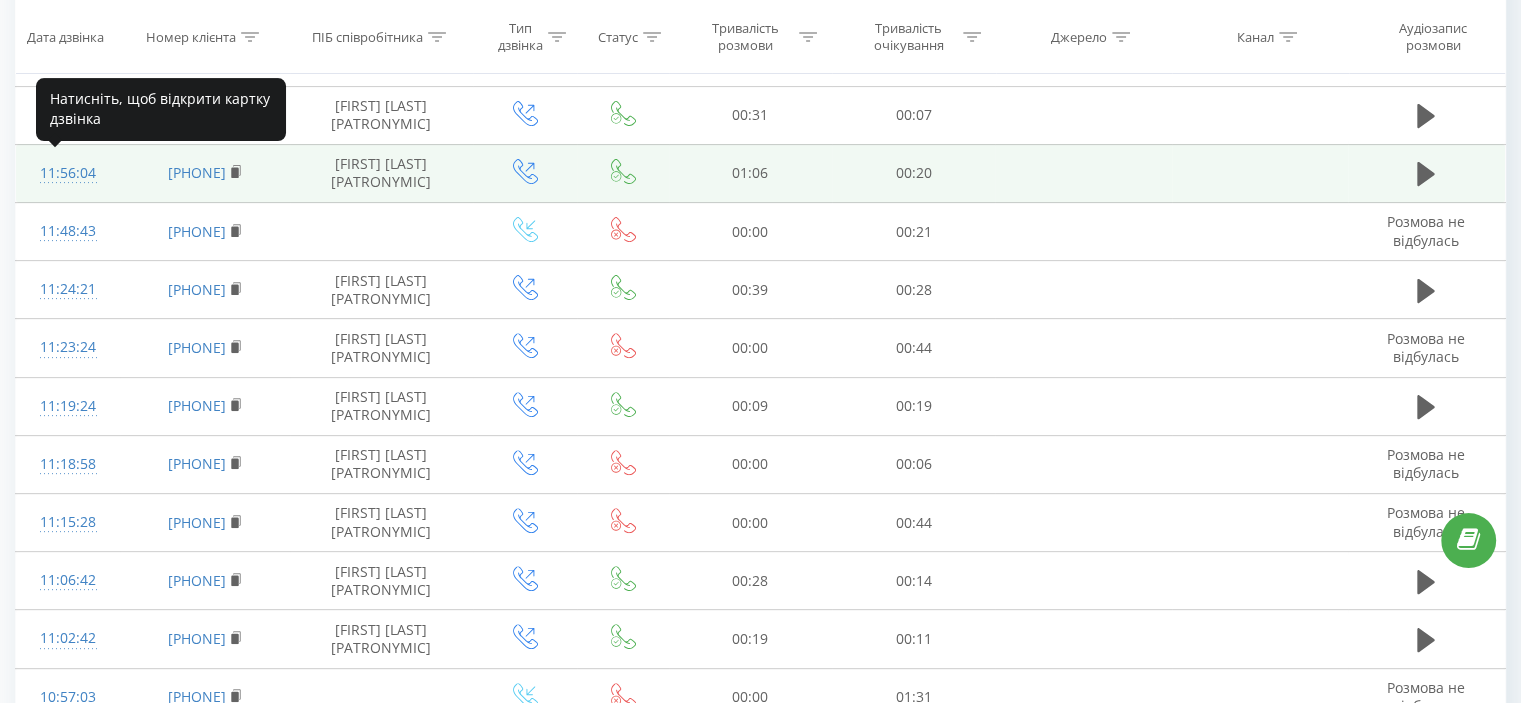 click on "11:56:04" at bounding box center (68, 173) 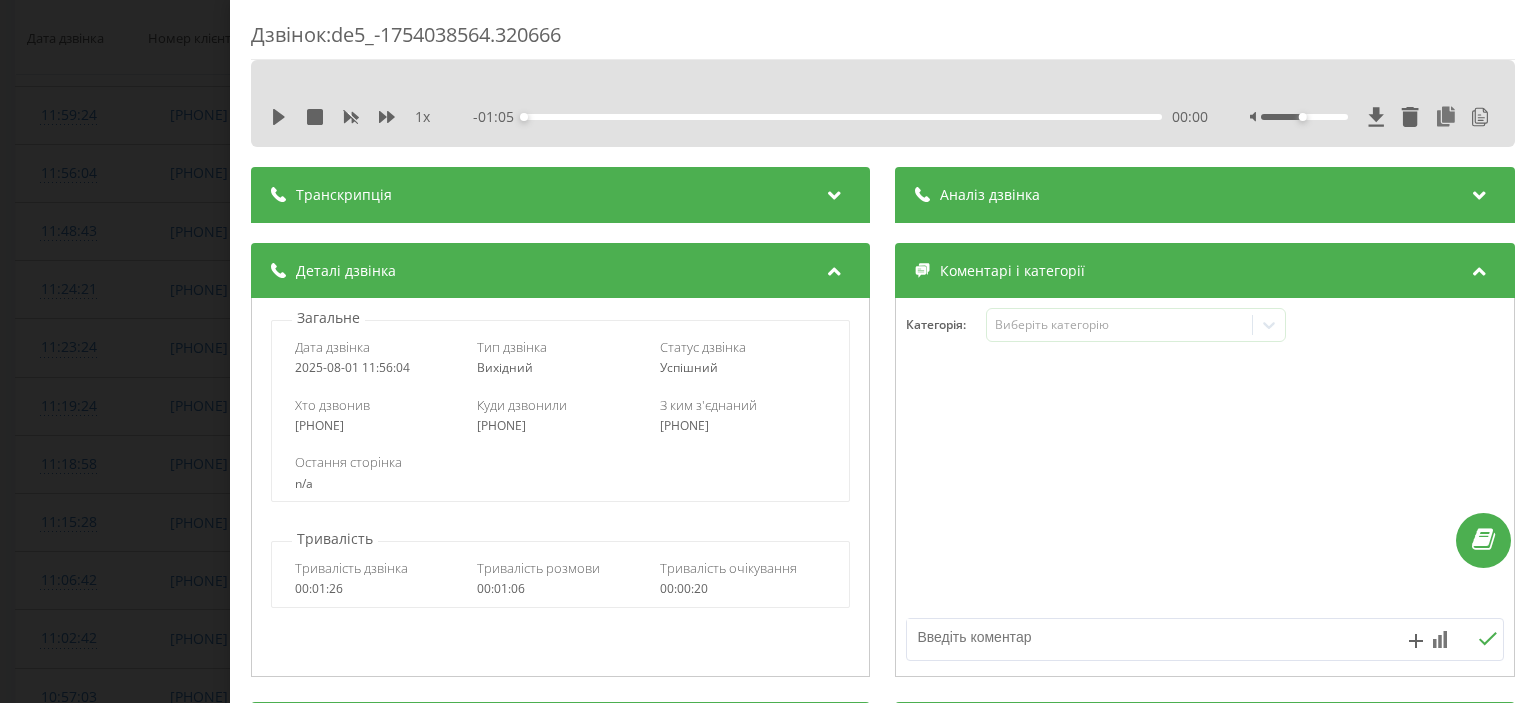 click on "Дзвінок :  de5_-1754038564.320666   1 x  - 01:05 00:00   00:00   Транскрипція 00:02 Алло. 00:04 Алло. 00:05 І немає часу, Байбері. 00:06 Доброго дня. 00:07 Мене звати Наталя, компанія Віклонда. 00:08 Маєте хвилинку? 00:09 Хочу дещо запитати. 00:12 А коли вам краще перепілефонувати? 00:15 Я точно не знаю, бо це не дизайнер. 00:18 Добре. 00:21 А якщо вам надійшли наші комерційні пропозиції на Viber або на Telegram, щоб ви могли її розглянути? 00:23 Можна так, у Байбері. 00:28 Куди буде краще? 00:30 В Viber. 00:30 Добре. 00:31 00:39 Ви з приводу роботи, 00:44 Пів праці. 00:45 00:46 Ми хочемо надати комерційну. 00:48 Так. 00:52 Угу. 00:55 Угу. 00:58 01:01 01:01 01:03 Дякую. 4 1 2" at bounding box center (768, 351) 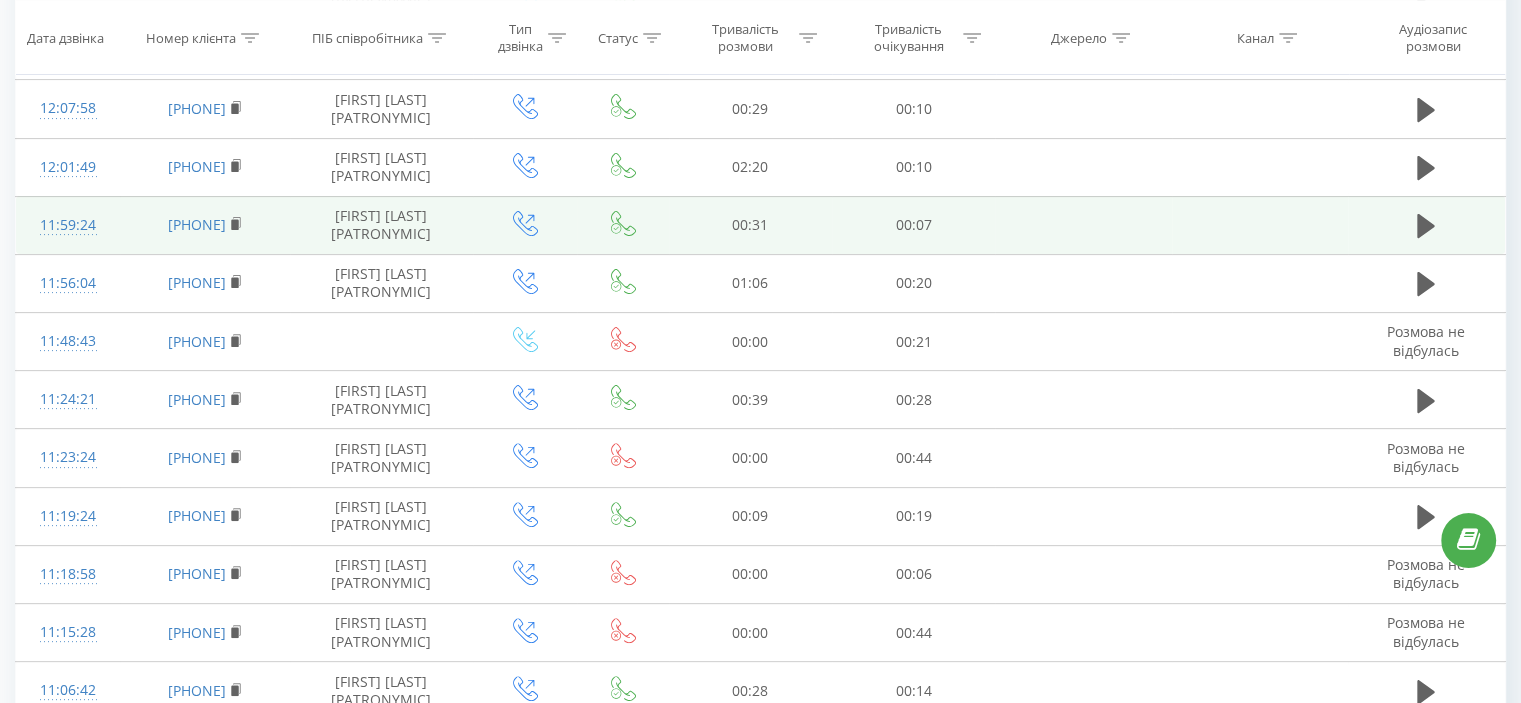 scroll, scrollTop: 507, scrollLeft: 0, axis: vertical 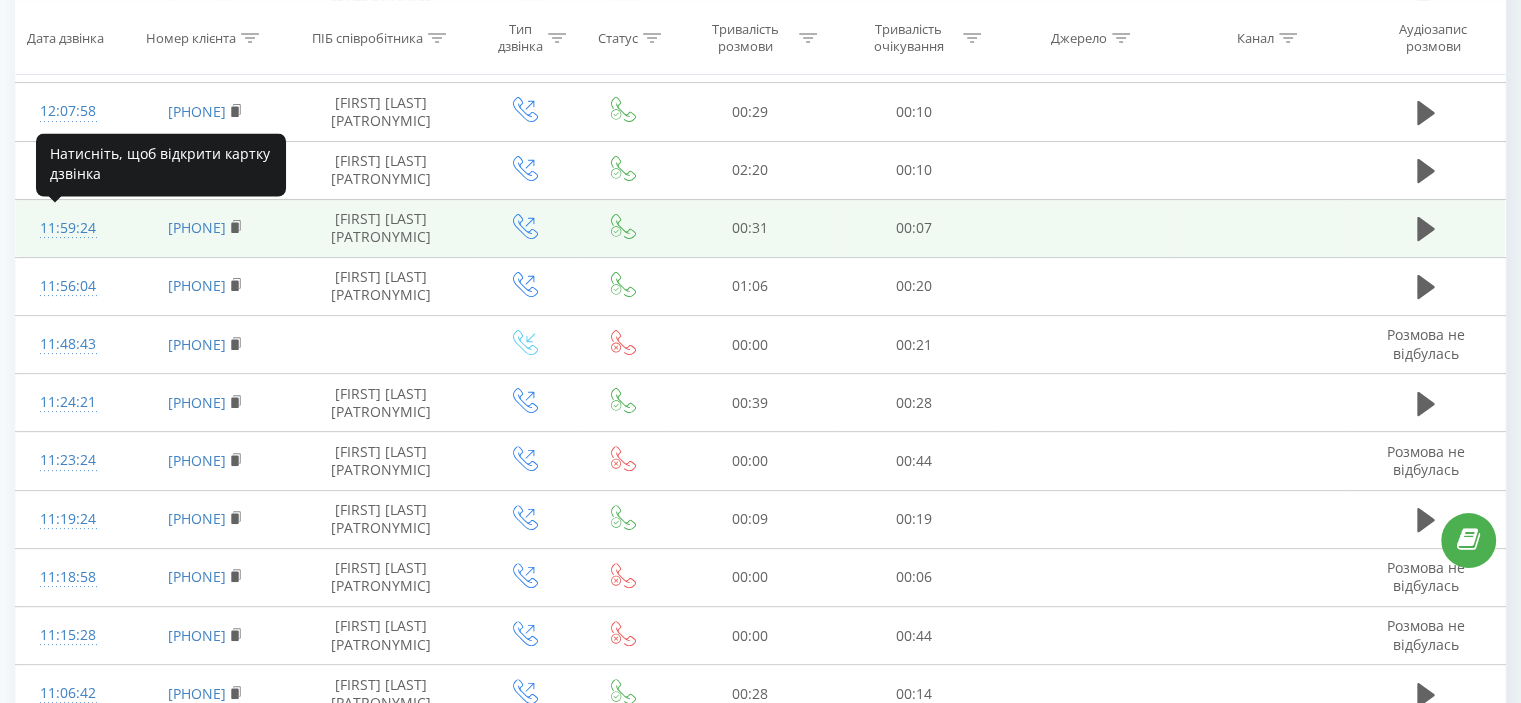 click on "11:59:24" at bounding box center (68, 228) 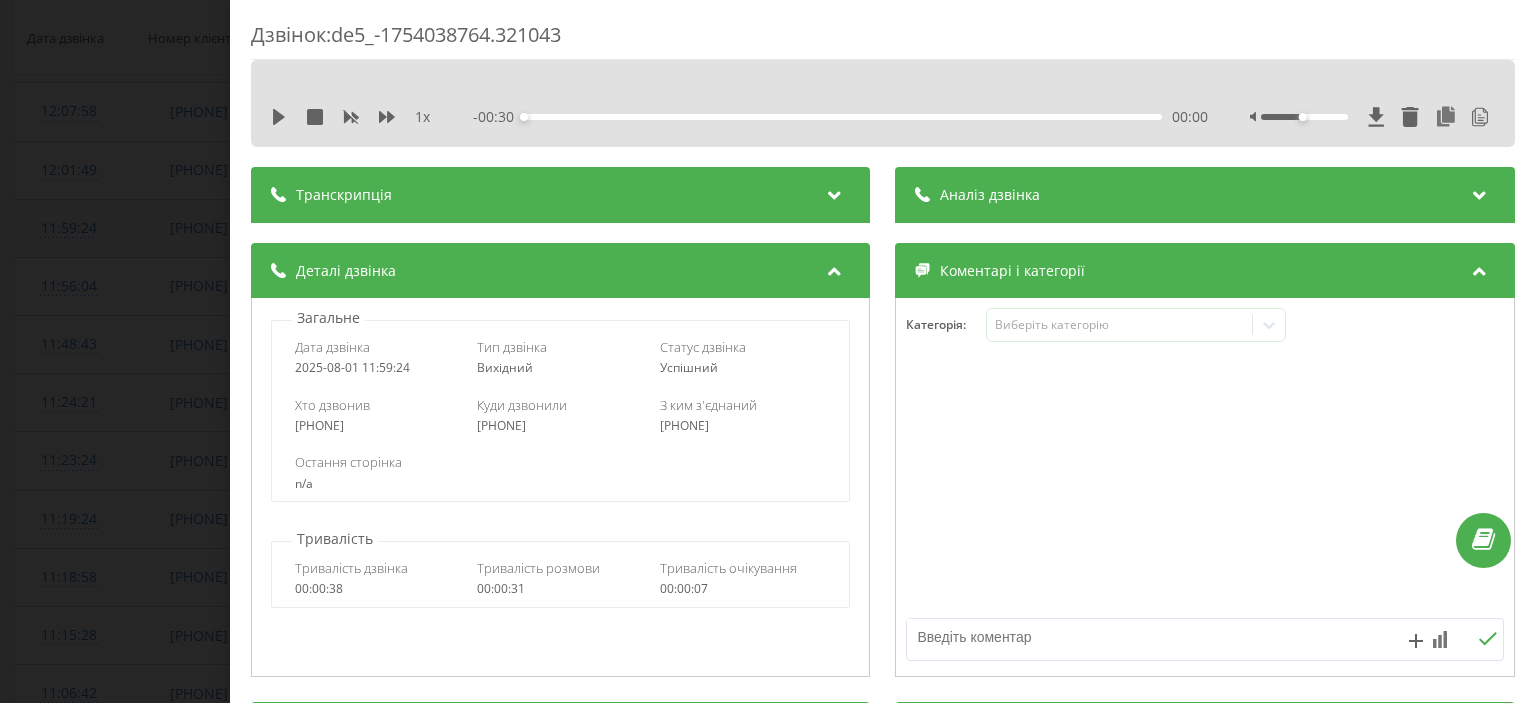 click on "Дзвінок : de5_-1754038764.321043 1 x - 00:30 00:00 00:00 Транскрипція 00:01 Алло. 00:02 Так, доброго дня. 00:03 Доброго дня. 00:04 Мене звати Наталя, компанія «Віконда». 00:06 Маєте хвилинку? 00:06 Хочу дещо запитати. 00:08 Так, розумію. 00:09 Відскажіть, будь ласка, з ким можна переговорити стосовно співпраці щодо закупівлі металопластикових конструкцій? 00:13 Що-що-що? 00:16 З ким можна переговорити стосовно співпраці щодо закупівлі металопластикових конструкцій? 00:17 За мною можна, ми з вами співпрацюємо дуже рано. 00:20 Як до вас? 00:21 Тобто ви вже з нами співпрацюєте, так? 00:24 Ну звісно, з п'ятого року. 4" at bounding box center [768, 351] 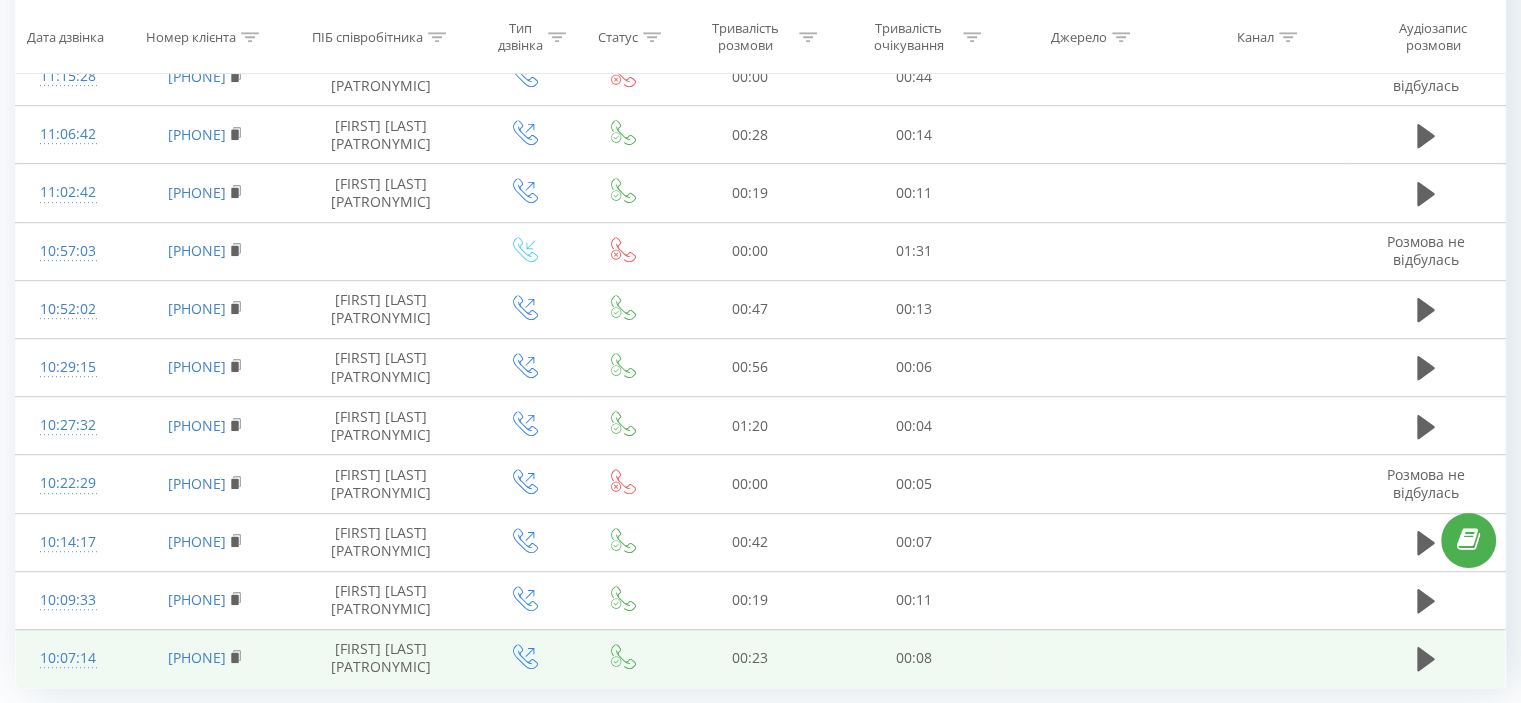 scroll, scrollTop: 1120, scrollLeft: 0, axis: vertical 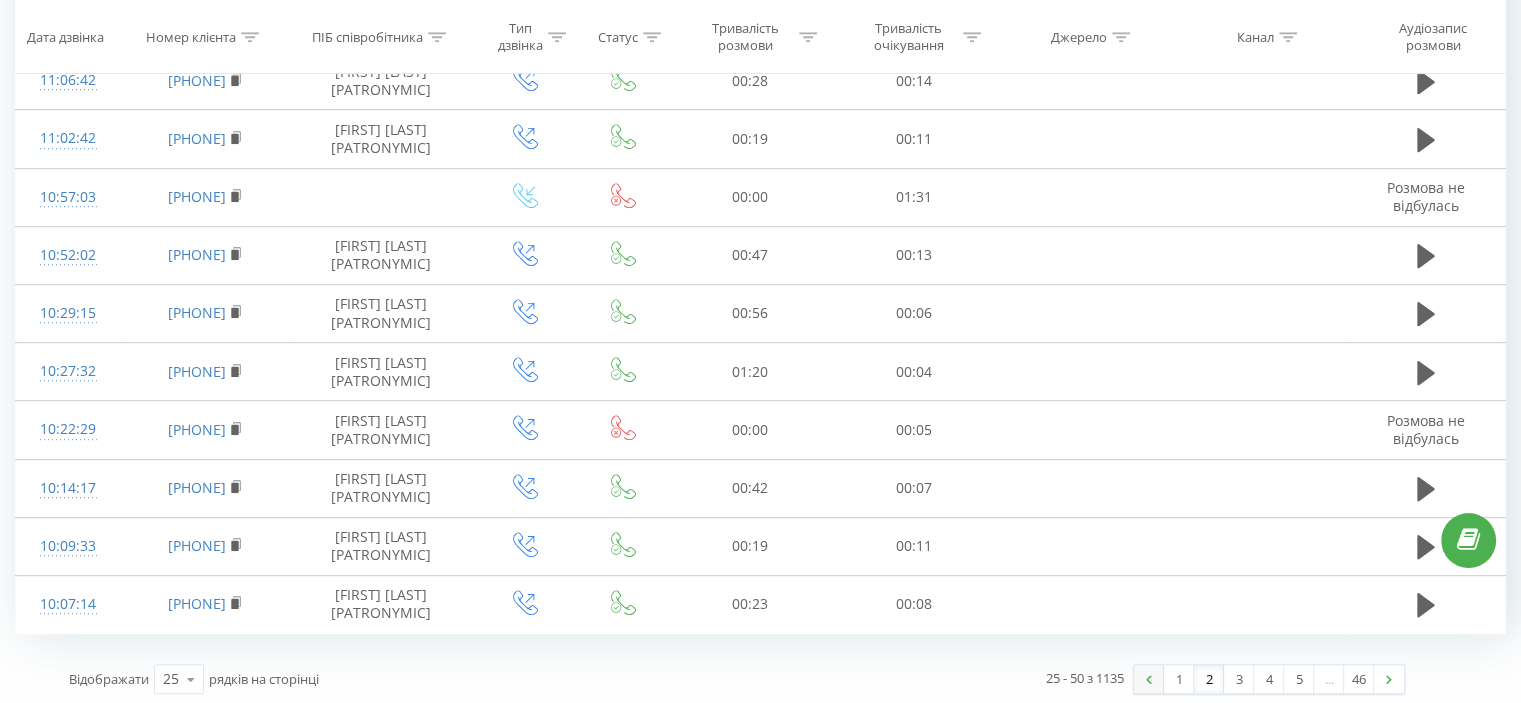 click at bounding box center (1149, 679) 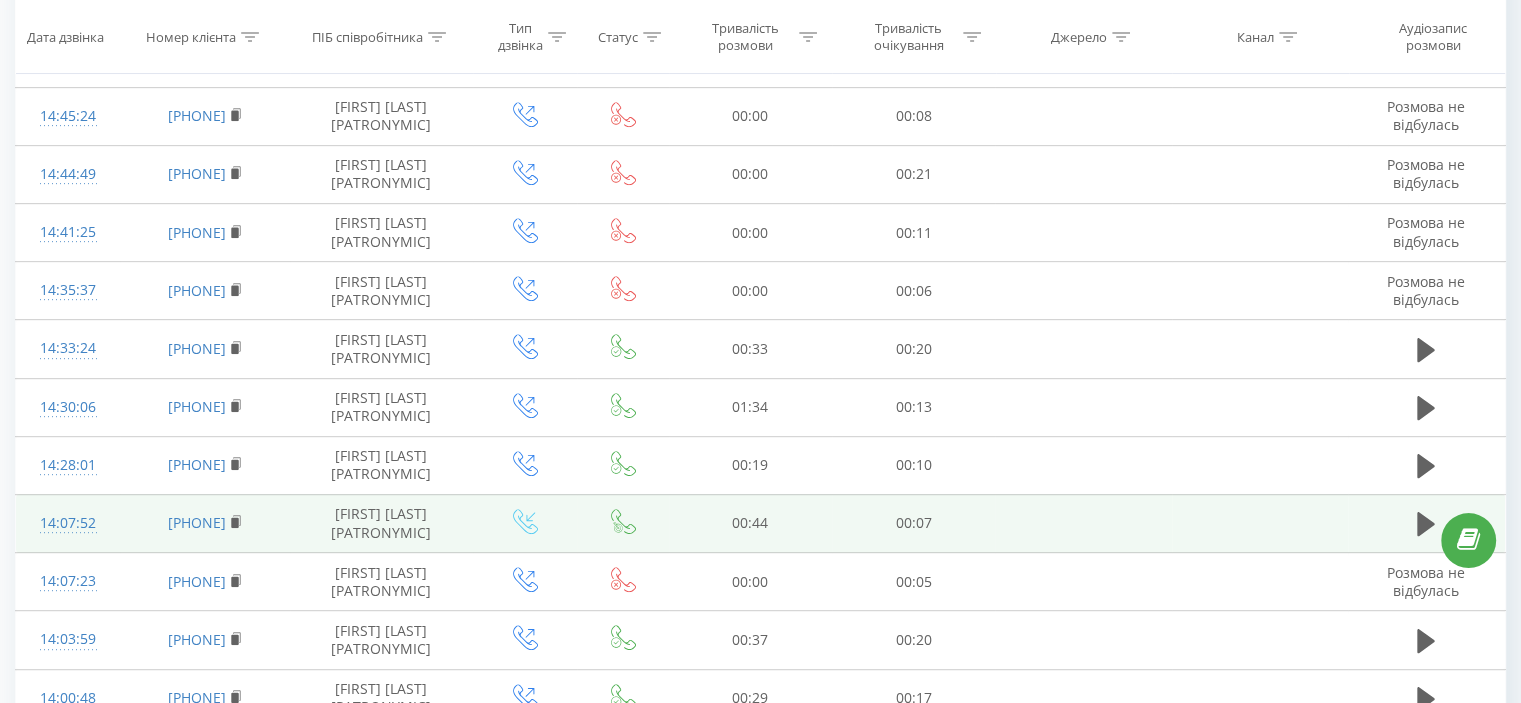 scroll, scrollTop: 1160, scrollLeft: 0, axis: vertical 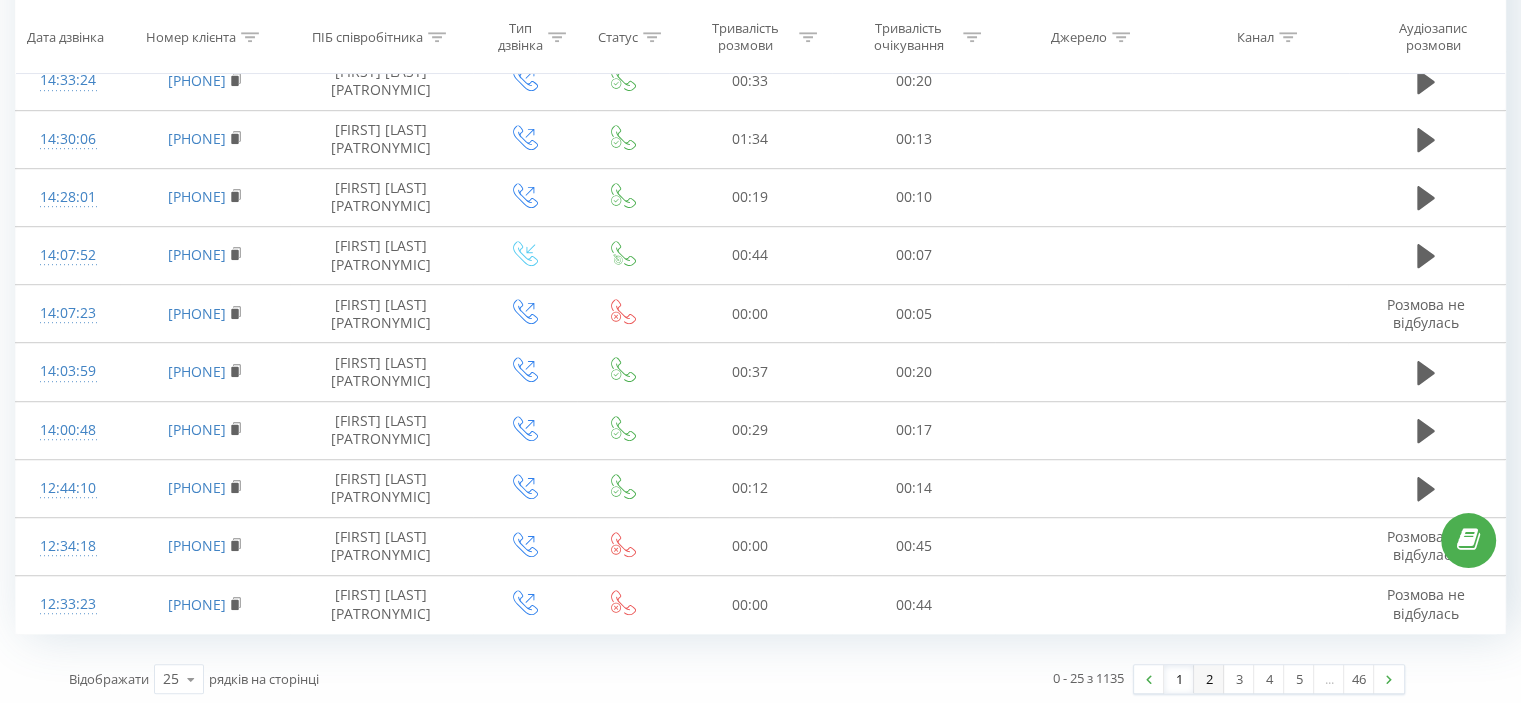 click on "2" at bounding box center (1209, 679) 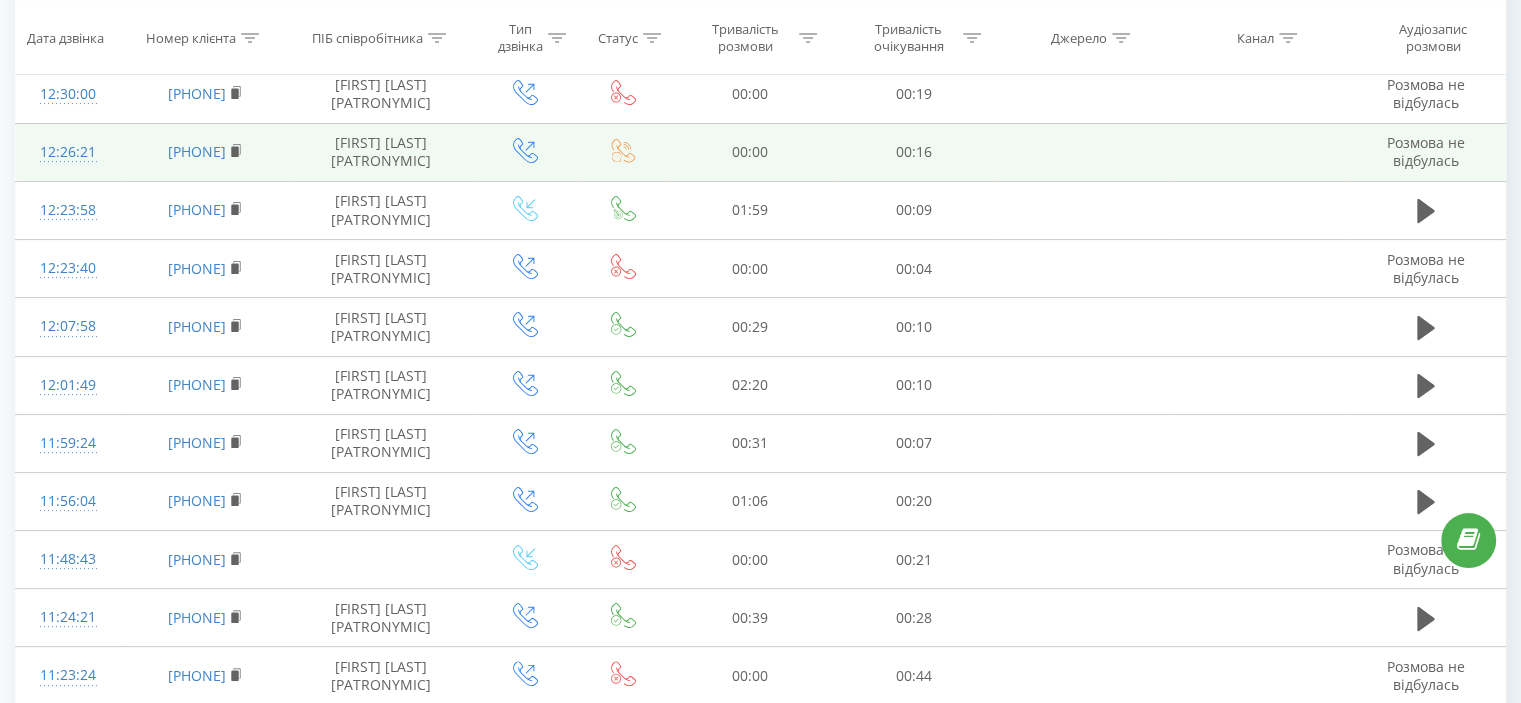 scroll, scrollTop: 0, scrollLeft: 0, axis: both 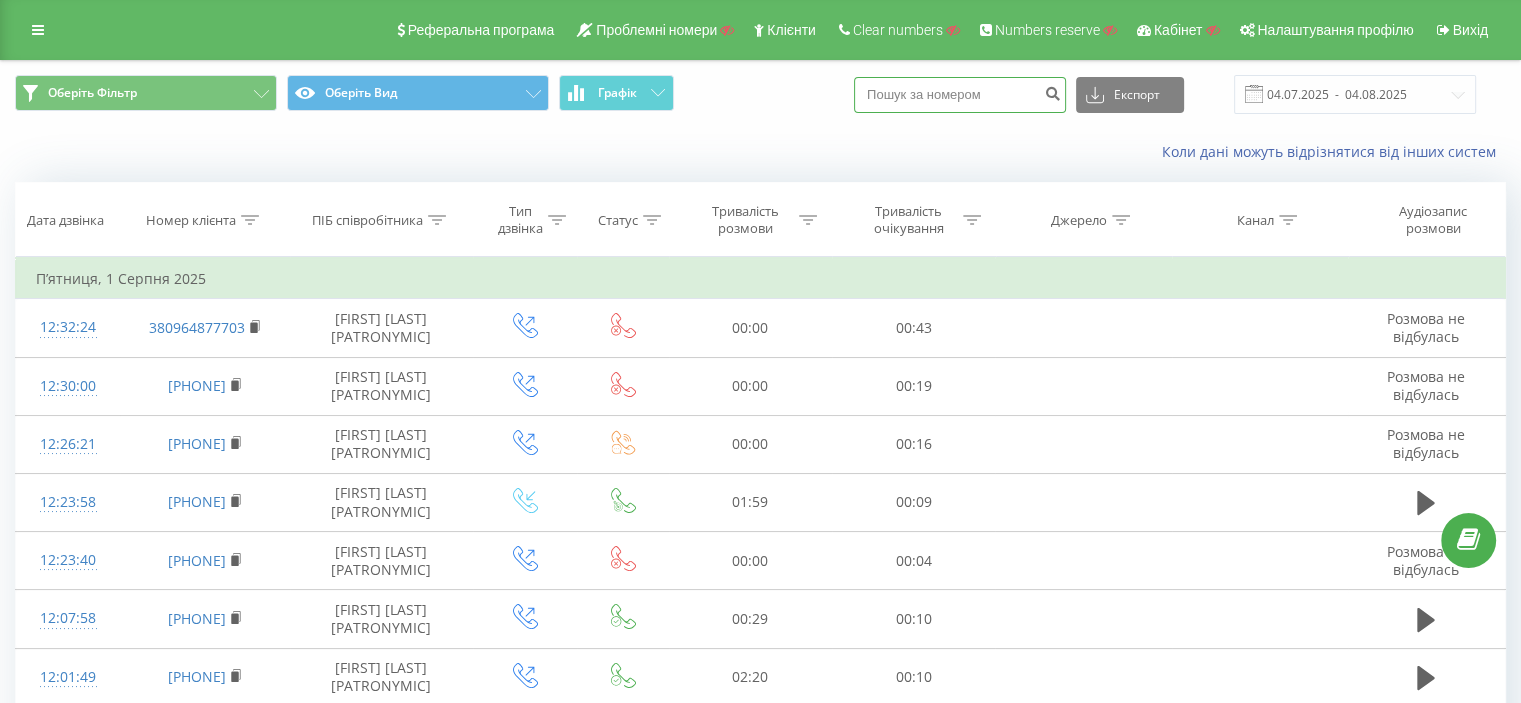 click at bounding box center [960, 95] 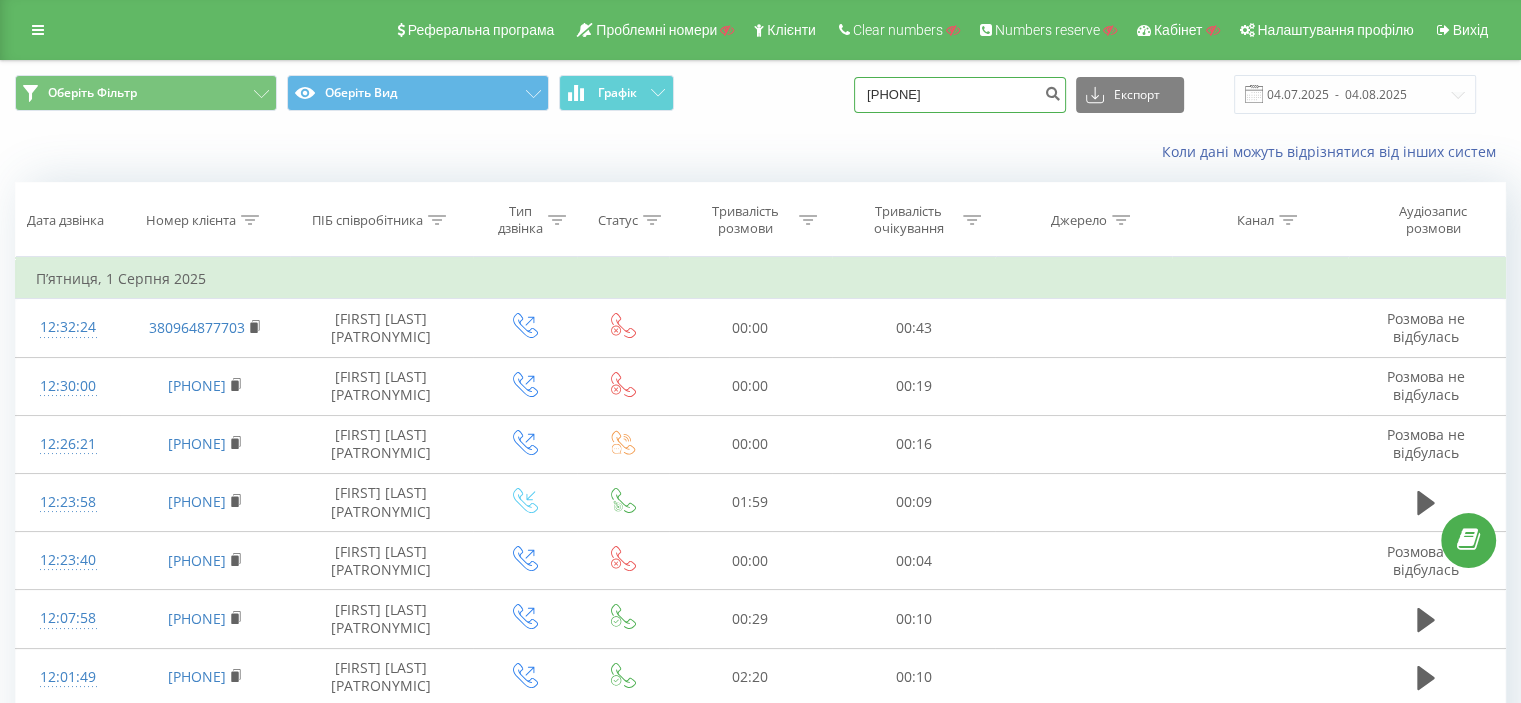 type on "34633159210" 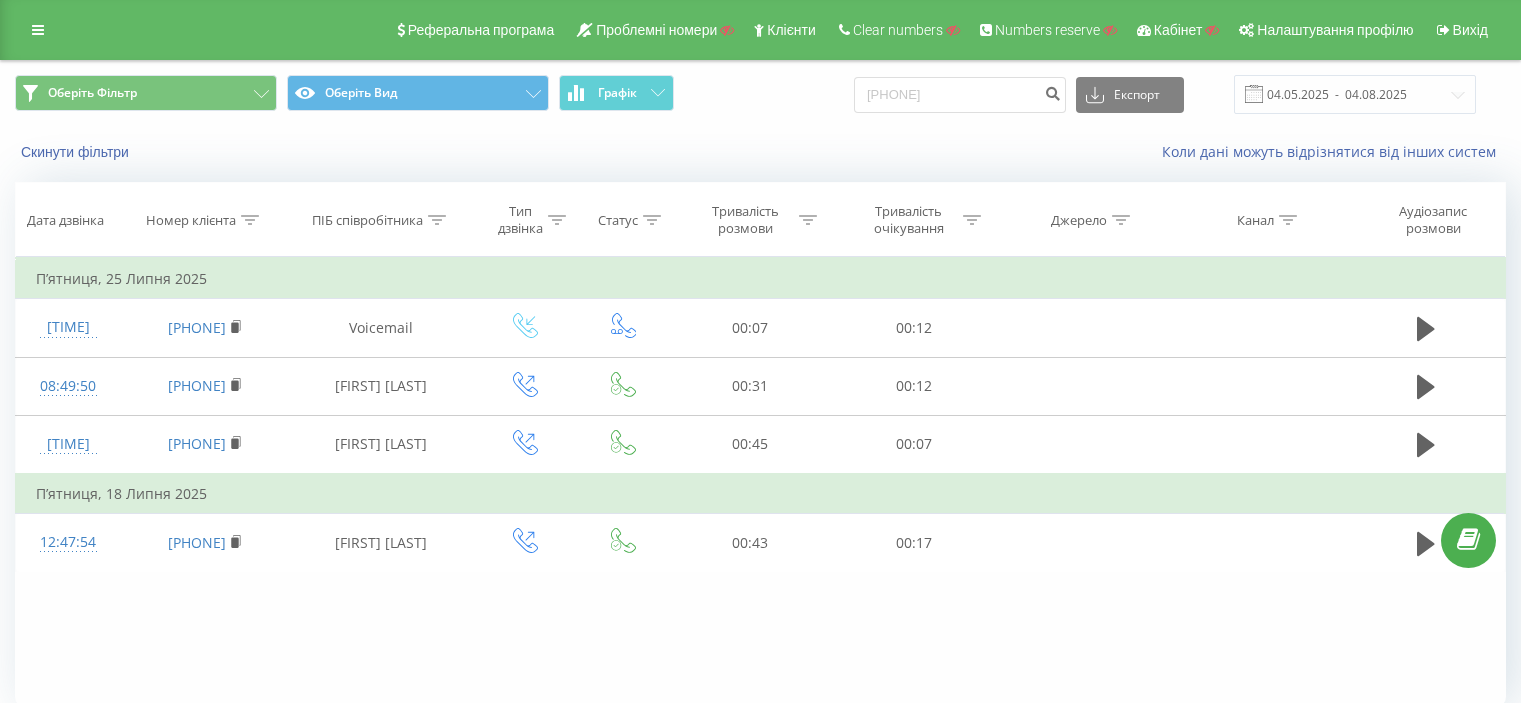 scroll, scrollTop: 0, scrollLeft: 0, axis: both 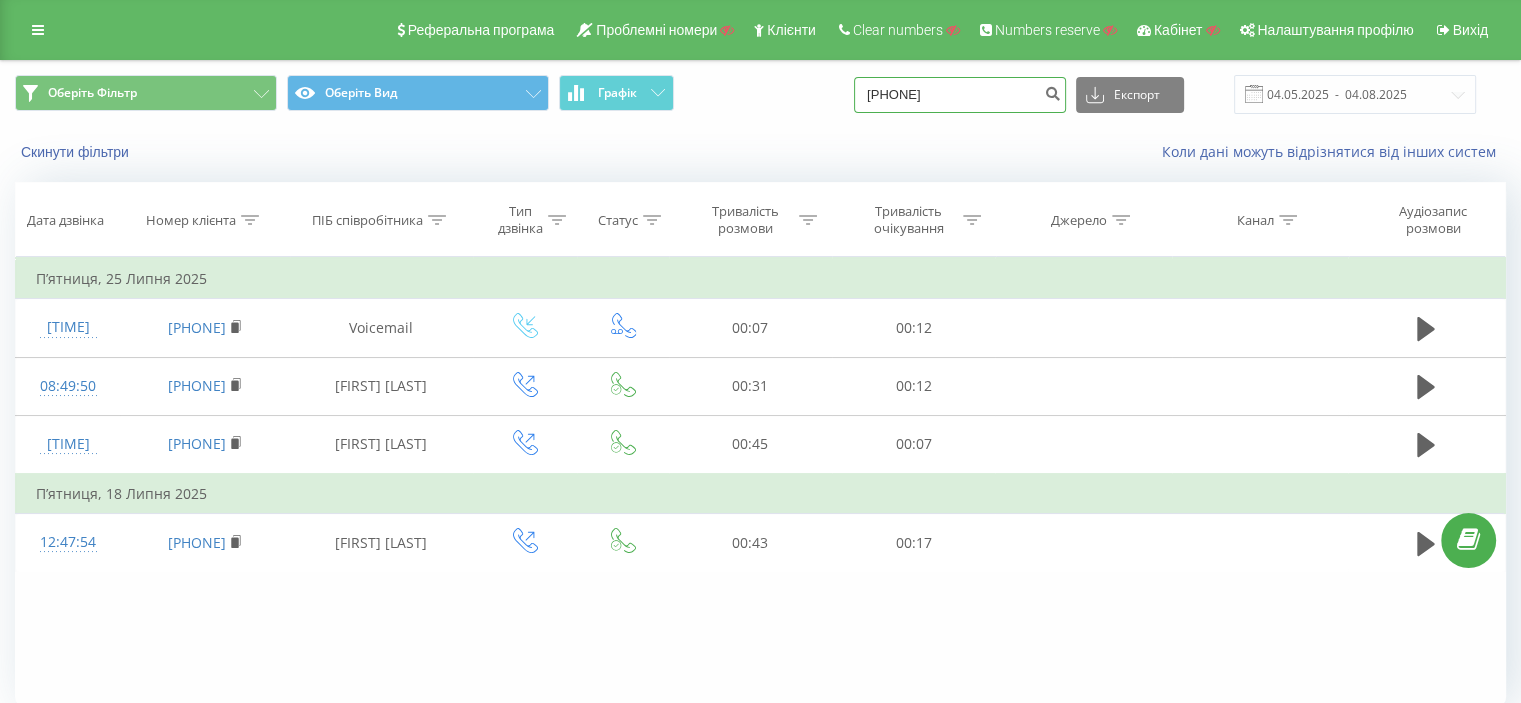 click on "[PHONE]" at bounding box center (960, 95) 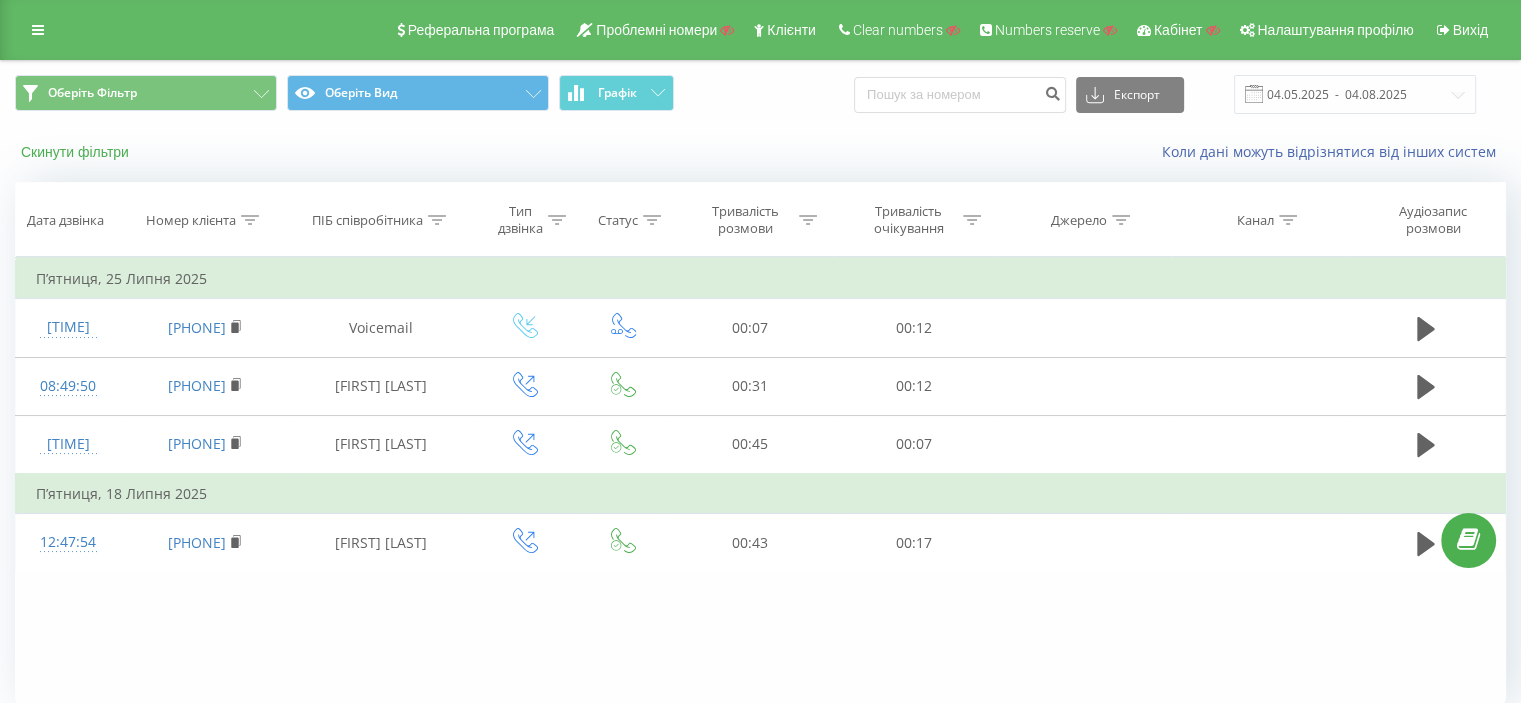 click on "Скинути фільтри" at bounding box center (77, 152) 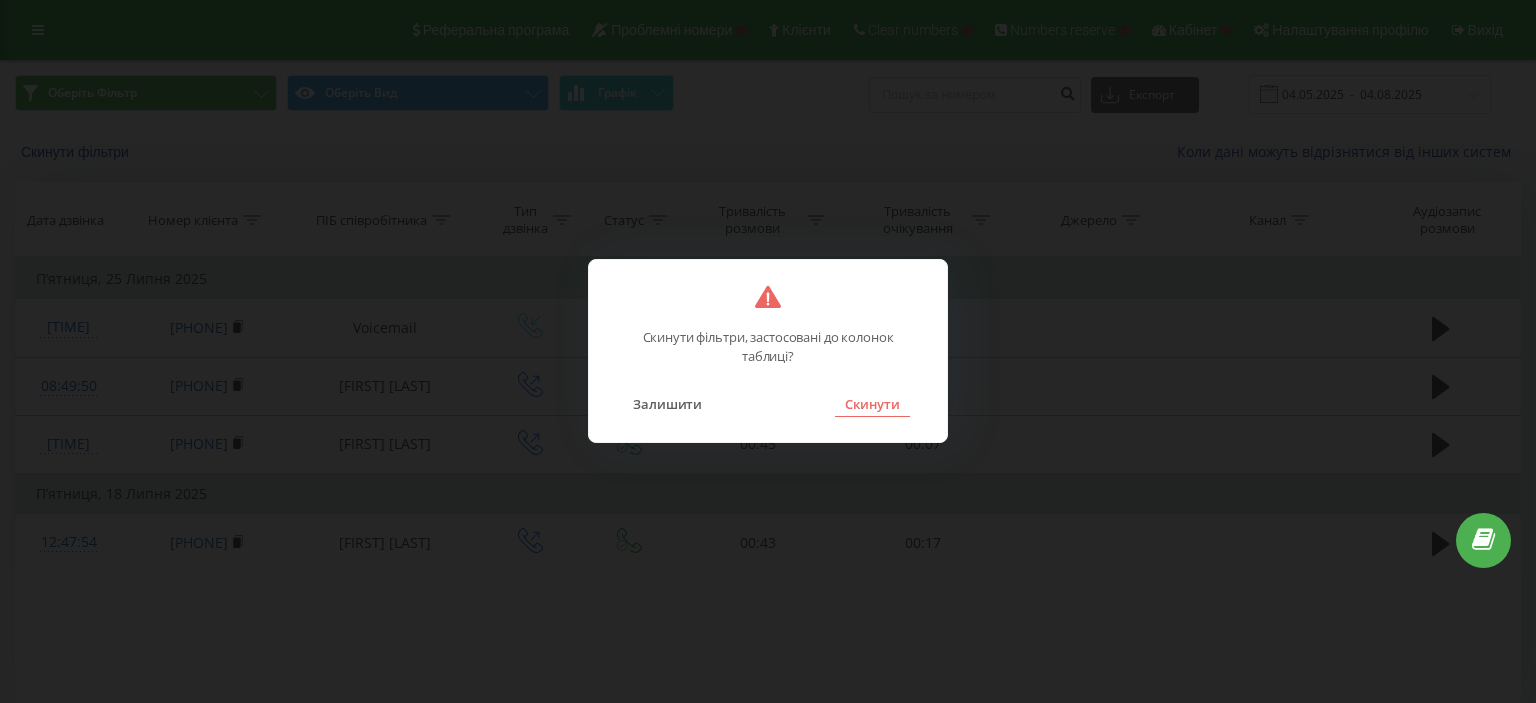 click on "Скинути" at bounding box center (872, 404) 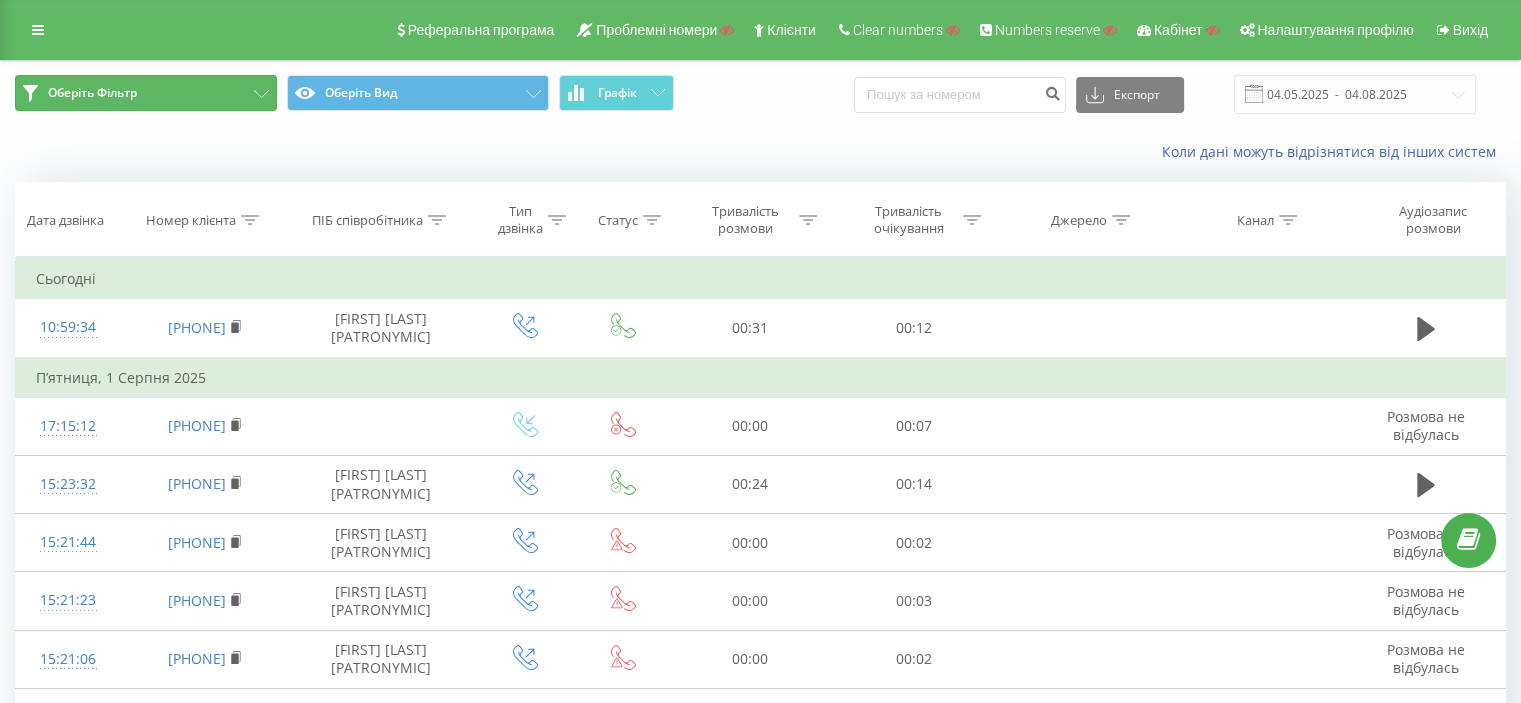 click on "Оберіть Фільтр" at bounding box center (146, 93) 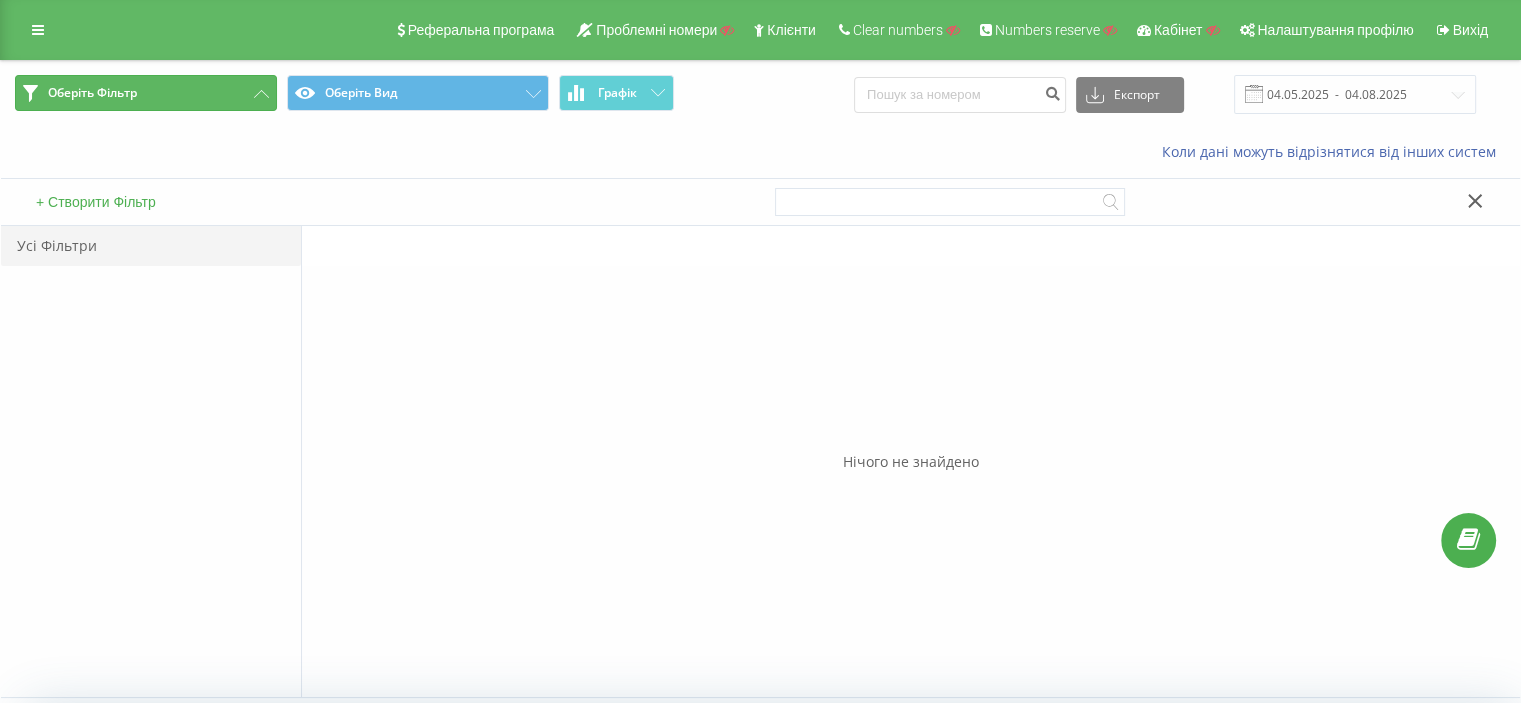 click on "Оберіть Фільтр" at bounding box center [146, 93] 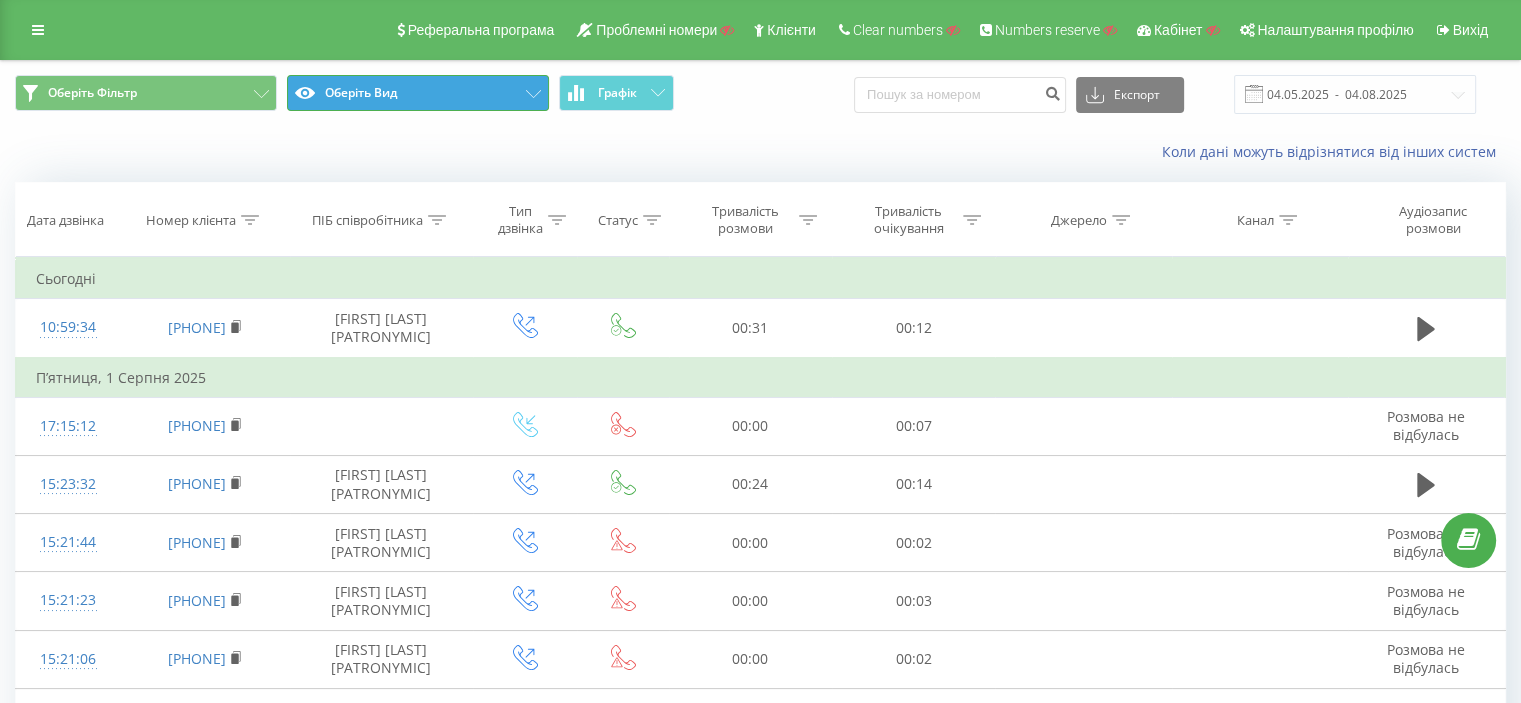 click on "Оберіть Вид" at bounding box center [418, 93] 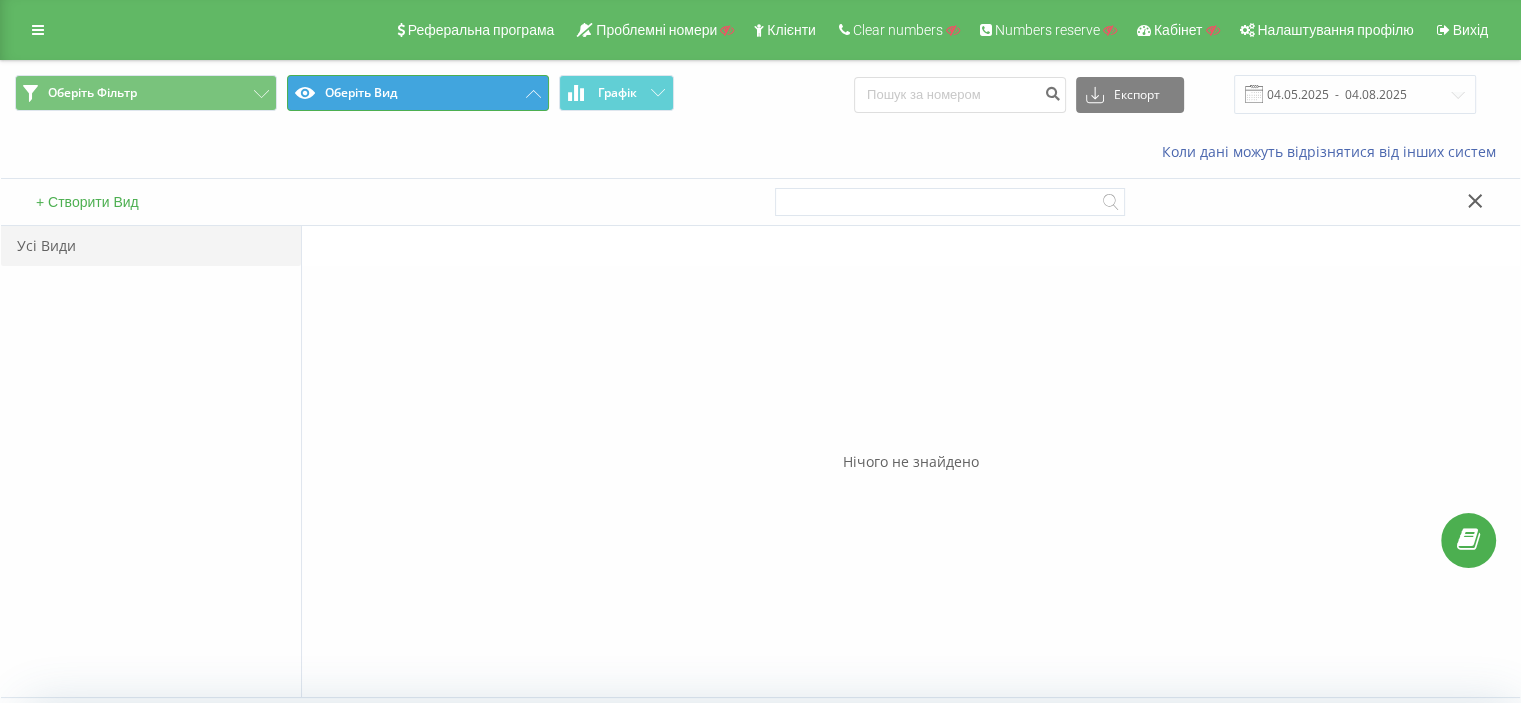 click on "Оберіть Вид" at bounding box center [418, 93] 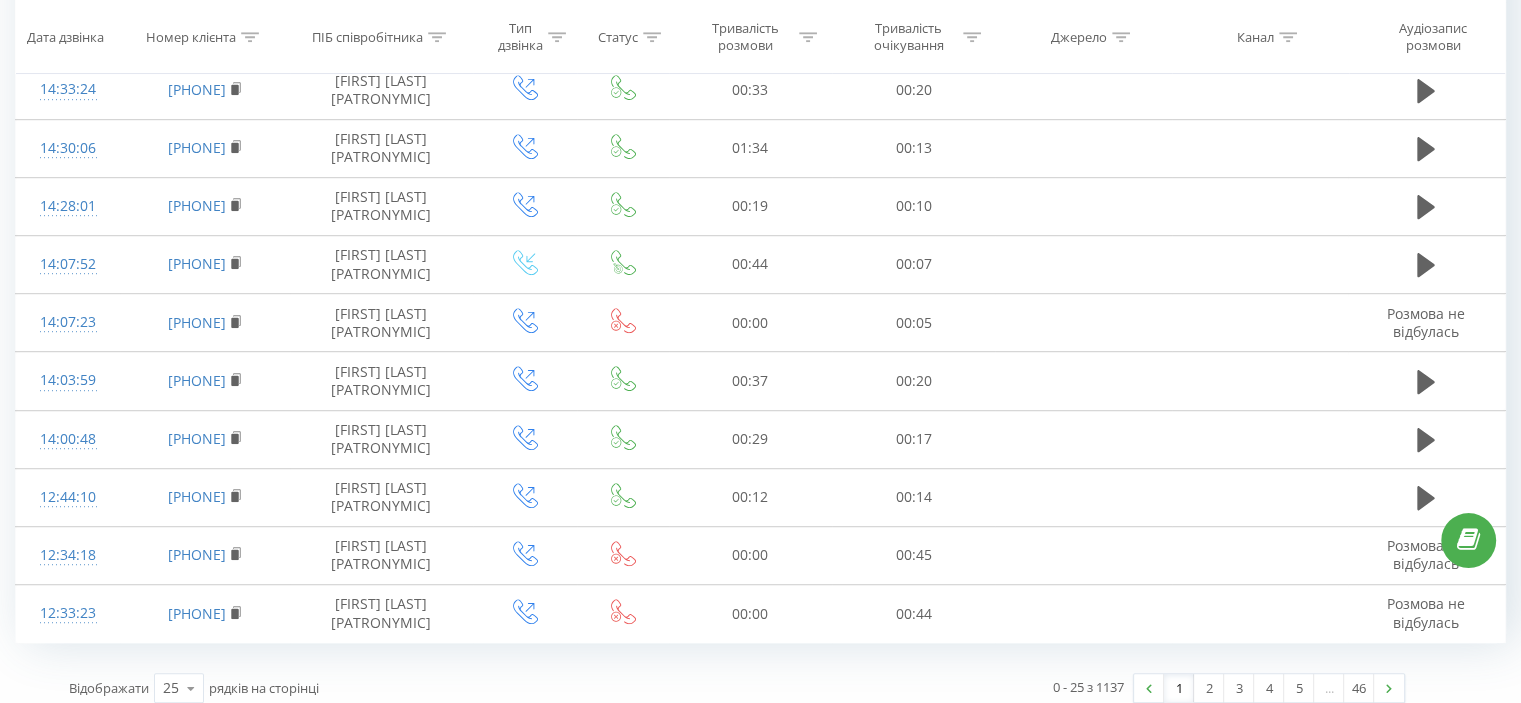 scroll, scrollTop: 1160, scrollLeft: 0, axis: vertical 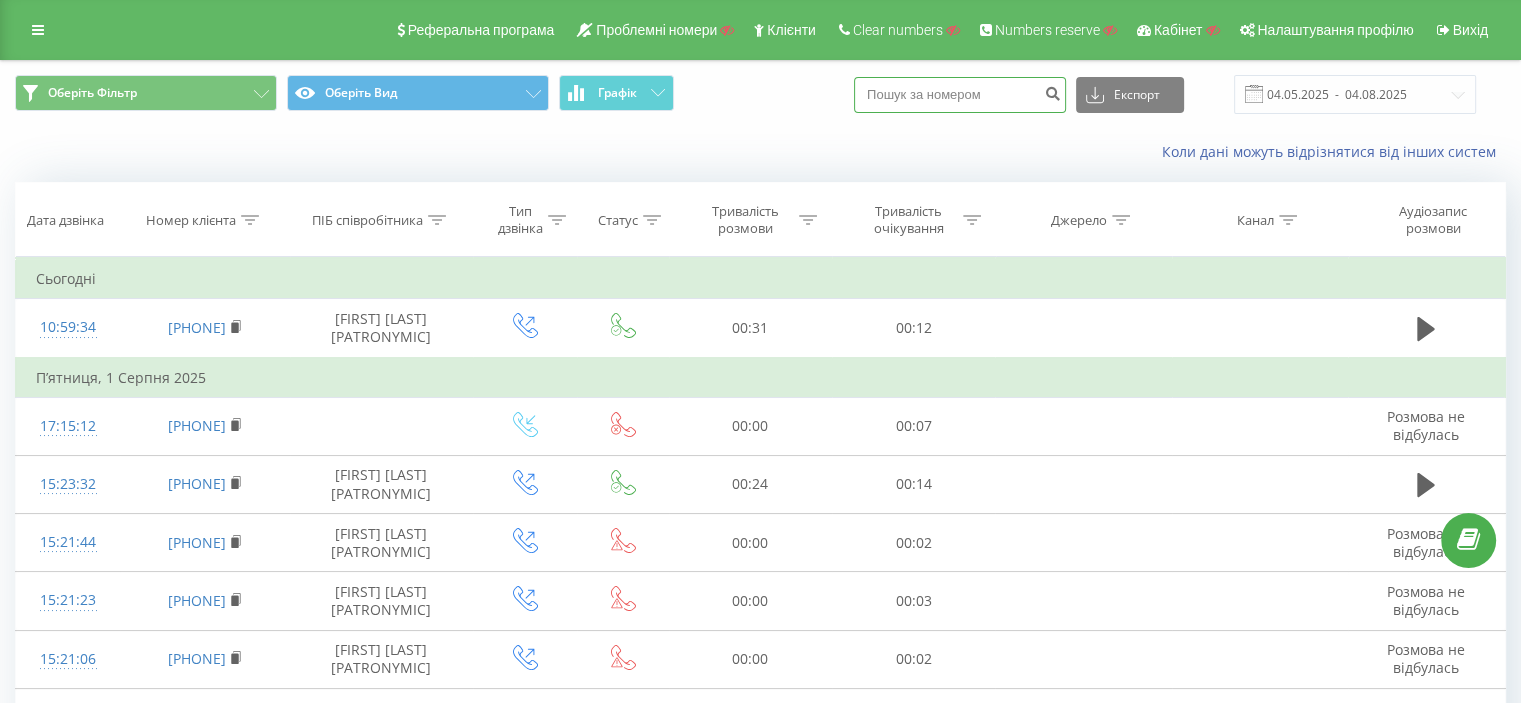 click at bounding box center (960, 95) 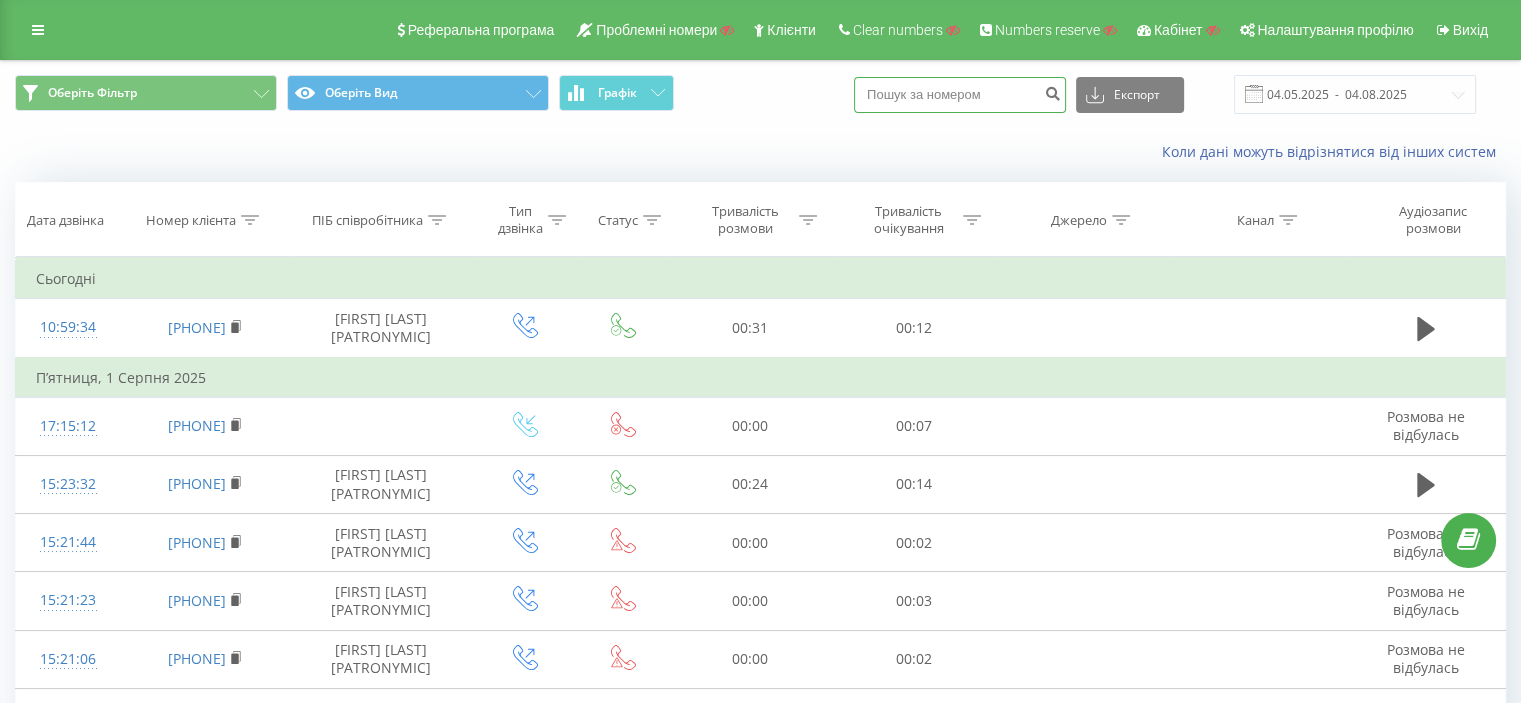 click at bounding box center [960, 95] 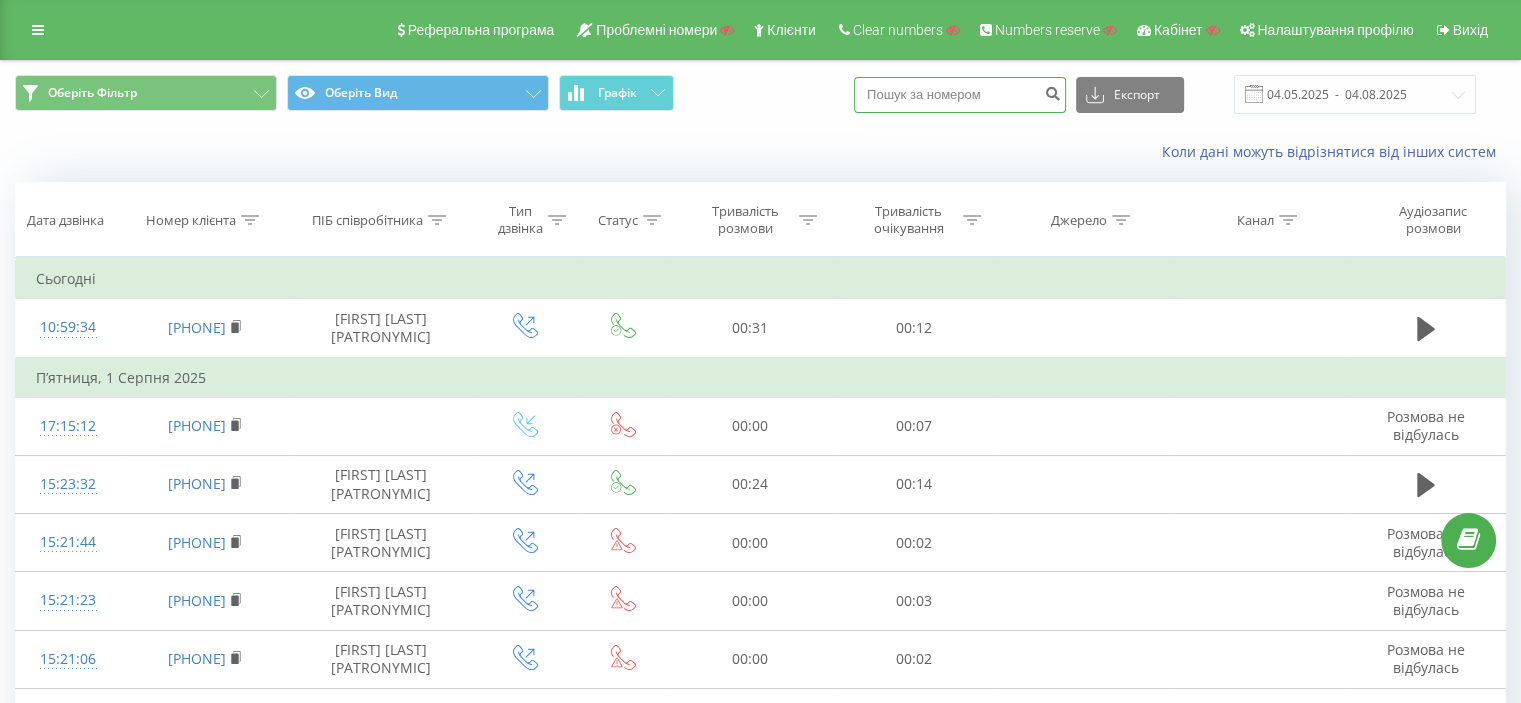 paste on "[PHONE]" 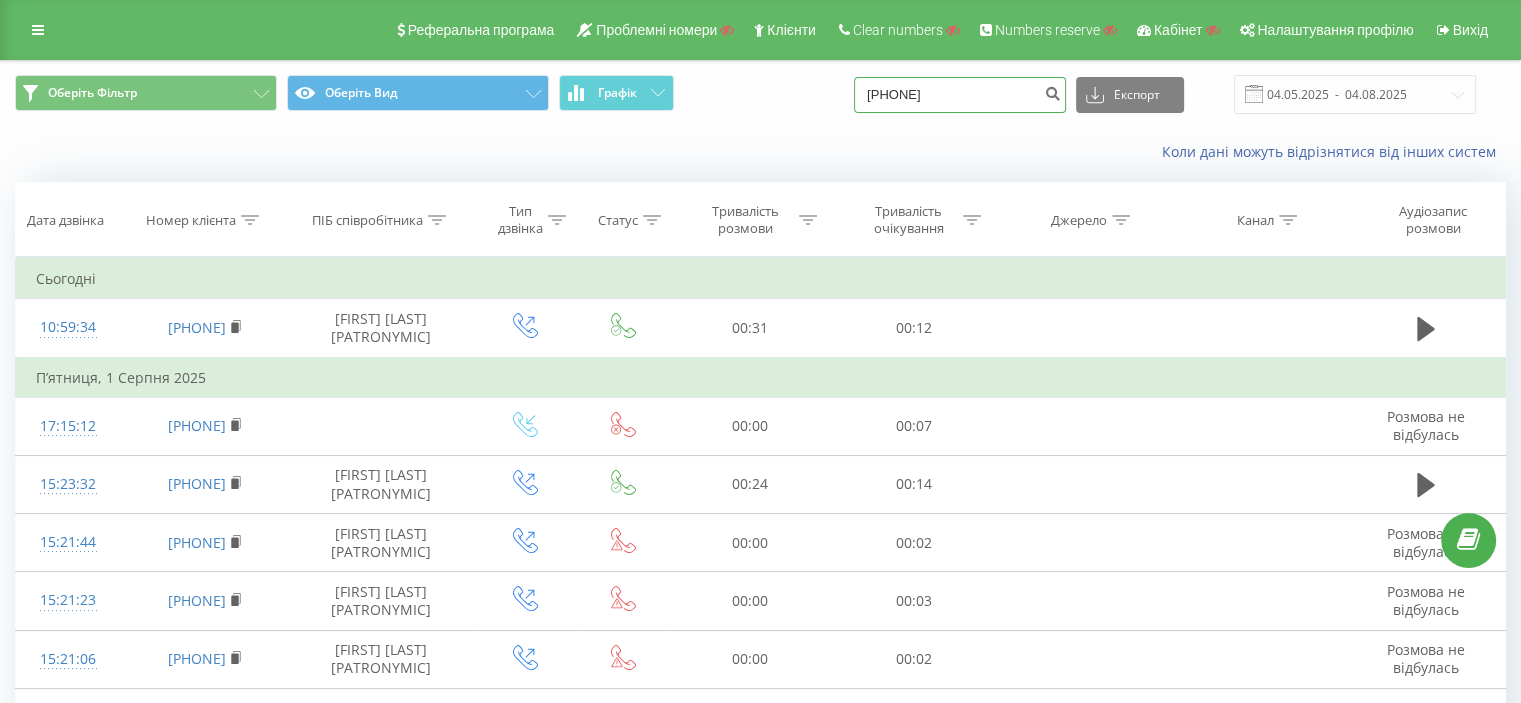 type on "[PHONE]" 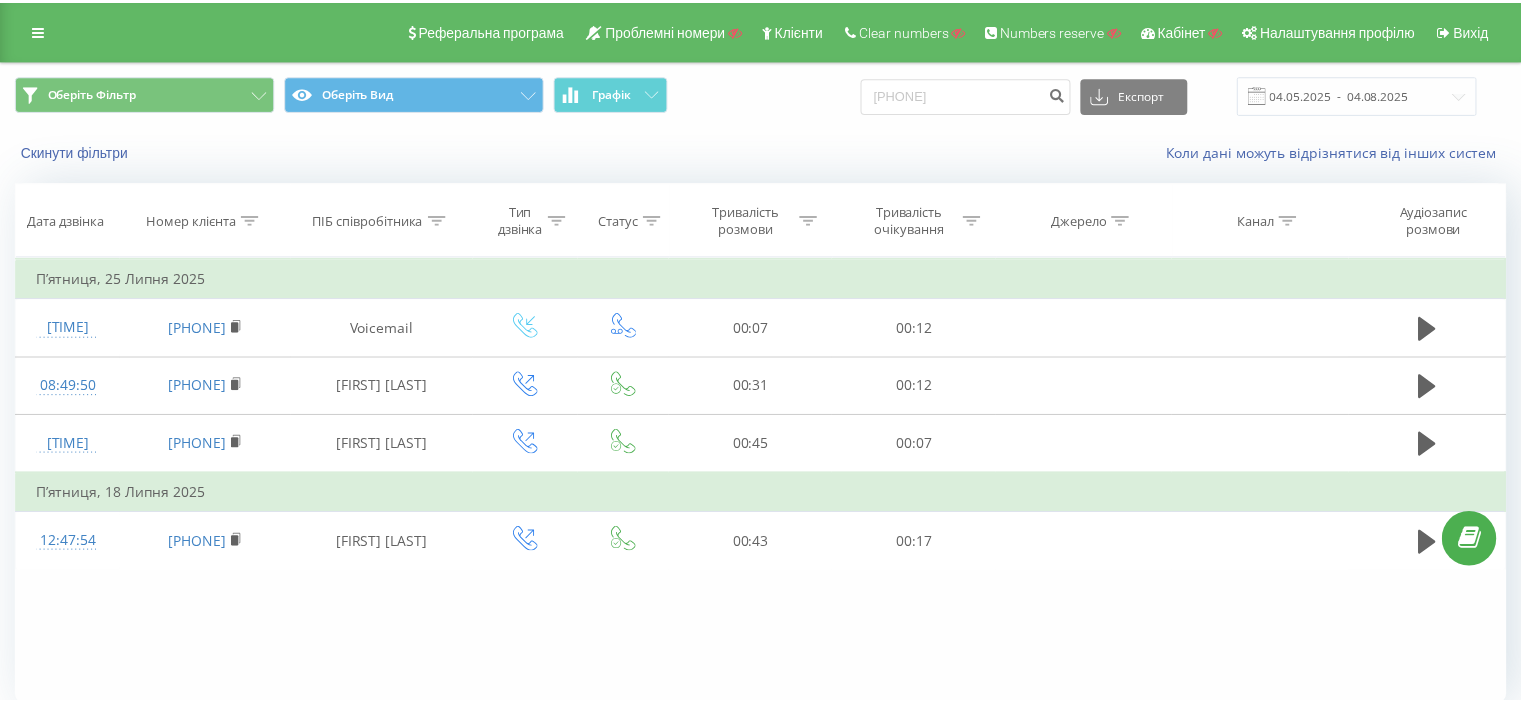 scroll, scrollTop: 0, scrollLeft: 0, axis: both 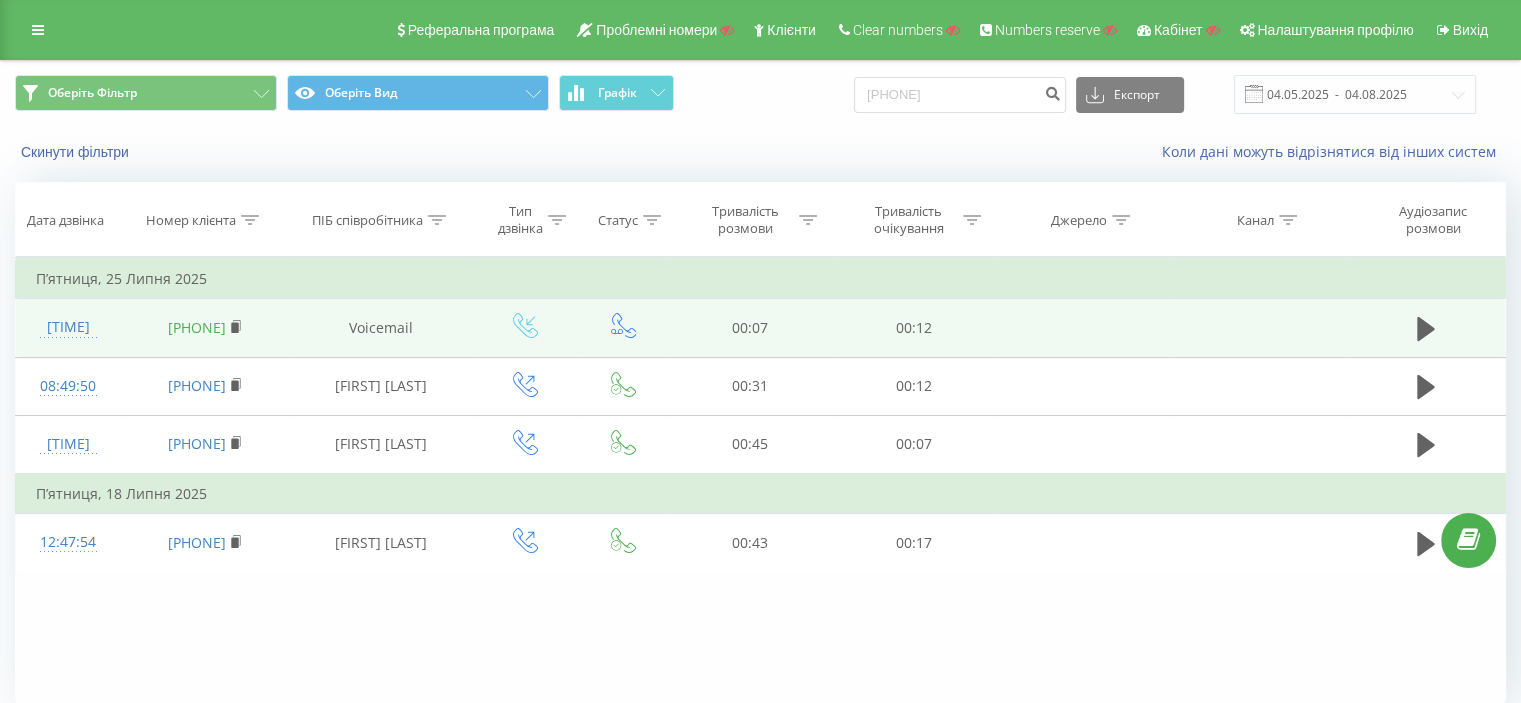 click on "[PHONE]" at bounding box center (197, 327) 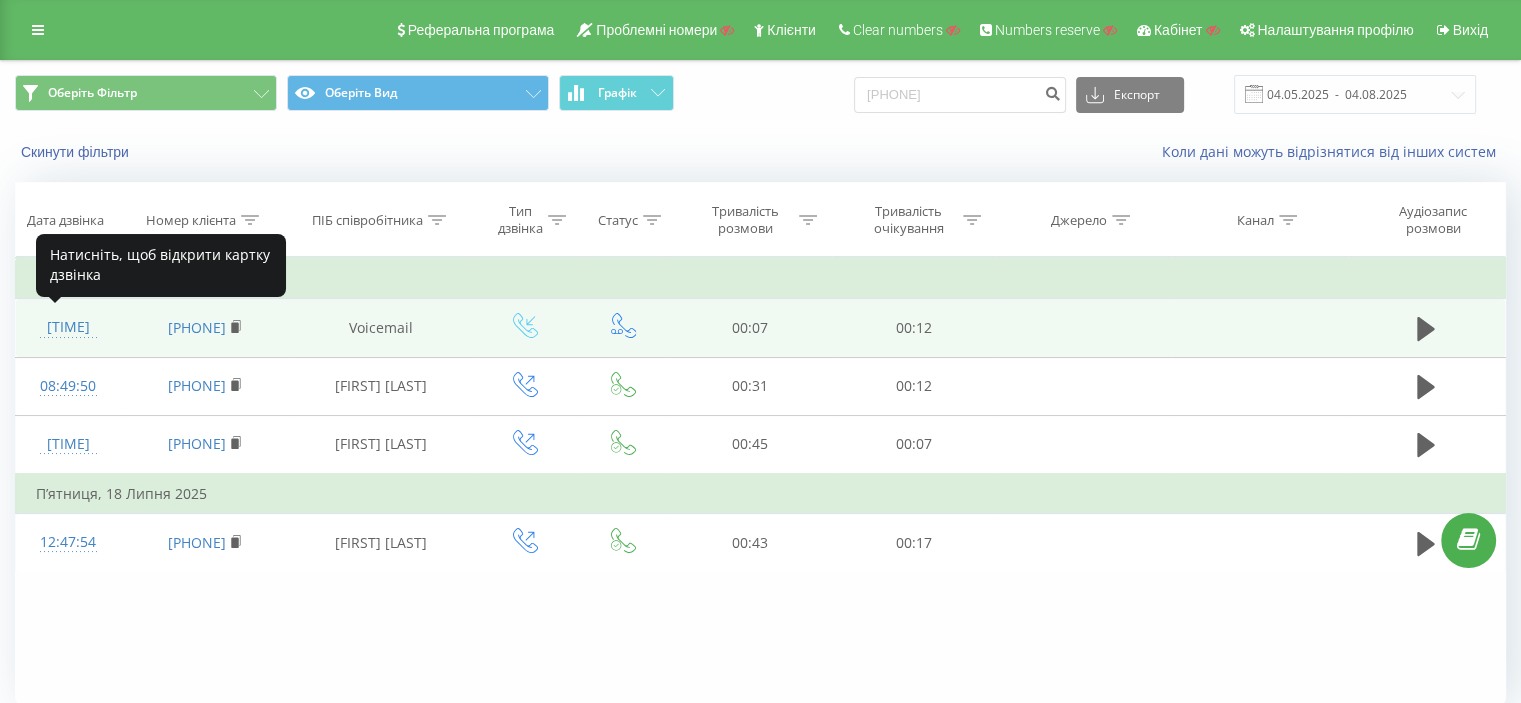 click on "[TIME]" at bounding box center (68, 327) 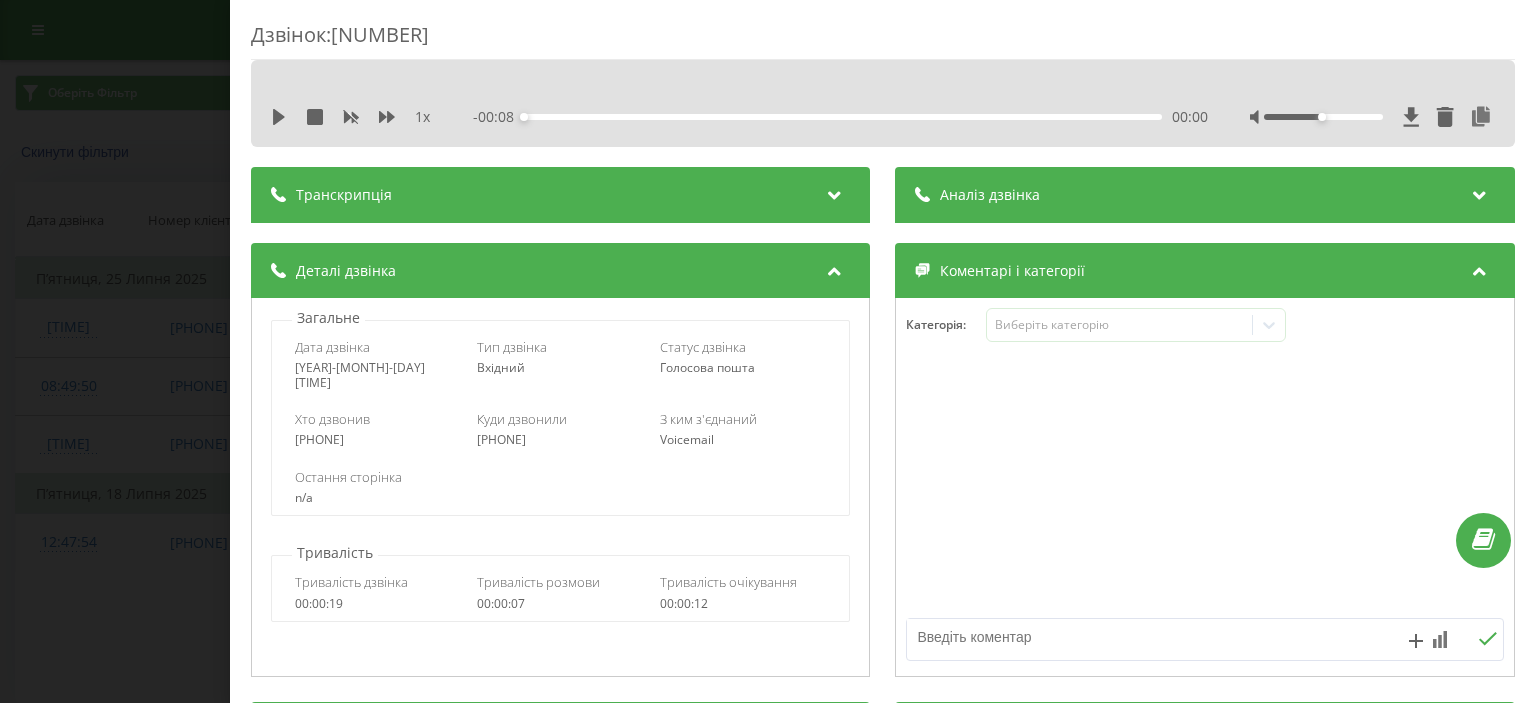 click on "Дзвінок :  1753422650.771   1 x  - 00:08 00:00   00:00   Транскрипція Для AI-аналізу майбутніх дзвінків  налаштуйте та активуйте профіль на сторінці . Якщо профіль вже є і дзвінок відповідає його умовам, оновіть сторінку через 10 хвилин - AI аналізує поточний дзвінок. Аналіз дзвінка Для AI-аналізу майбутніх дзвінків  налаштуйте та активуйте профіль на сторінці . Якщо профіль вже є і дзвінок відповідає його умовам, оновіть сторінку через 10 хвилин - AI аналізує поточний дзвінок. Деталі дзвінка Загальне Дата дзвінка 2025-07-25 08:50:50 Тип дзвінка Вхідний Статус дзвінка Голосова пошта 34633159210 :" at bounding box center (768, 351) 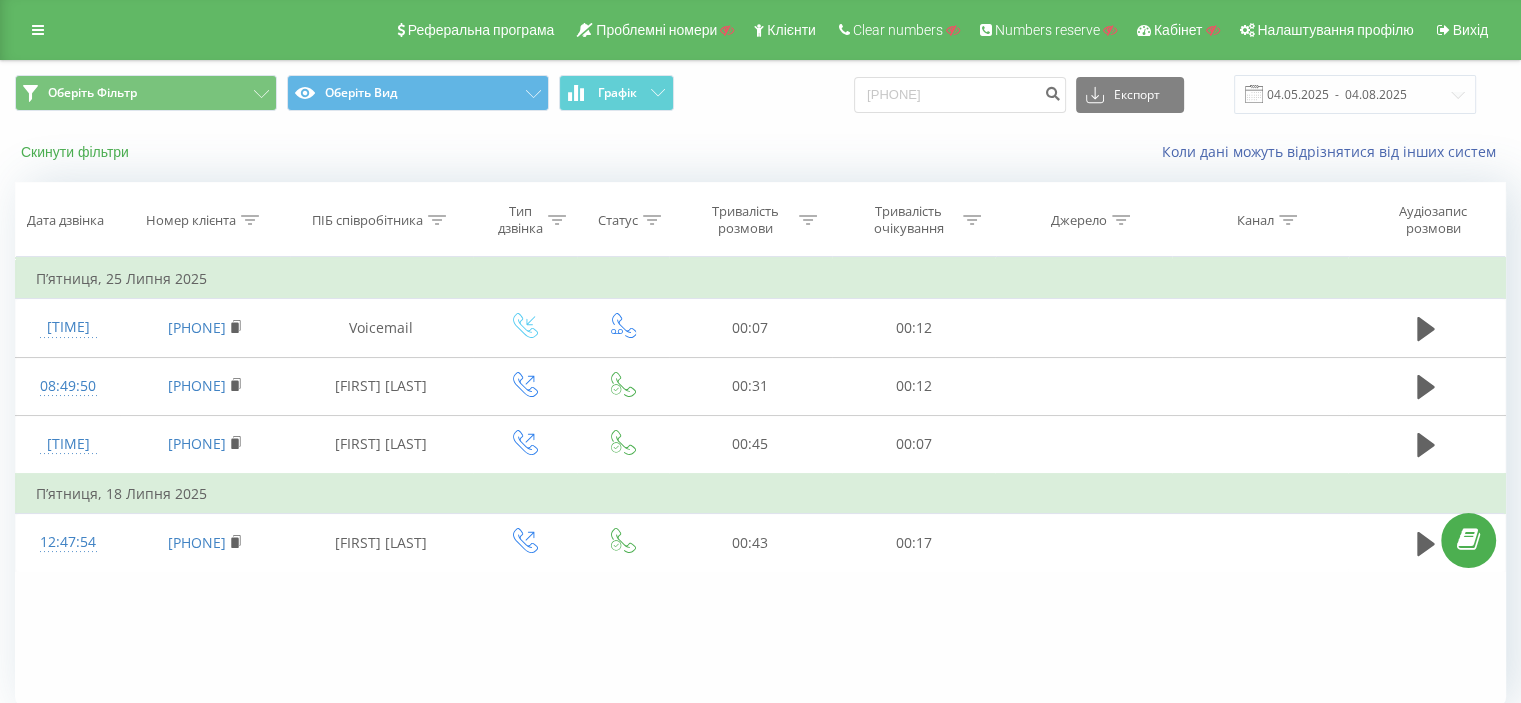 click on "Скинути фільтри" at bounding box center [77, 152] 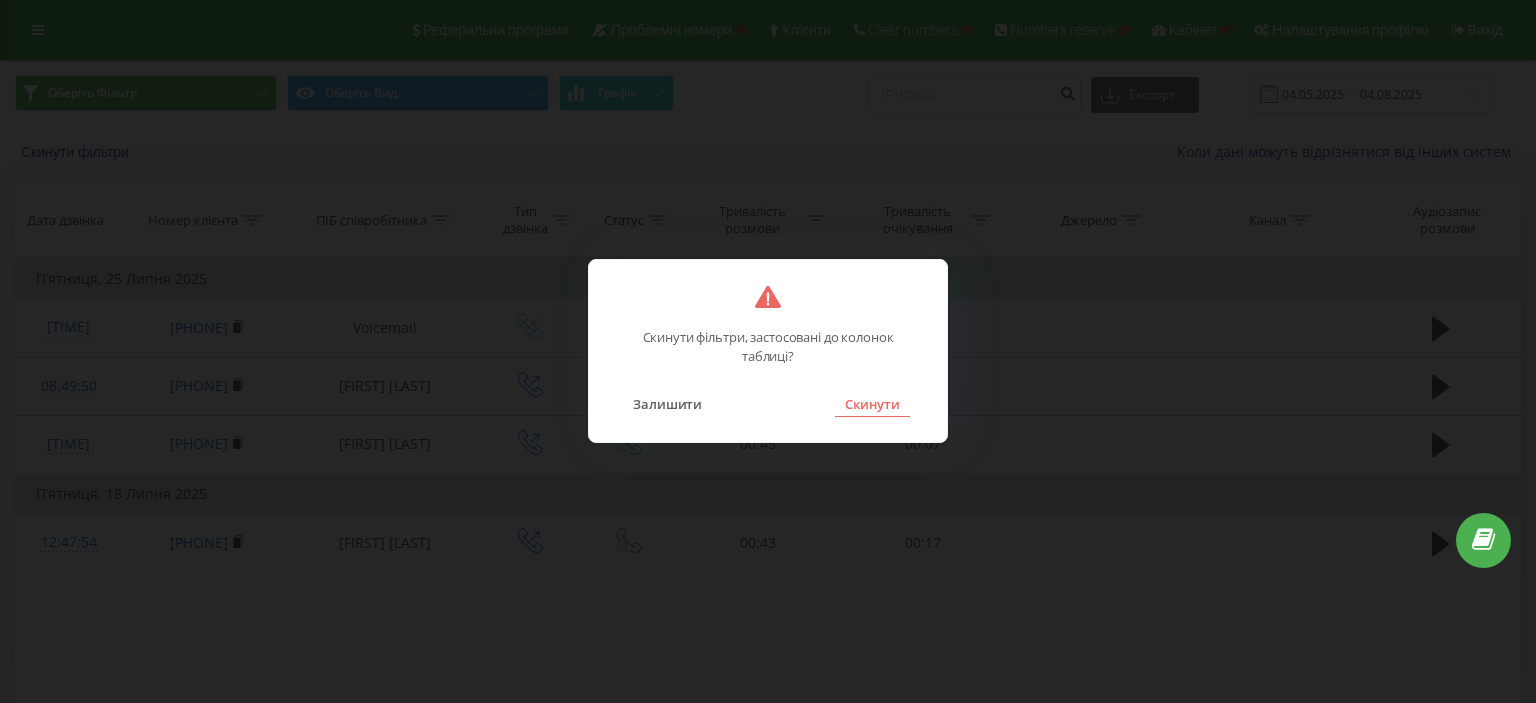 click on "Скинути" at bounding box center [872, 404] 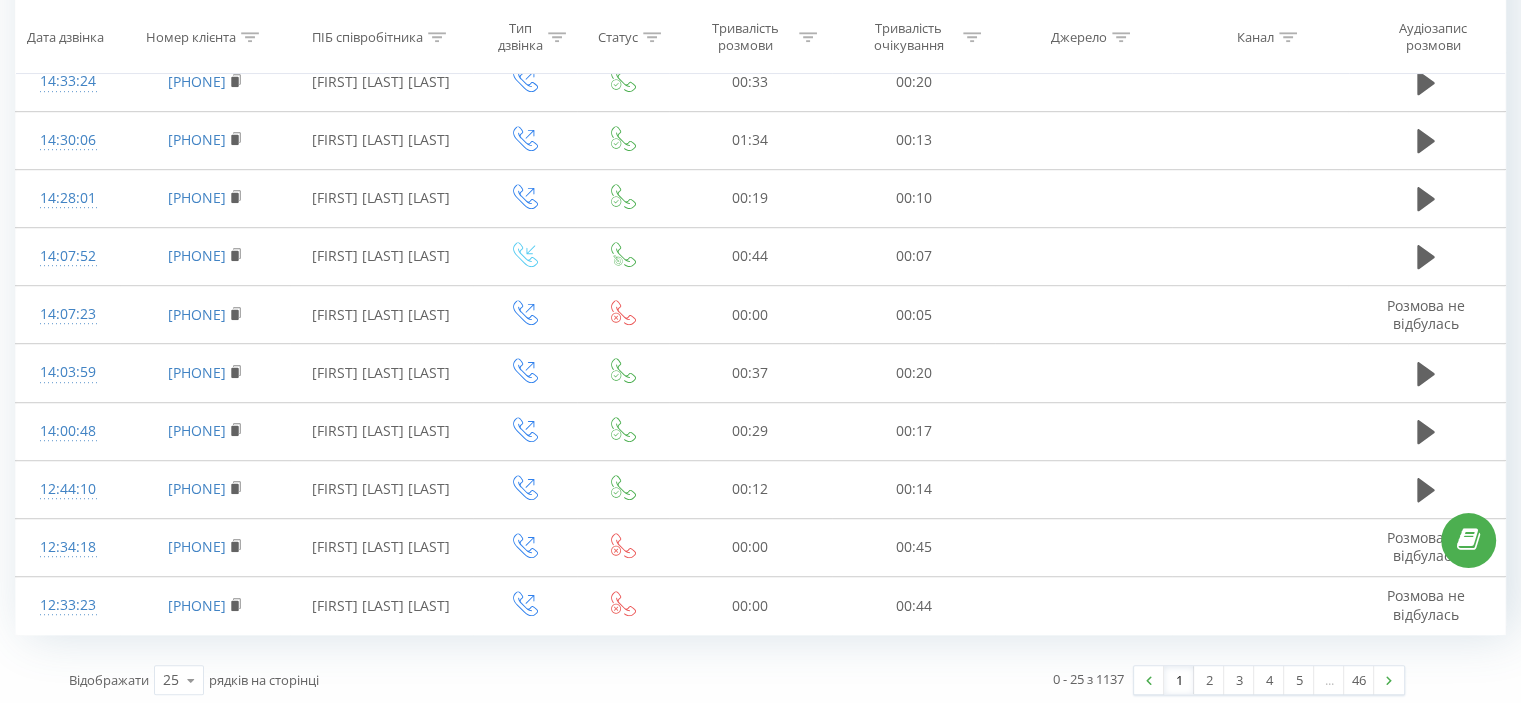 scroll, scrollTop: 1160, scrollLeft: 0, axis: vertical 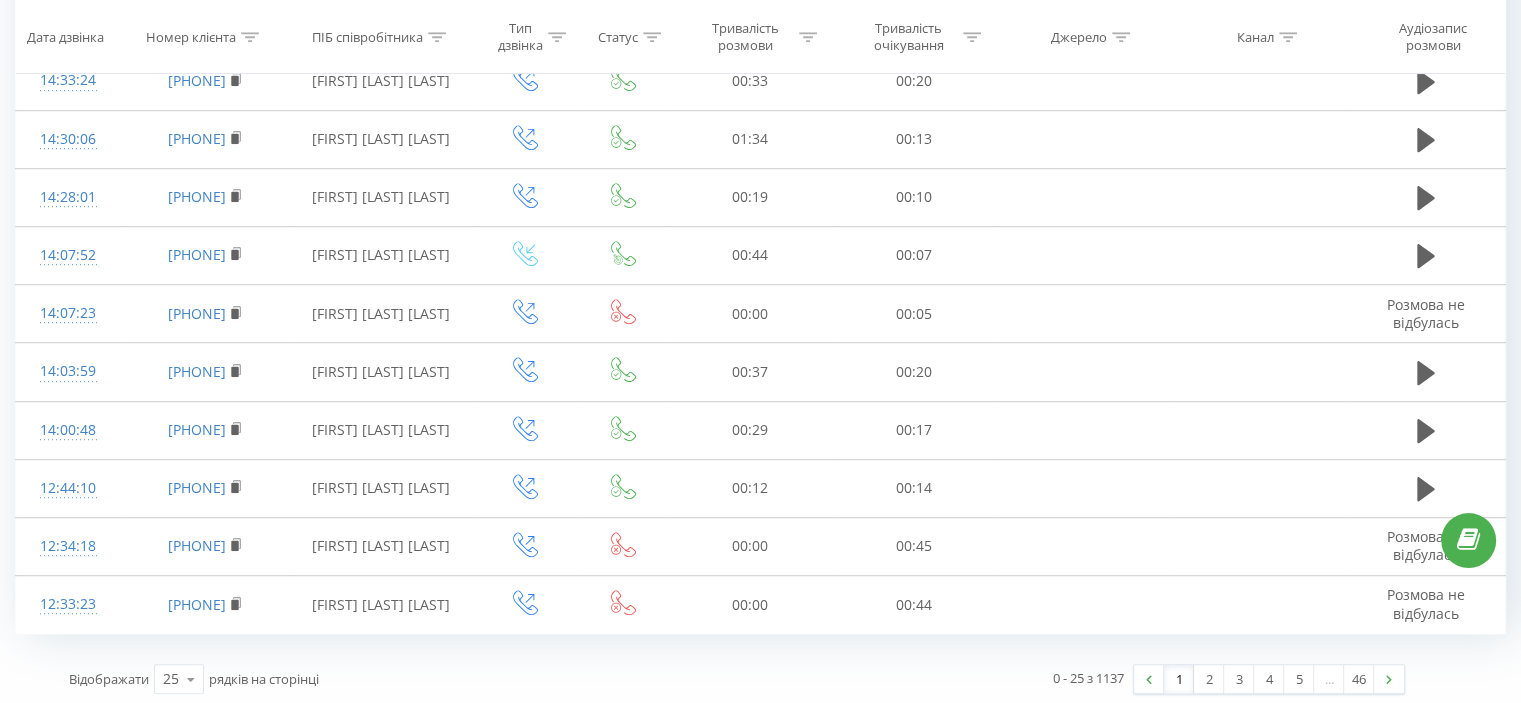 drag, startPoint x: 80, startPoint y: 11, endPoint x: 417, endPoint y: 669, distance: 739.2787 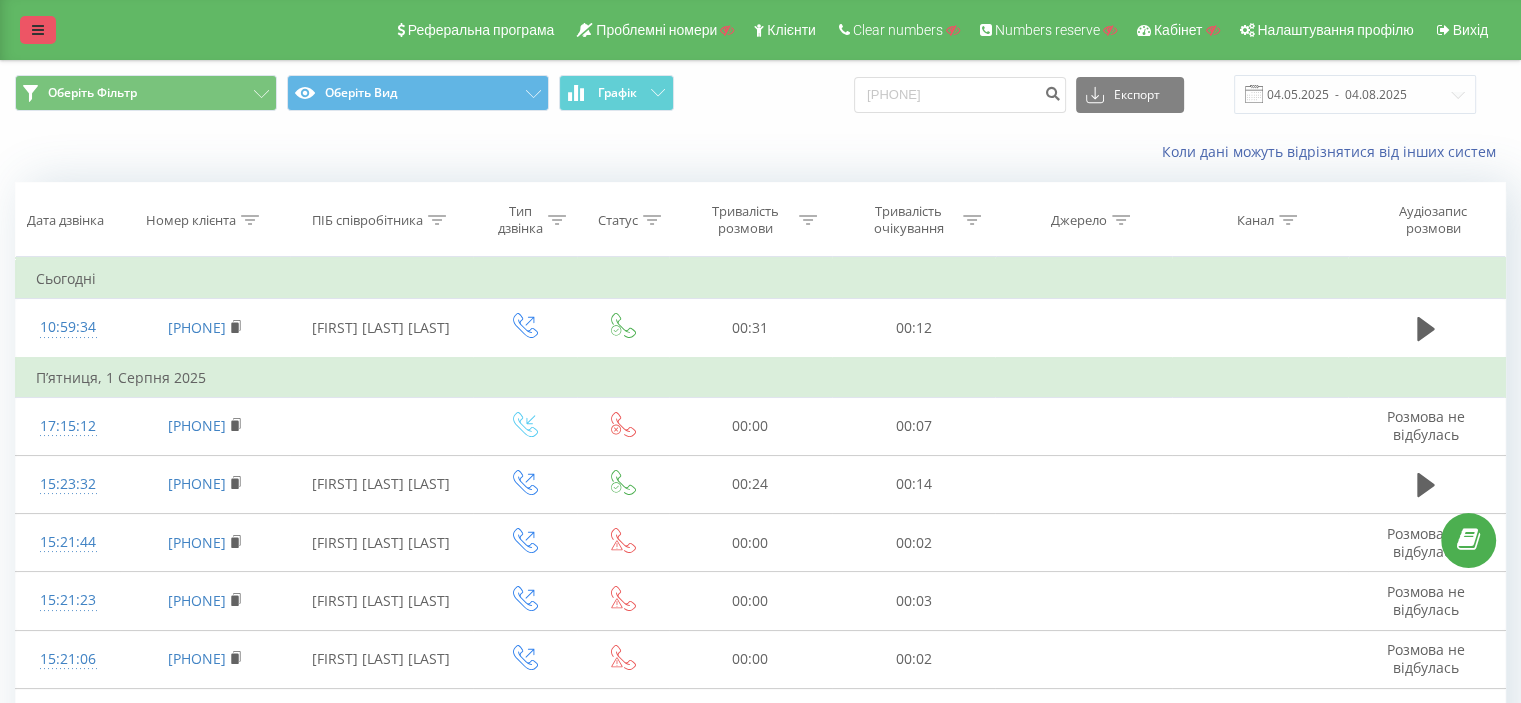 click at bounding box center (38, 30) 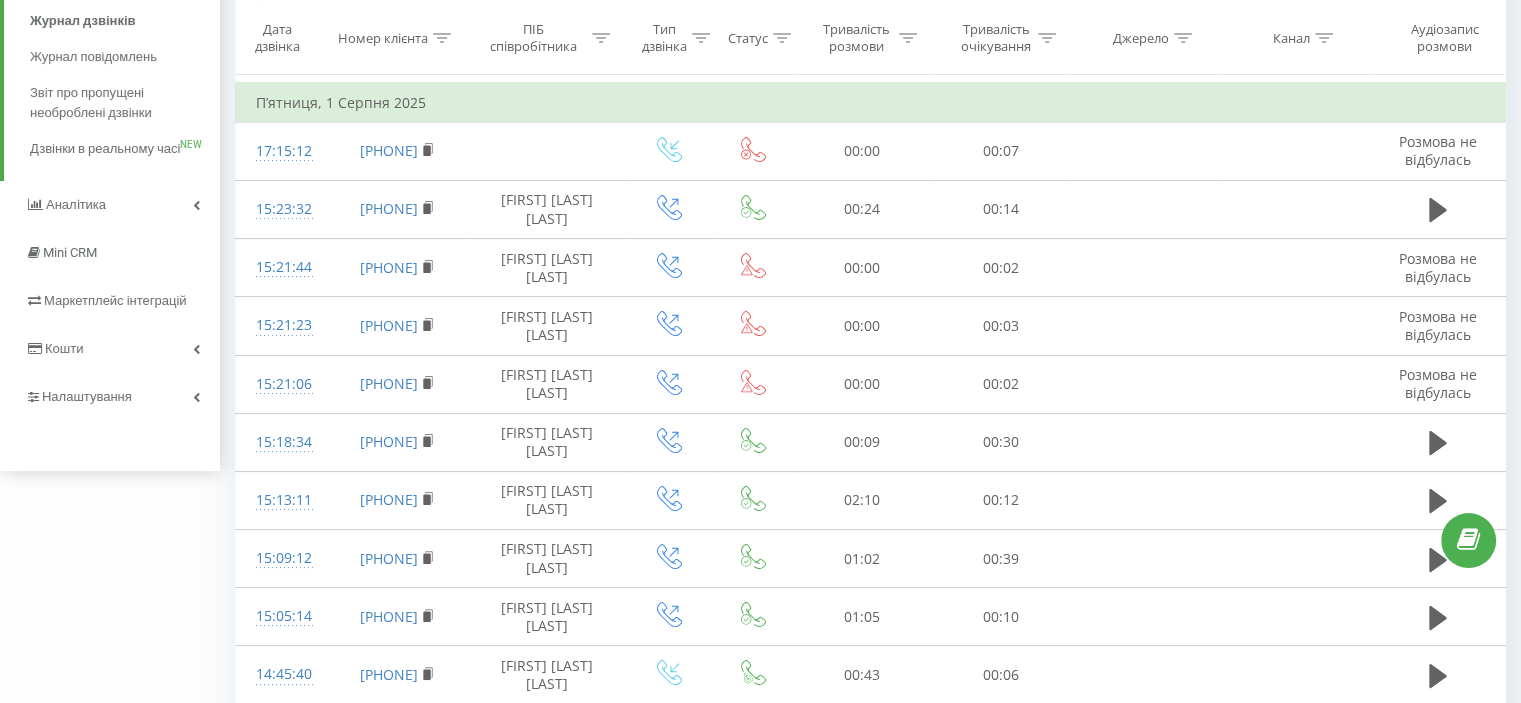 scroll, scrollTop: 287, scrollLeft: 0, axis: vertical 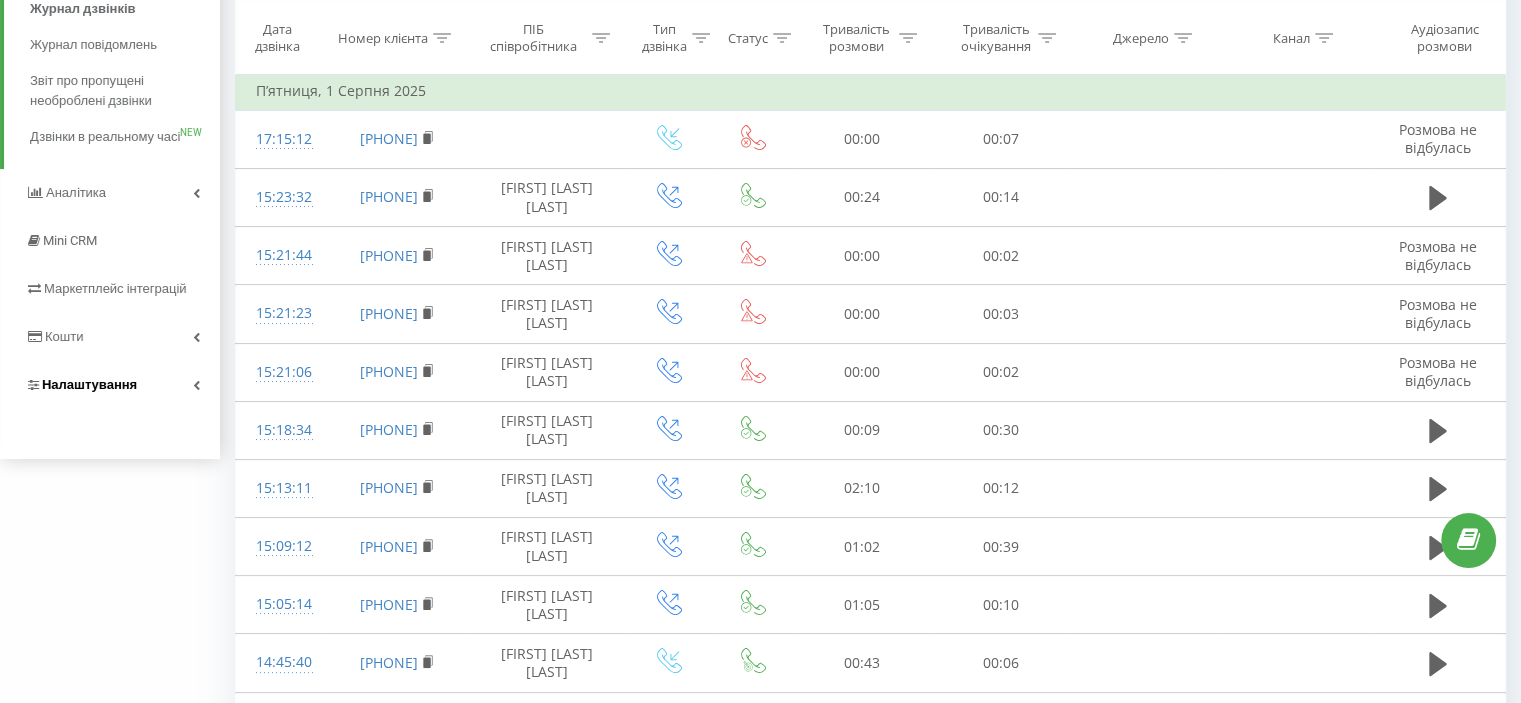 click on "Налаштування" at bounding box center [89, 384] 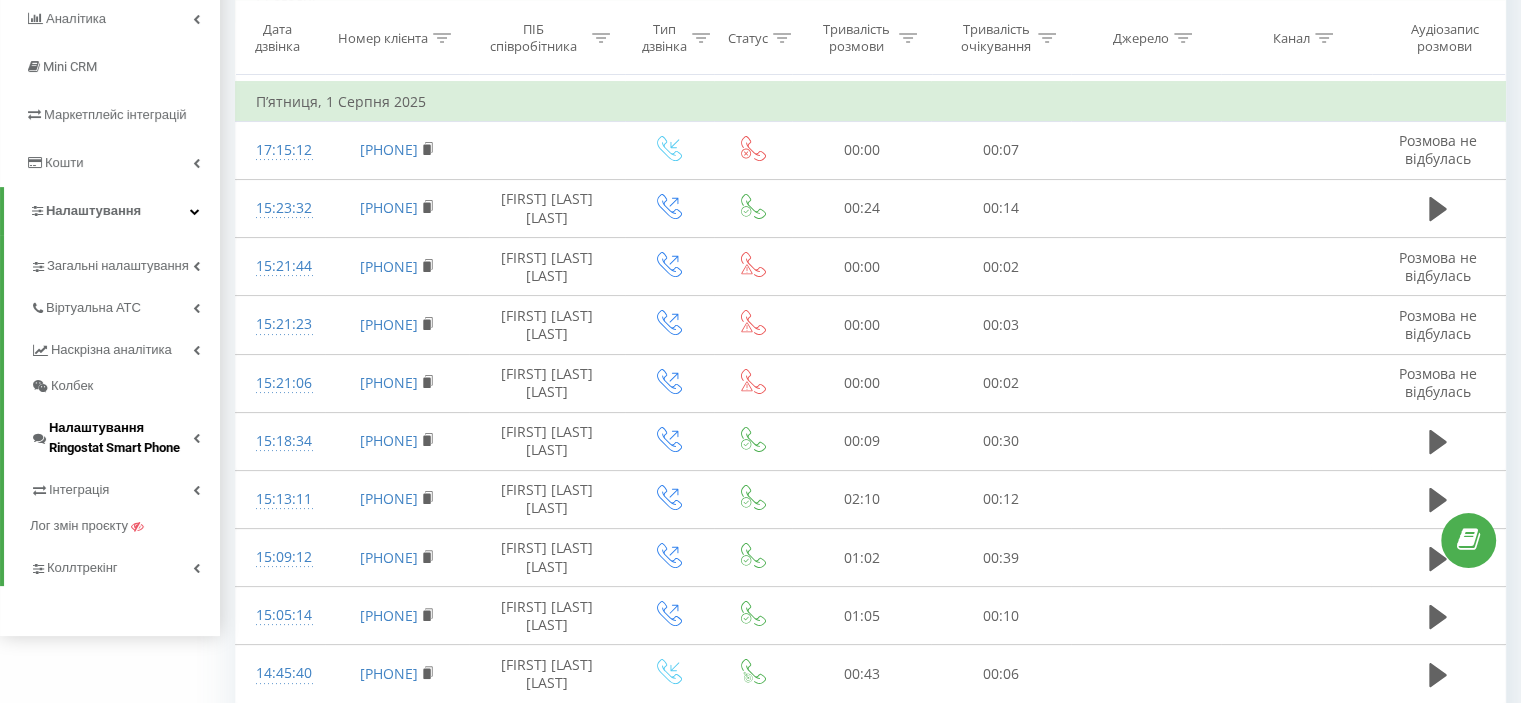 scroll, scrollTop: 278, scrollLeft: 0, axis: vertical 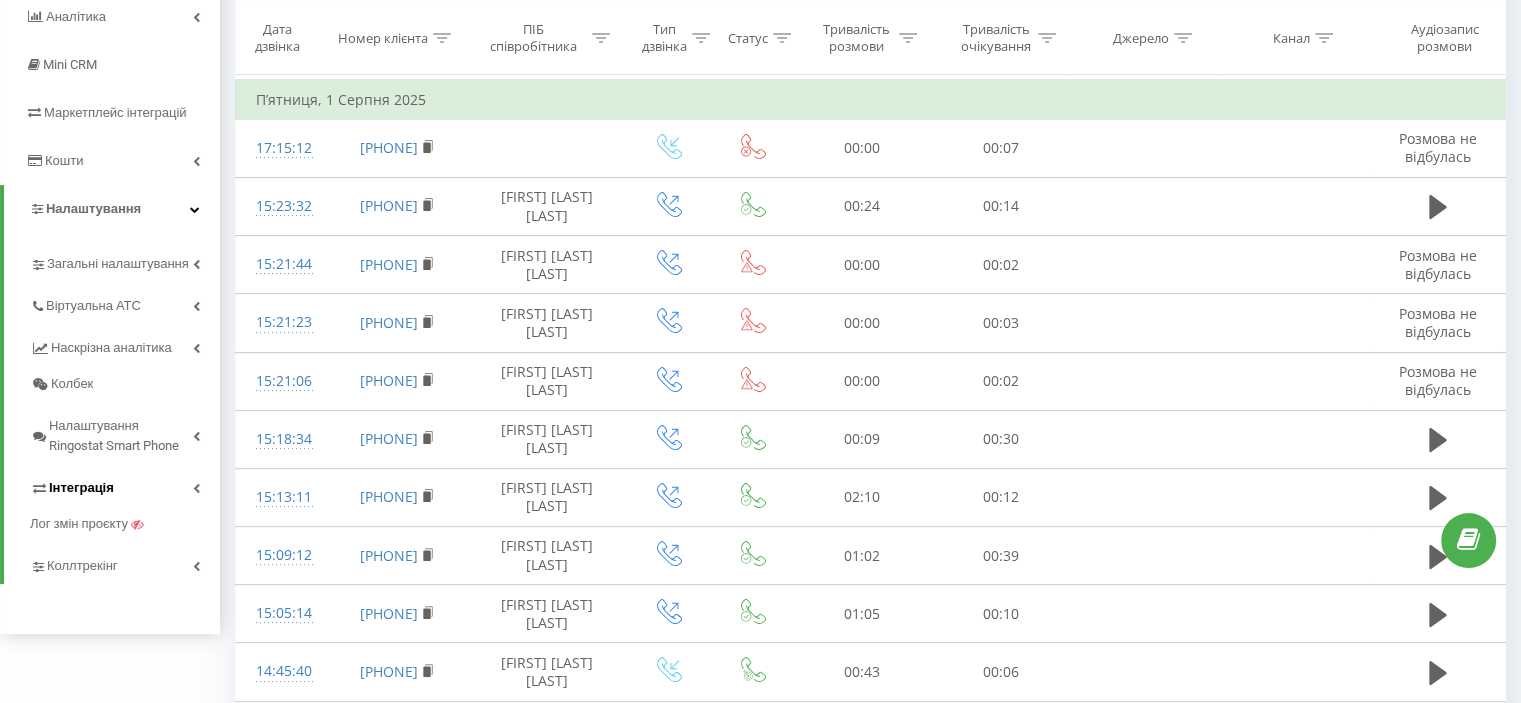 click on "Інтеграція" at bounding box center (81, 488) 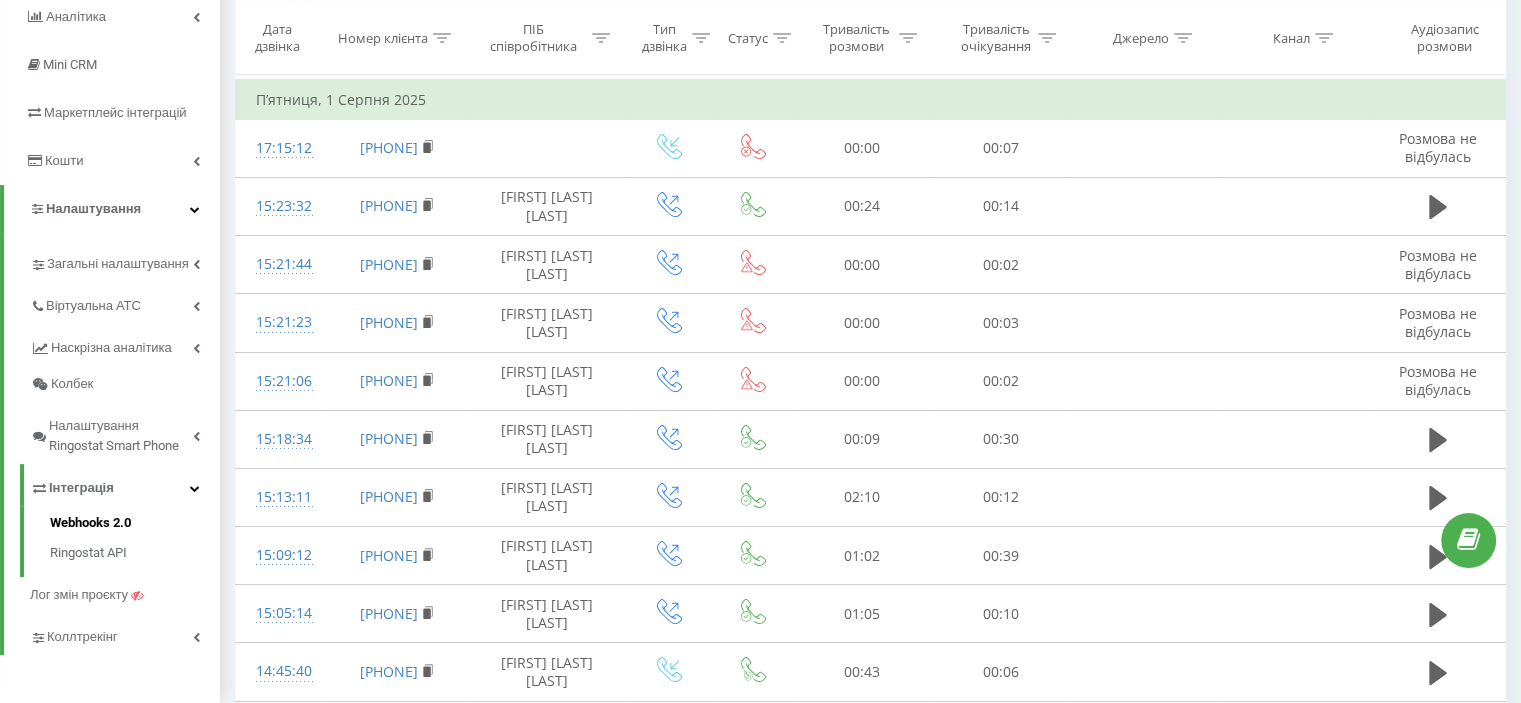 click on "Webhooks 2.0" at bounding box center (135, 525) 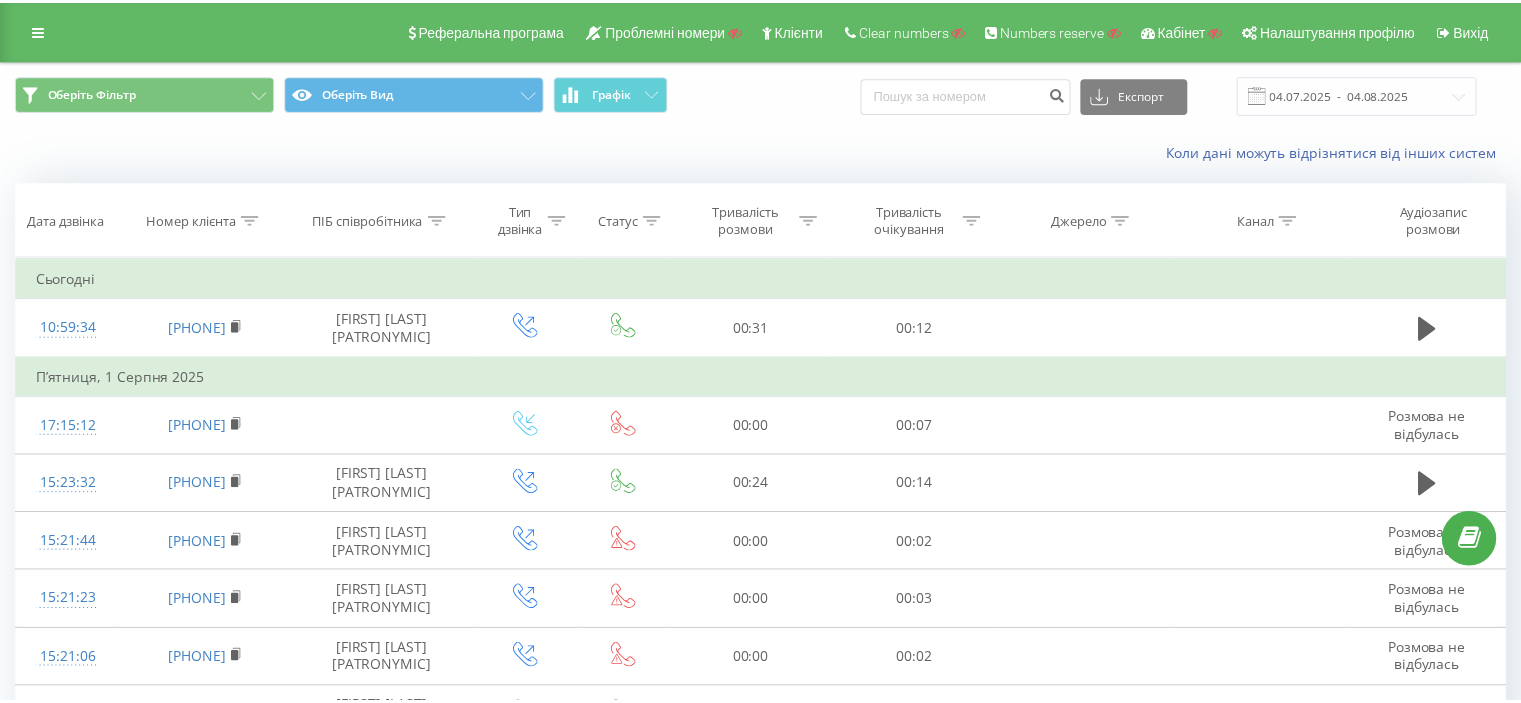 scroll, scrollTop: 0, scrollLeft: 0, axis: both 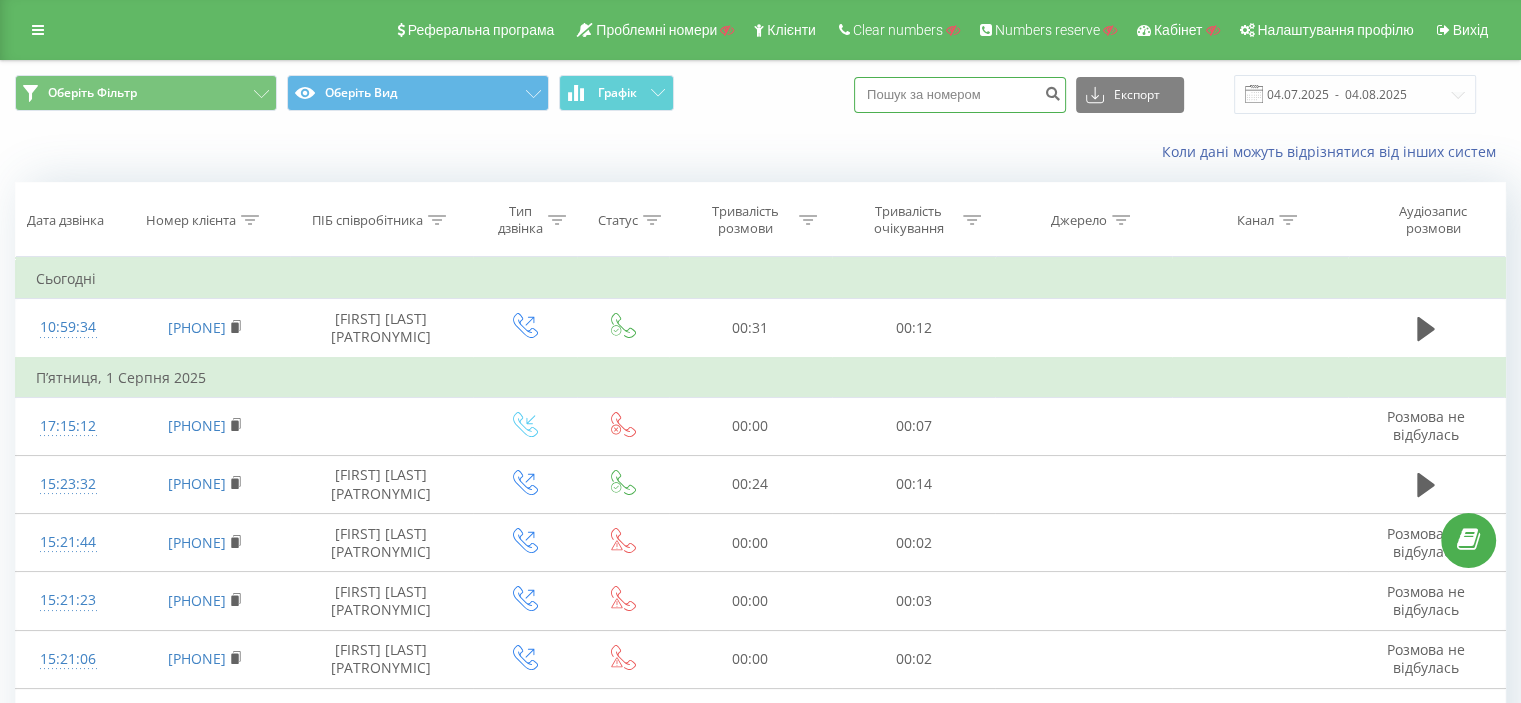 click at bounding box center (960, 95) 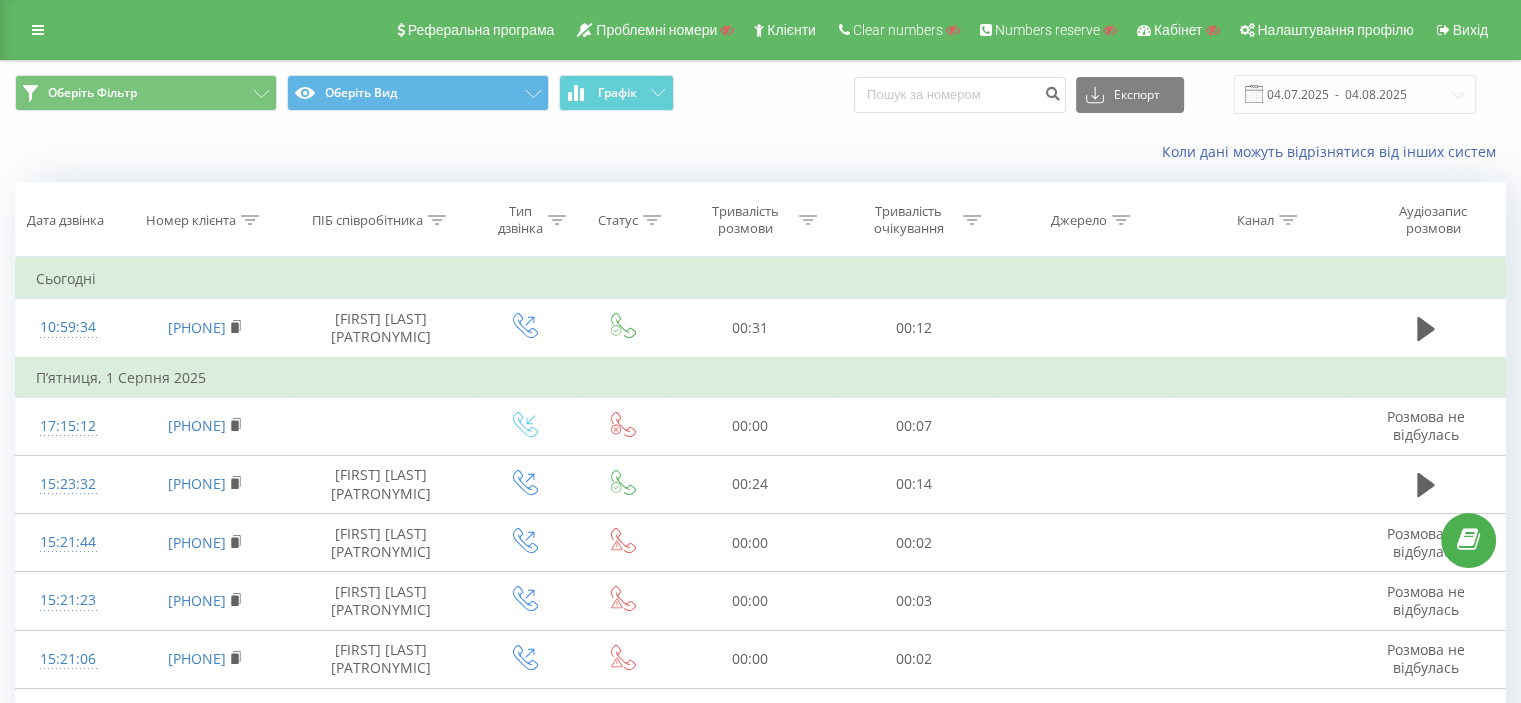 click on "Коли дані можуть відрізнятися вiд інших систем" at bounding box center (760, 152) 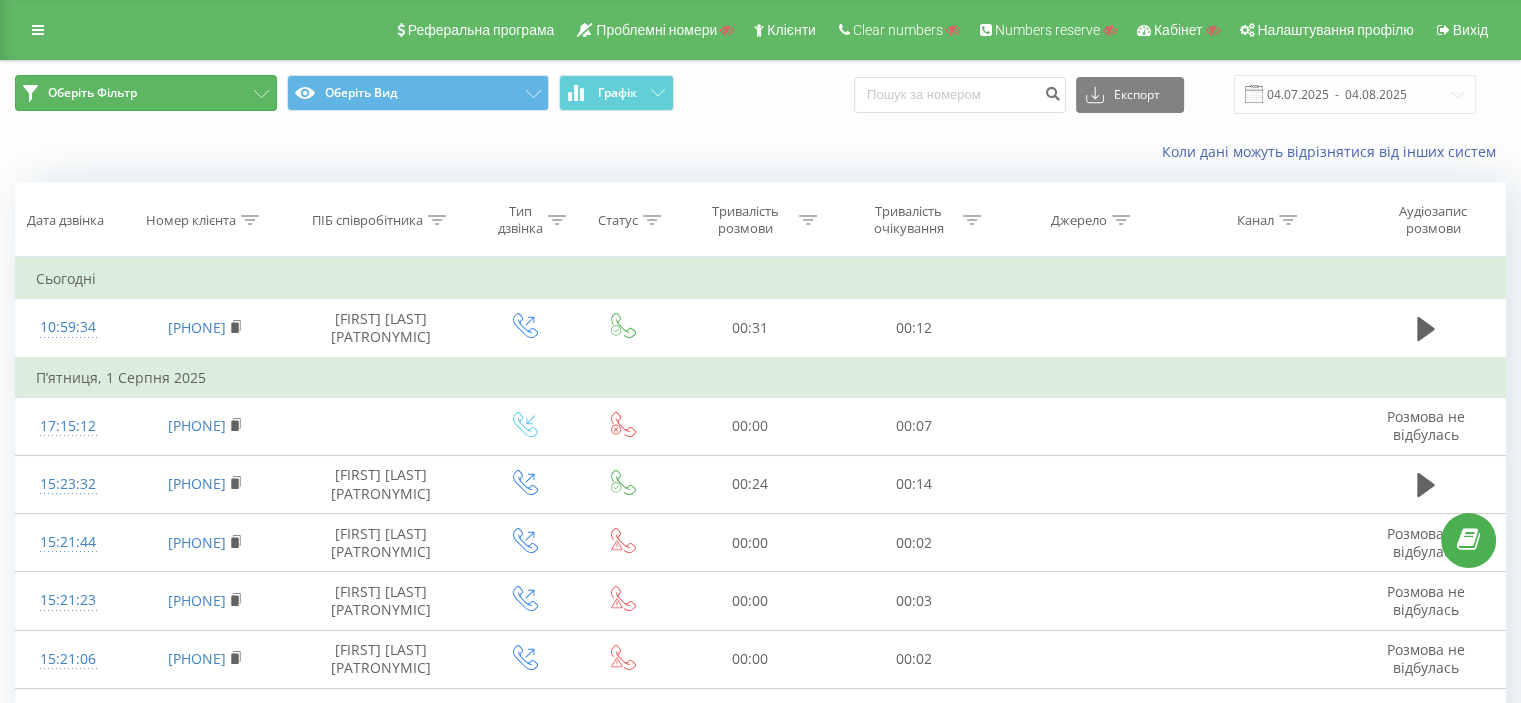 click 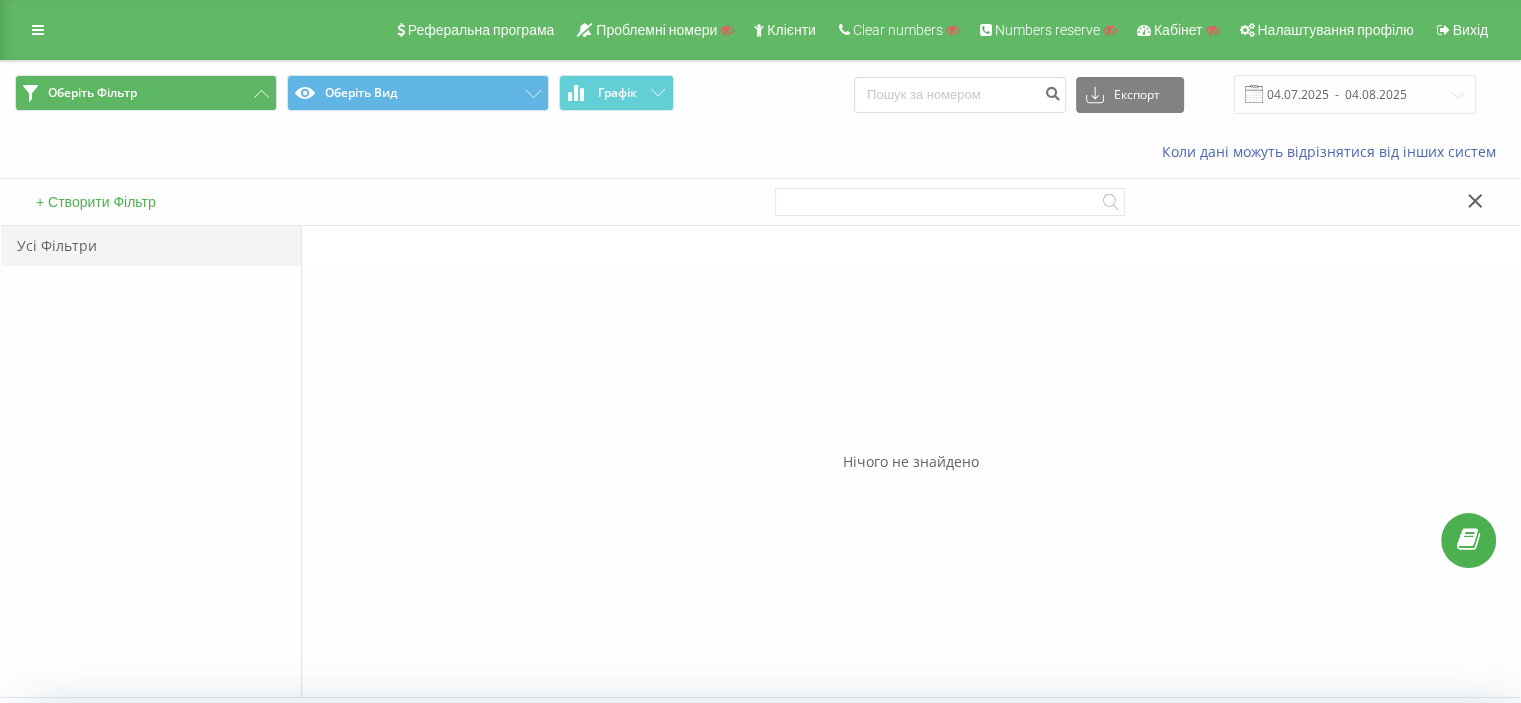 click on "+ Створити Фільтр" at bounding box center [96, 202] 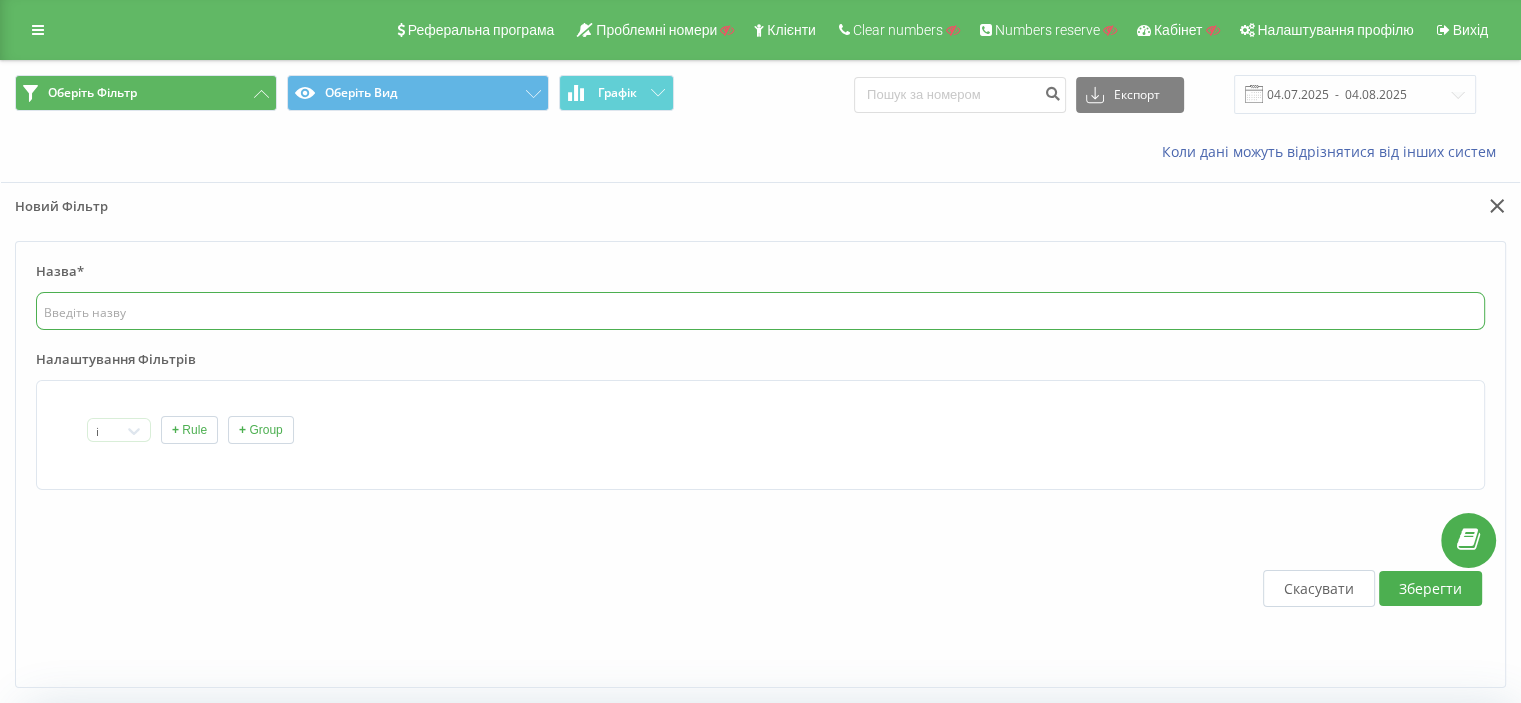 click at bounding box center (760, 311) 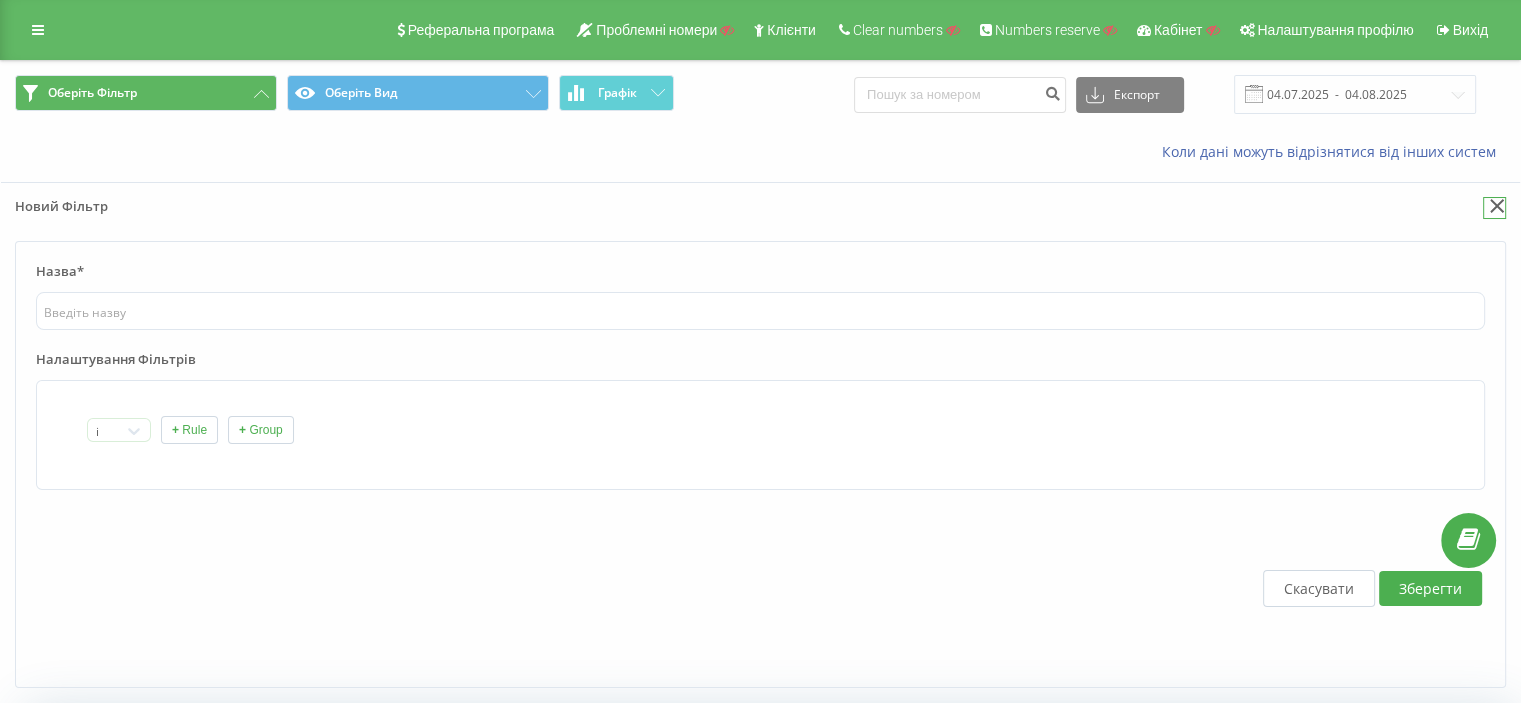 click at bounding box center [1494, 207] 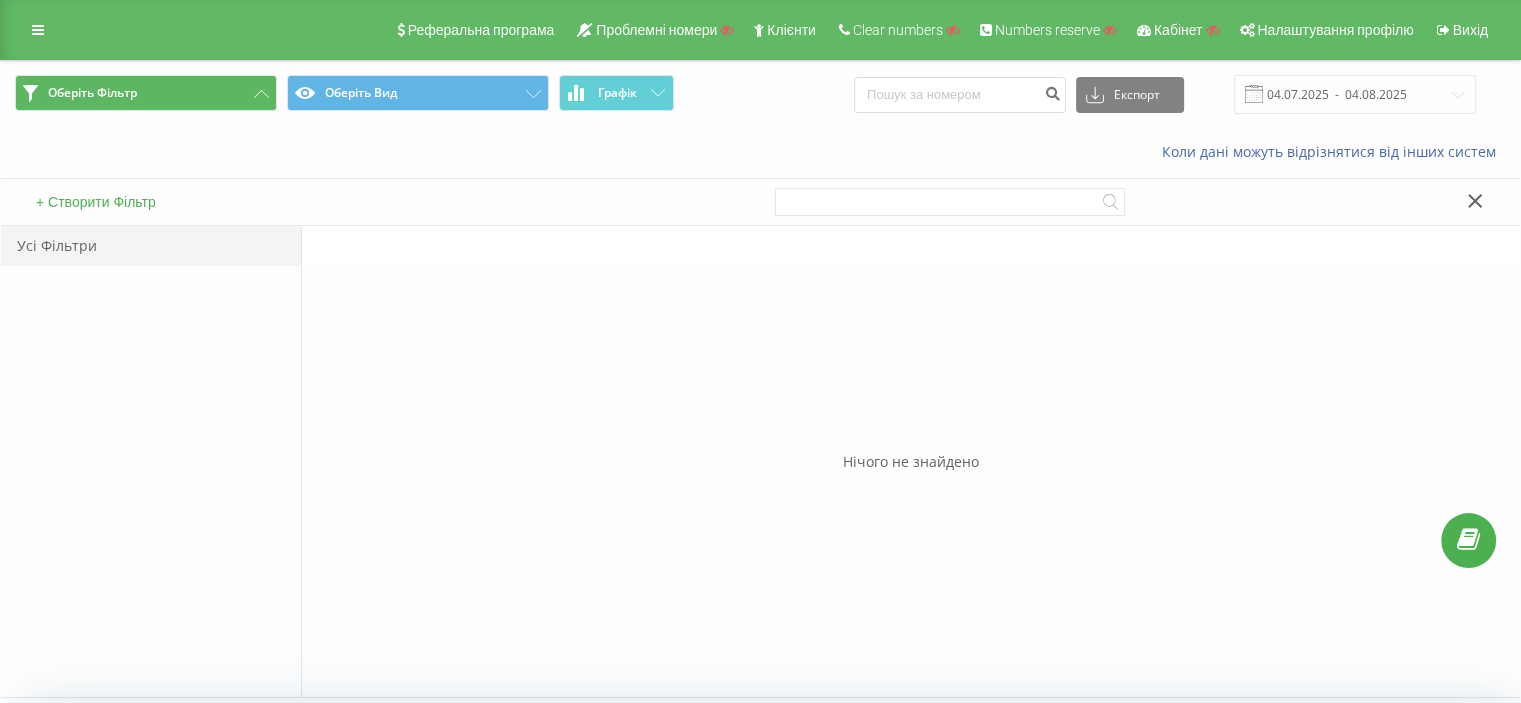 click 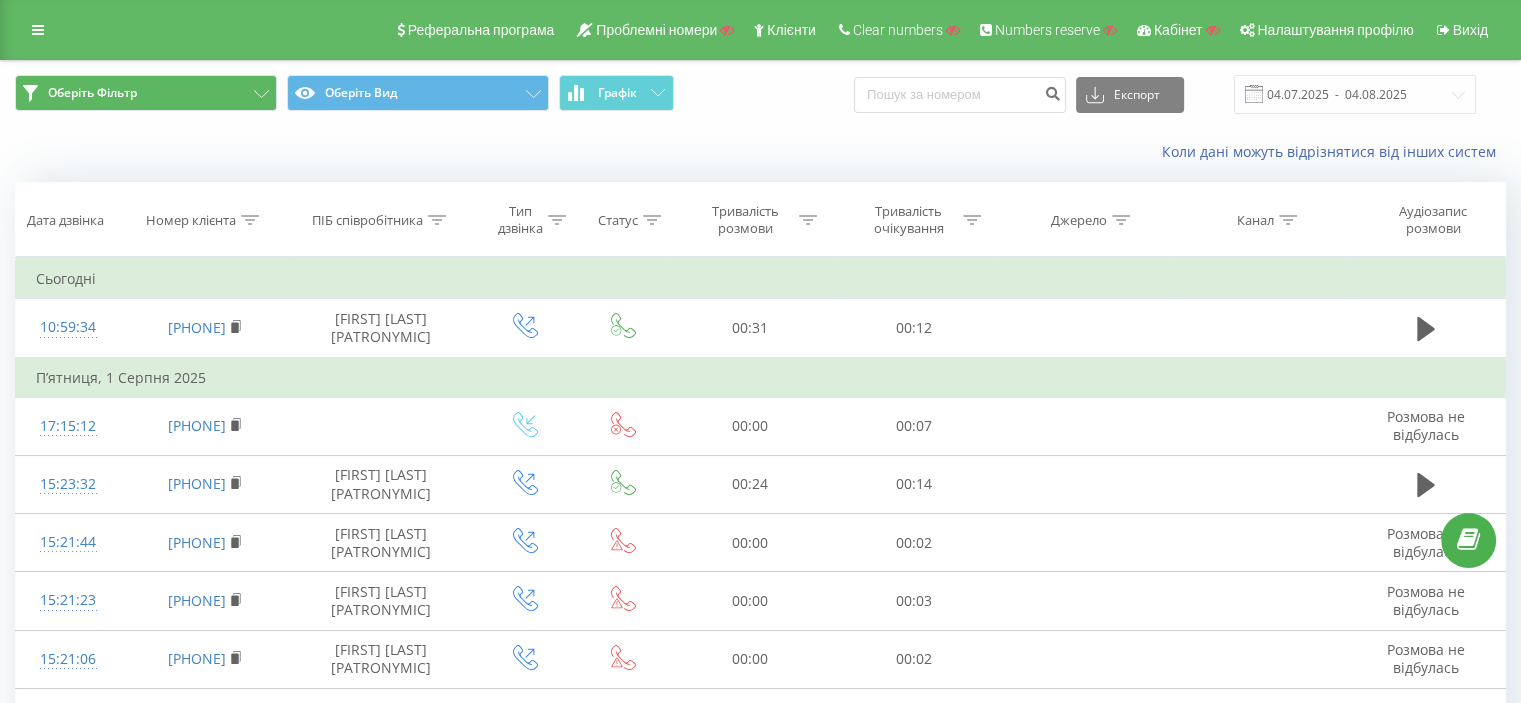 click at bounding box center [557, 220] 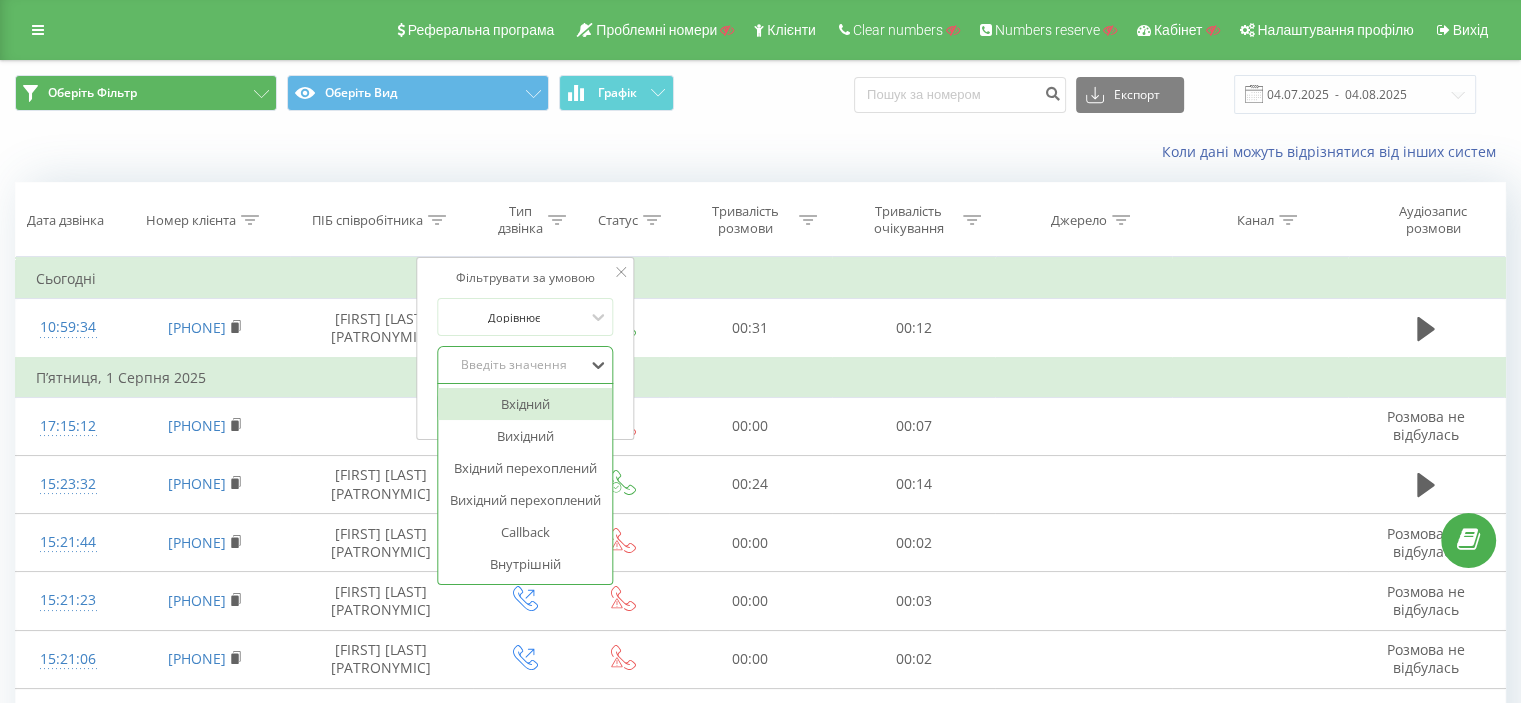 click on "Введіть значення" at bounding box center [514, 365] 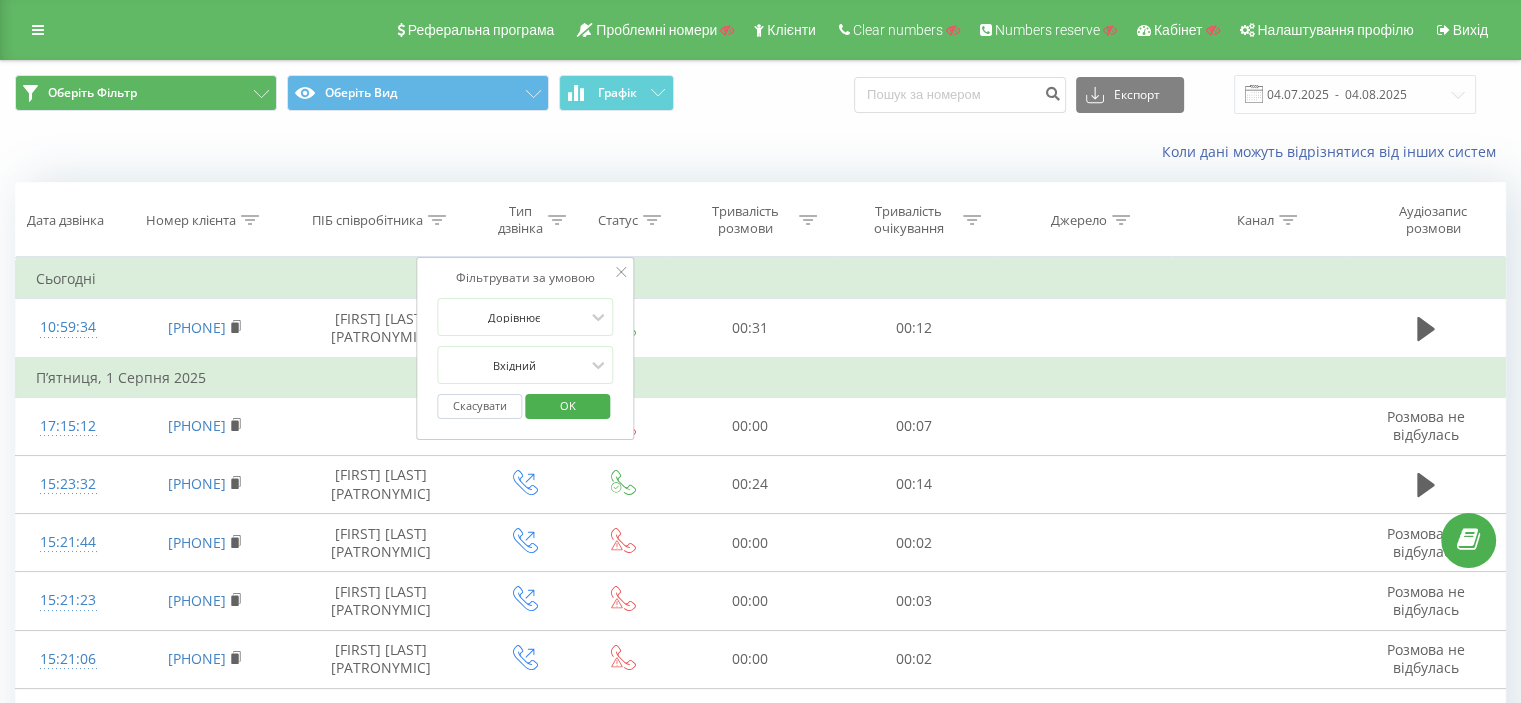 click on "OK" at bounding box center (568, 405) 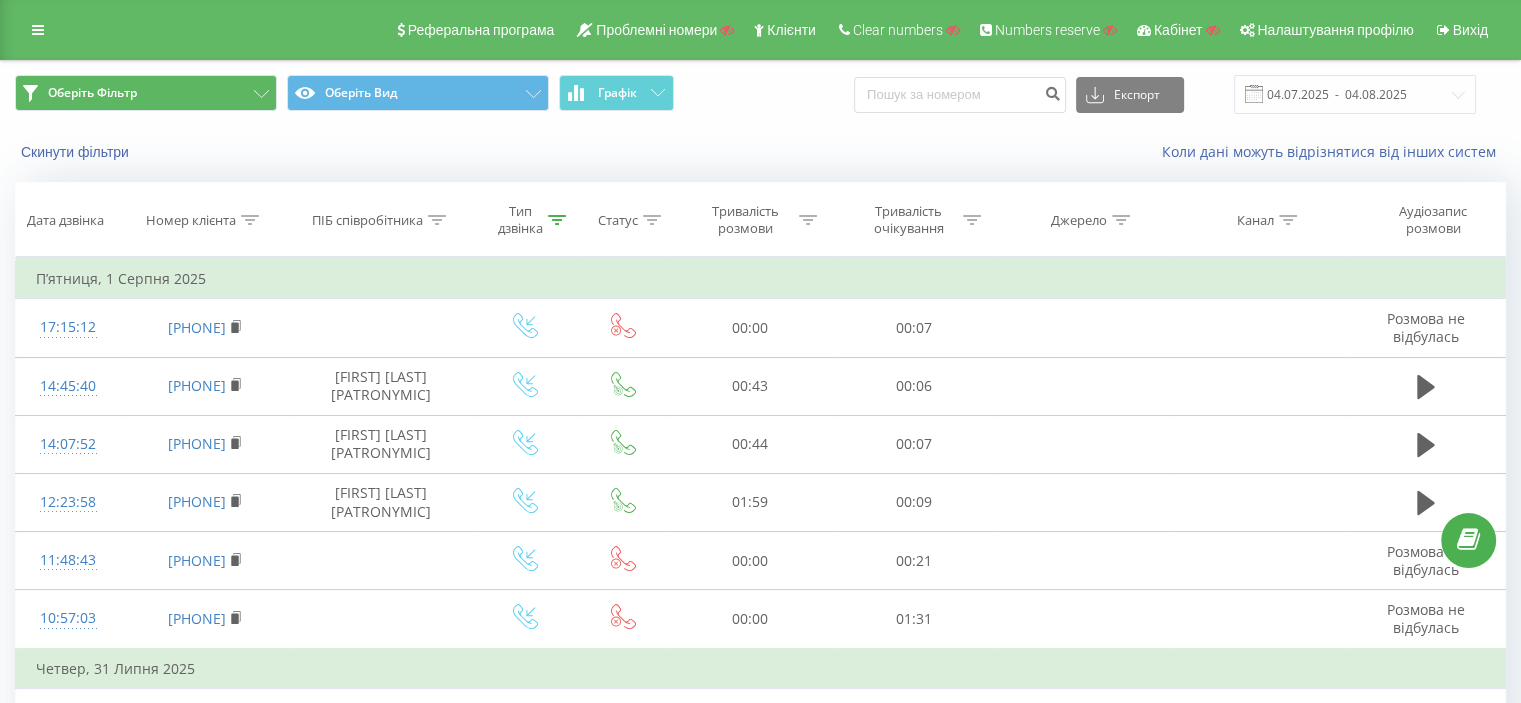 click on "Скинути фільтри Коли дані можуть відрізнятися вiд інших систем" at bounding box center (760, 152) 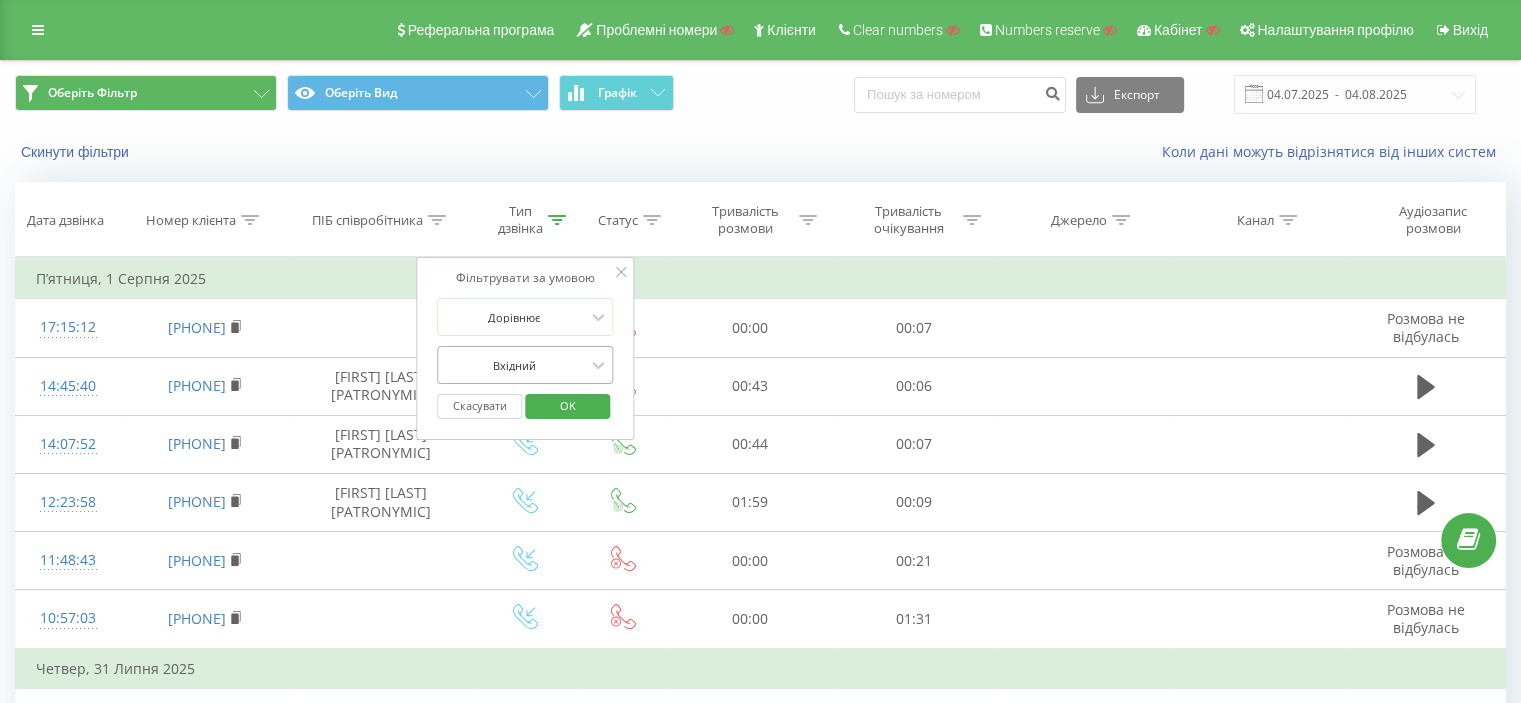 click at bounding box center [514, 365] 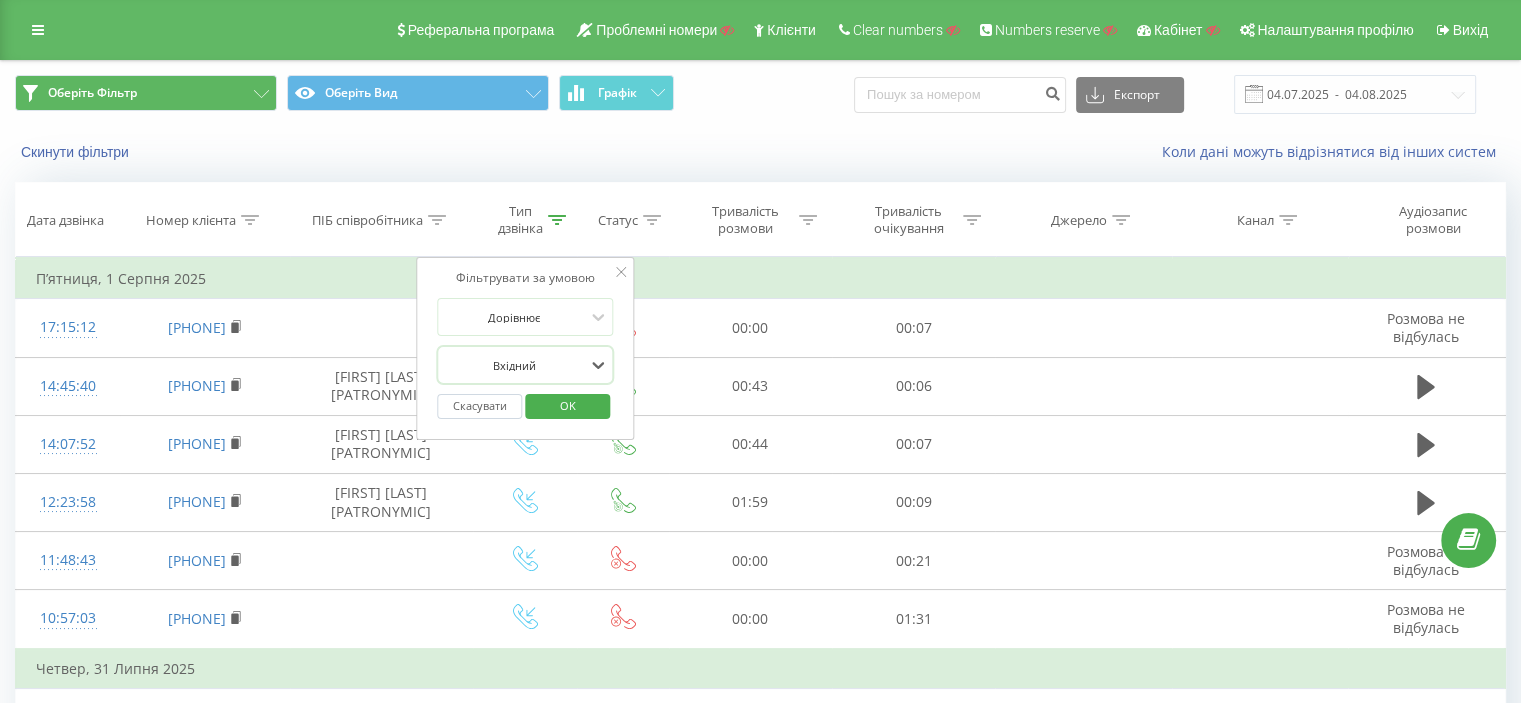 click at bounding box center (514, 365) 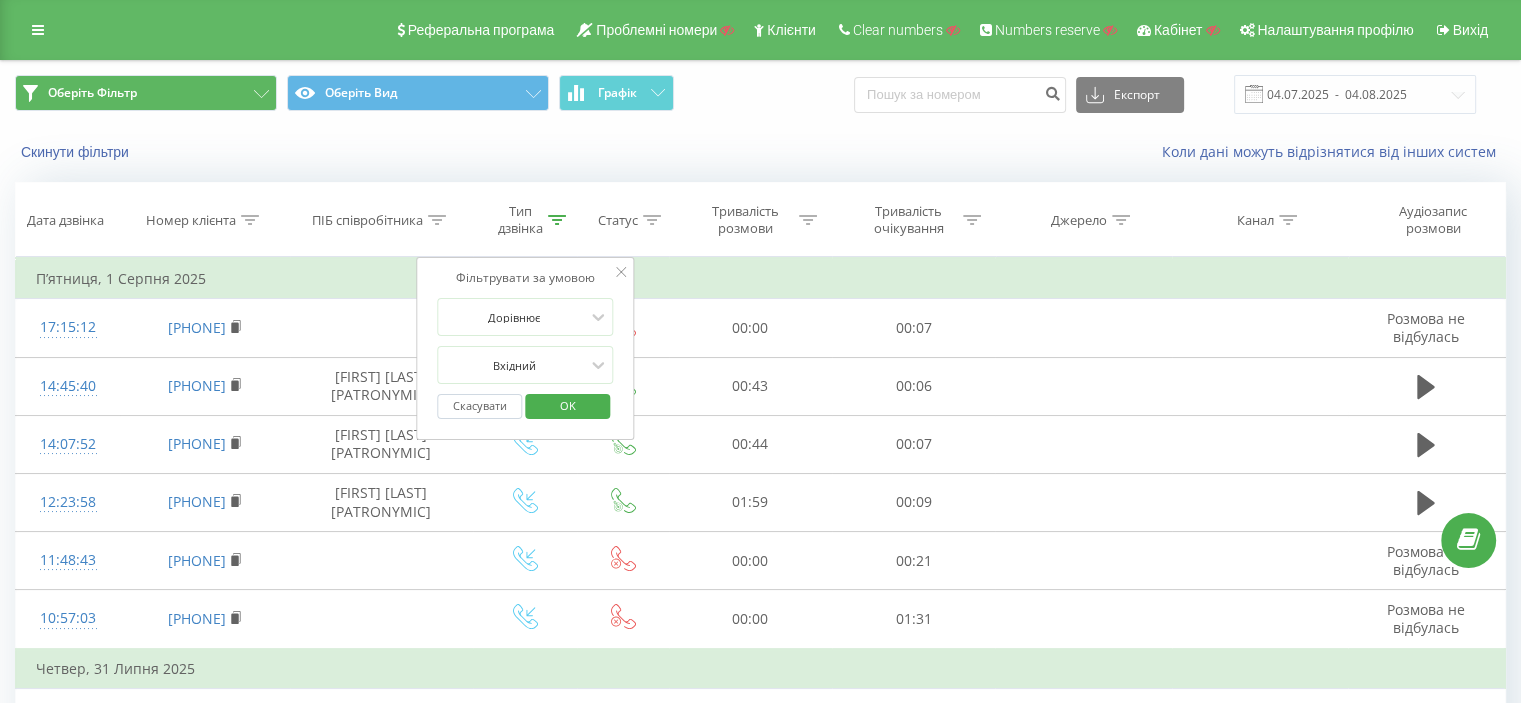 click on "Скасувати" at bounding box center [479, 406] 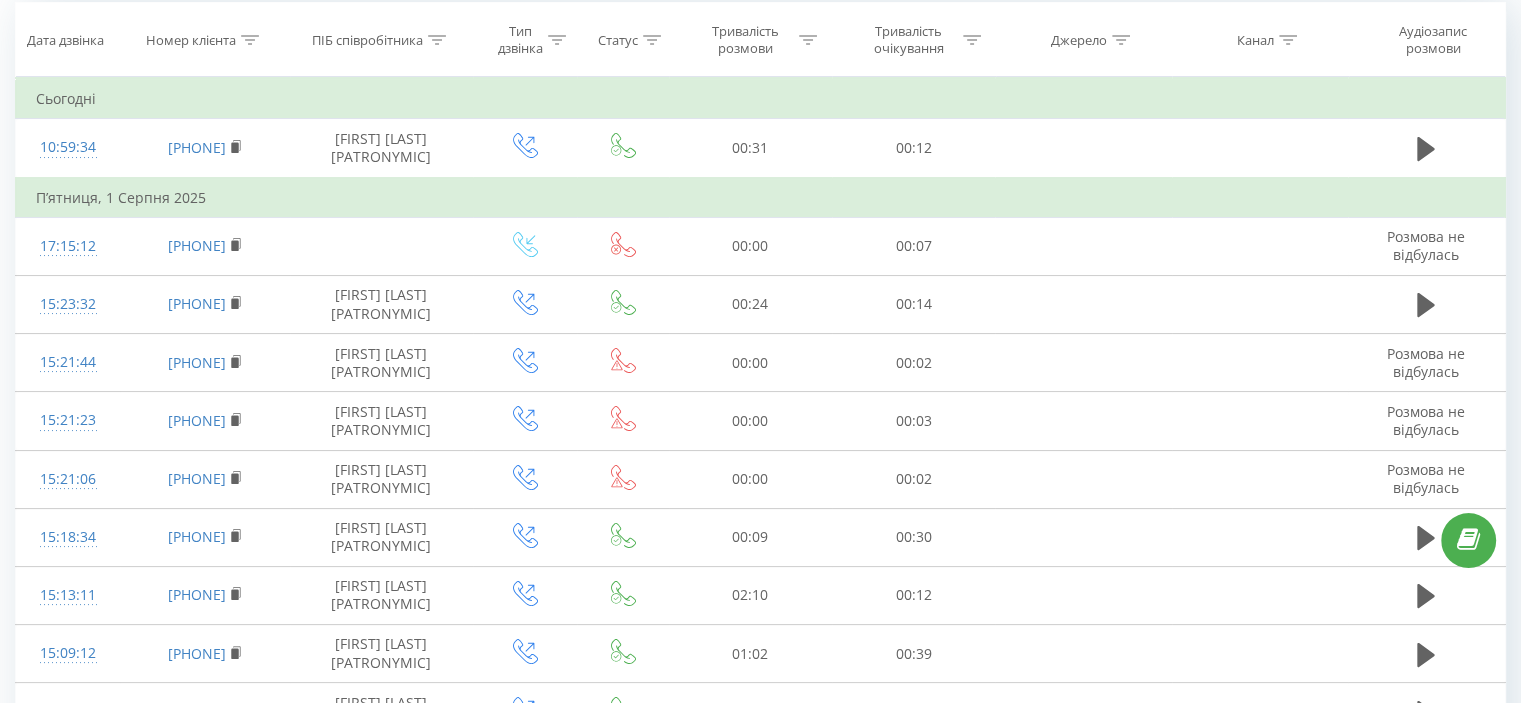 scroll, scrollTop: 0, scrollLeft: 0, axis: both 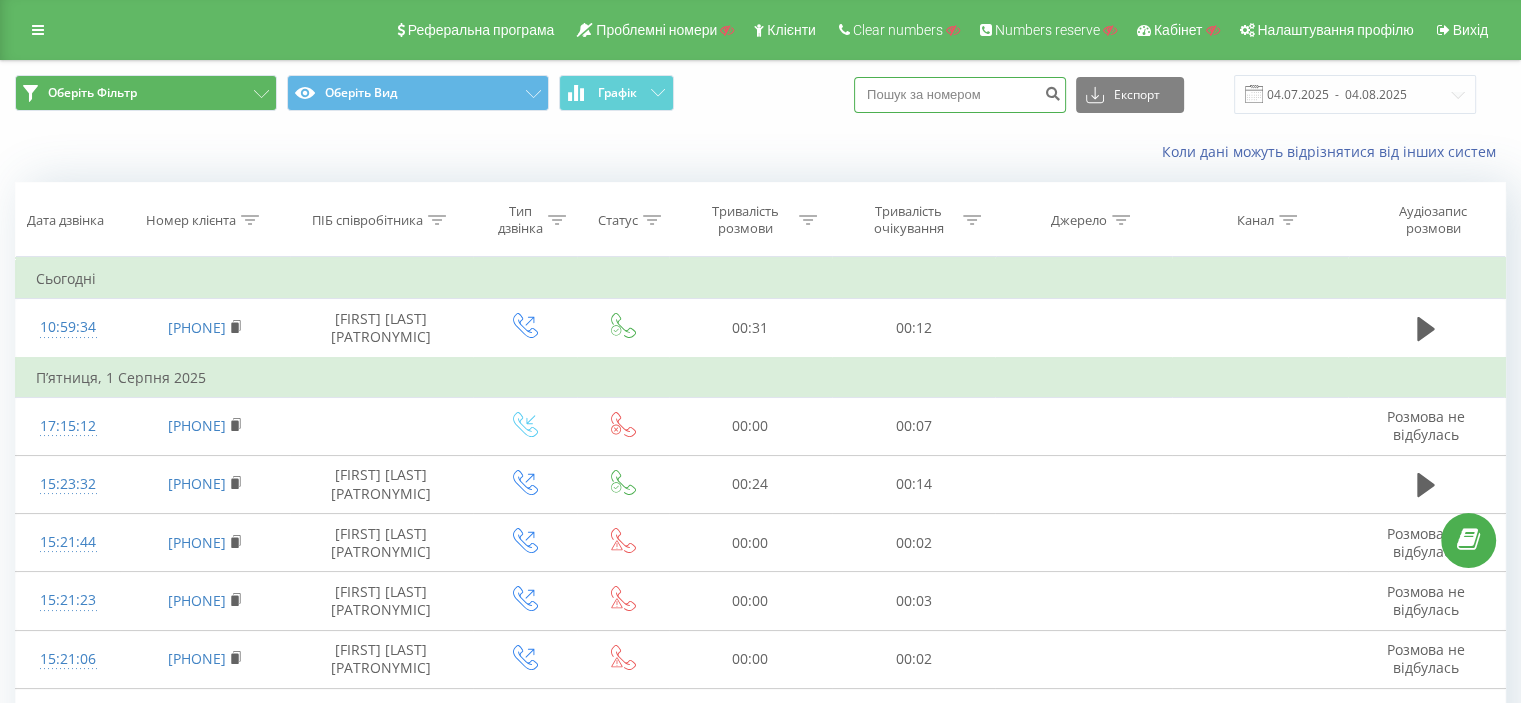 click at bounding box center [960, 95] 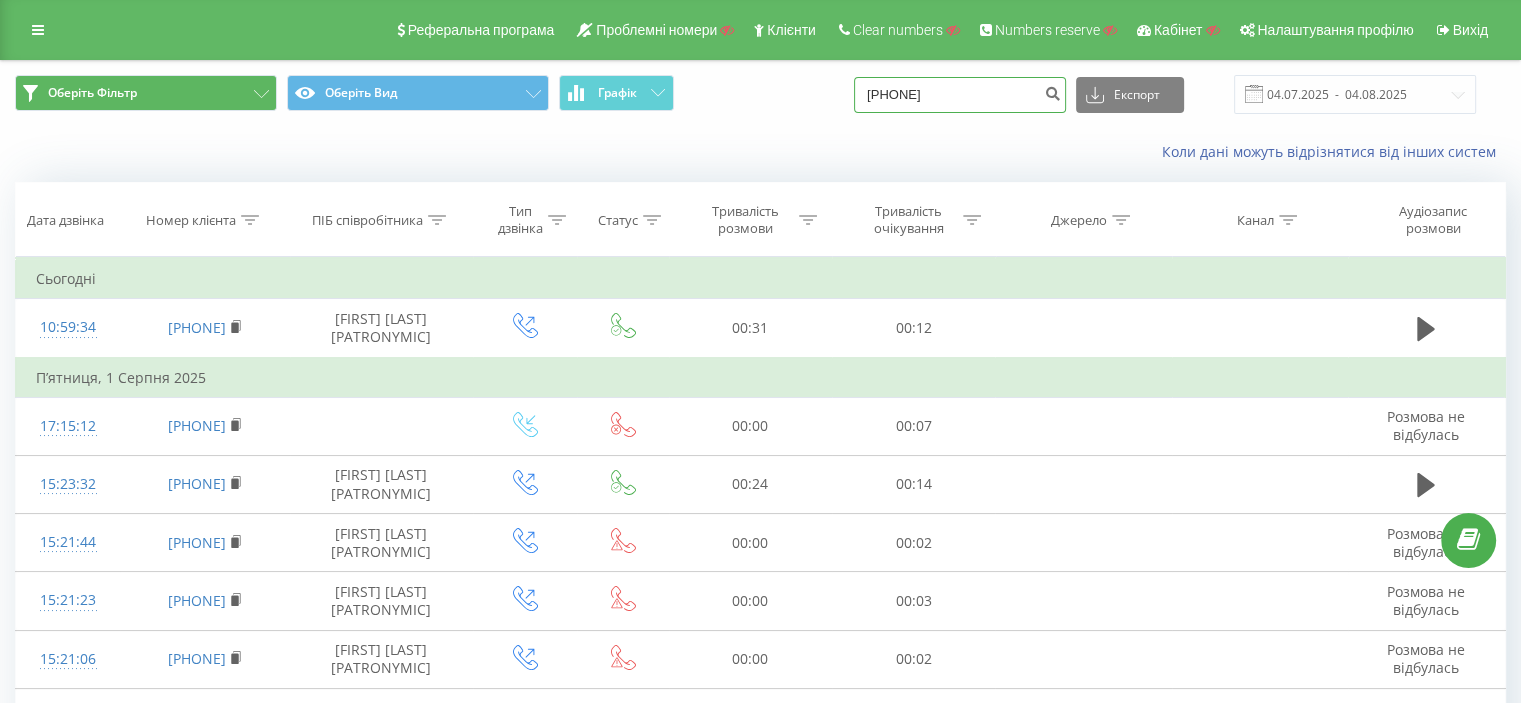 type on "34633159210" 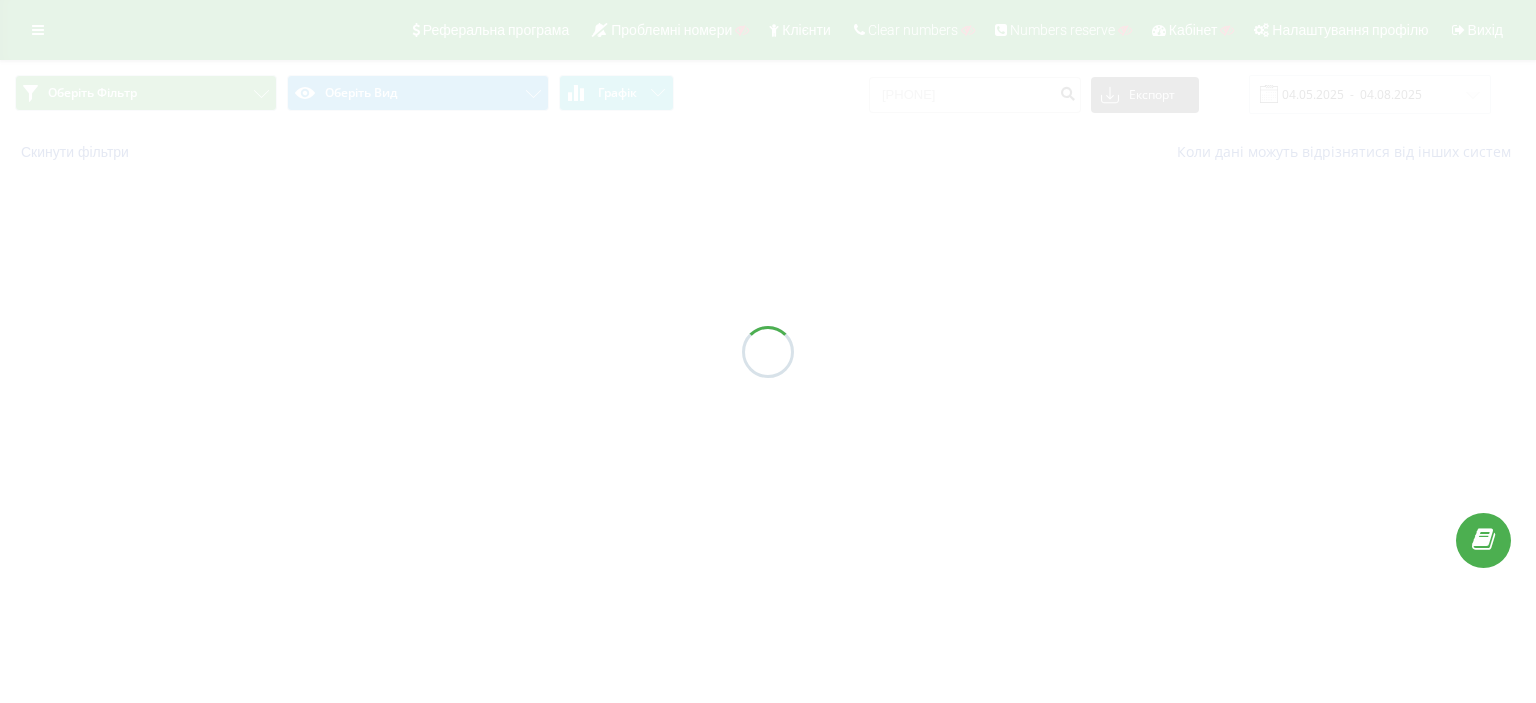 scroll, scrollTop: 0, scrollLeft: 0, axis: both 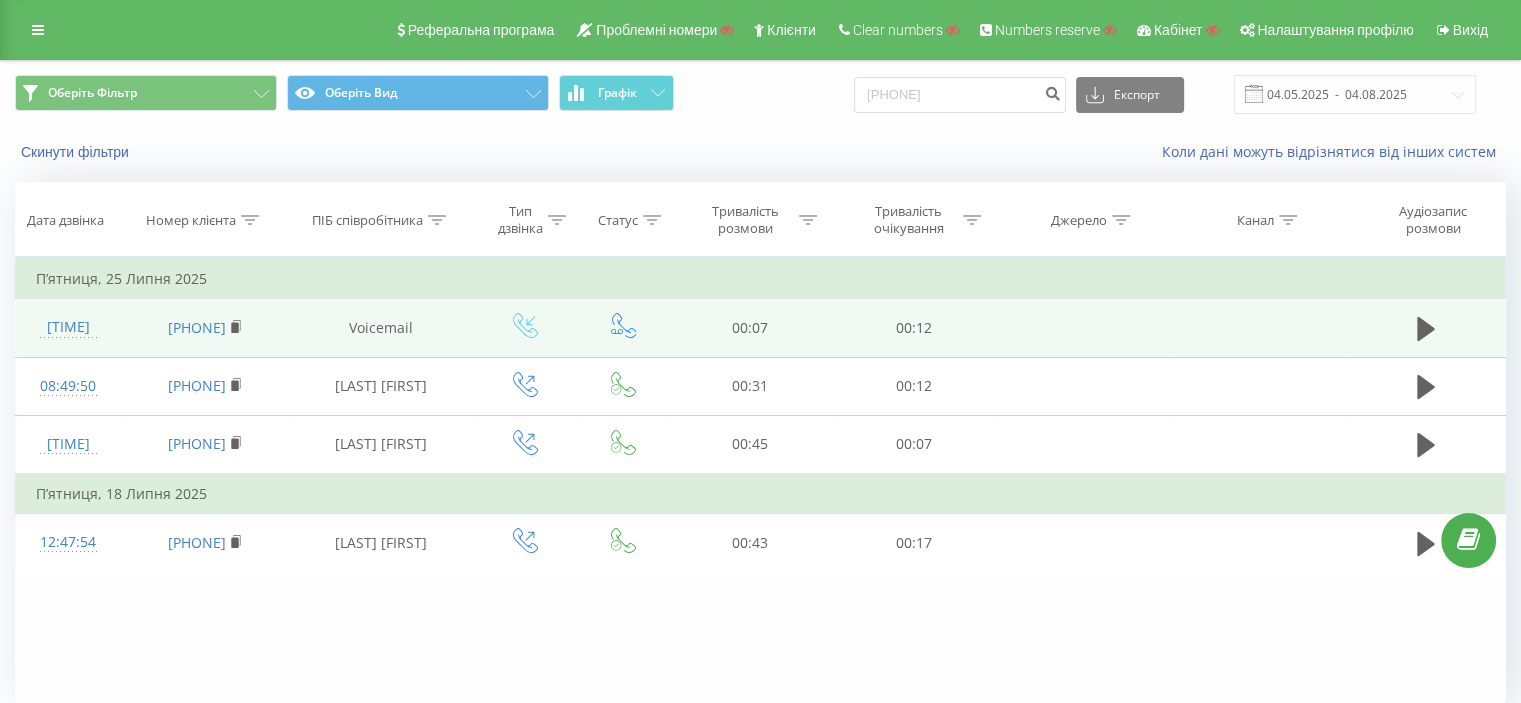 click on "[TIME]" at bounding box center [68, 328] 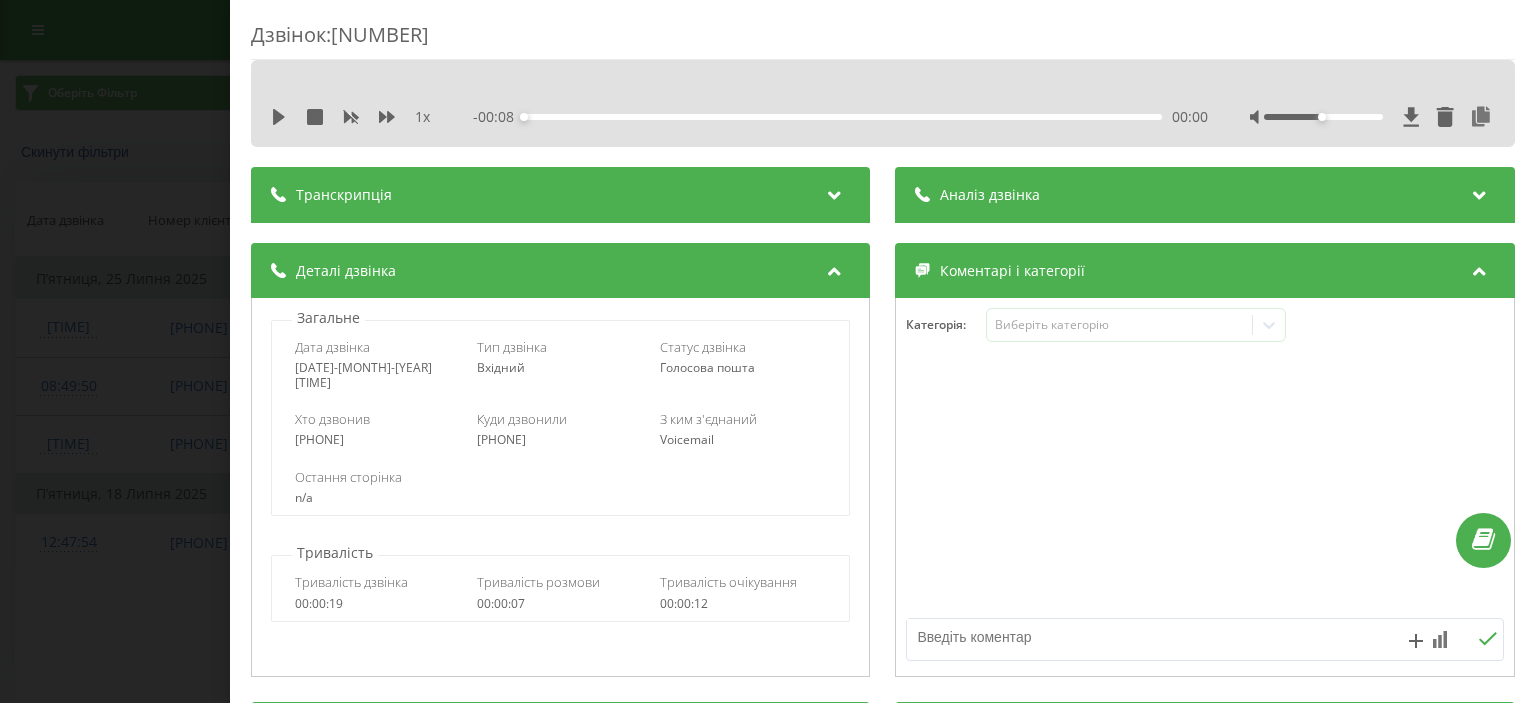 click on "[PHONE]" at bounding box center (561, 440) 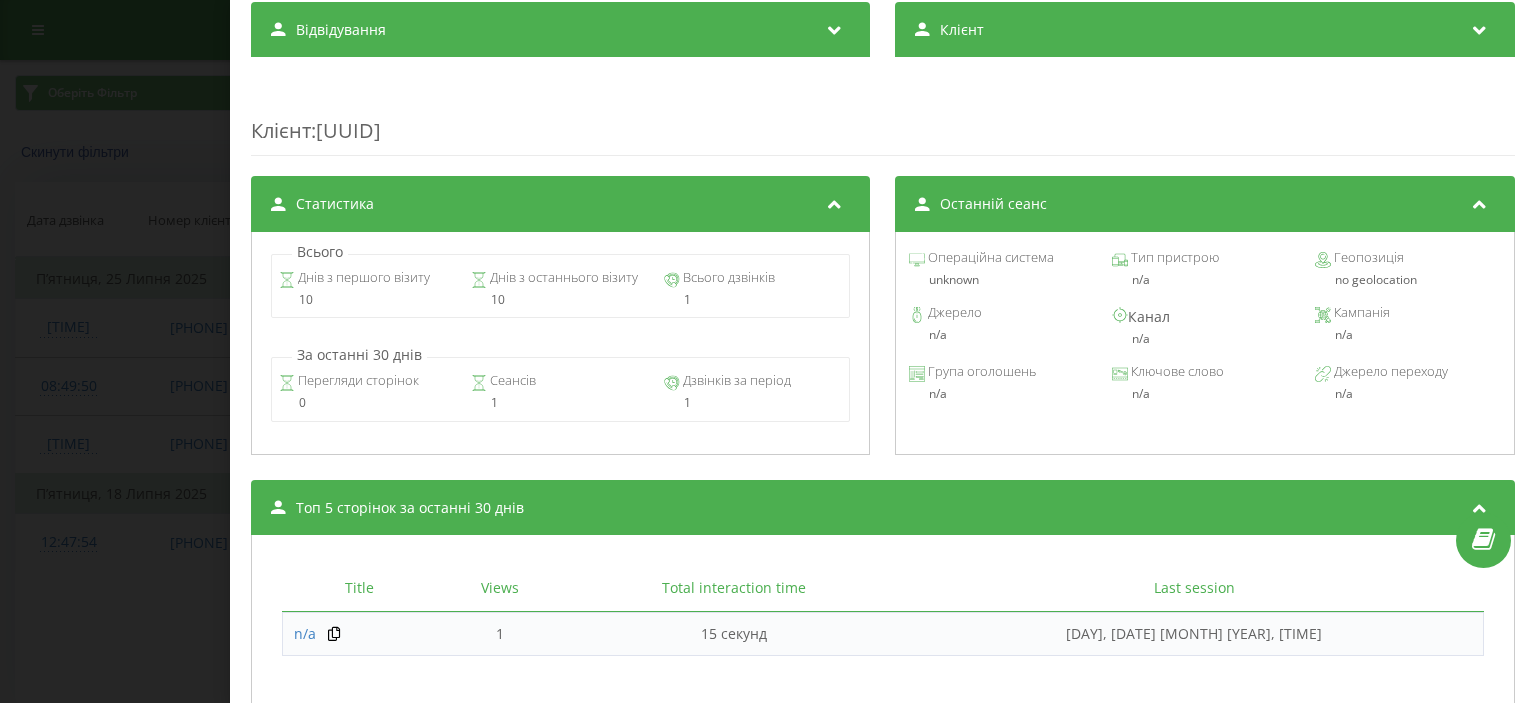 scroll, scrollTop: 838, scrollLeft: 0, axis: vertical 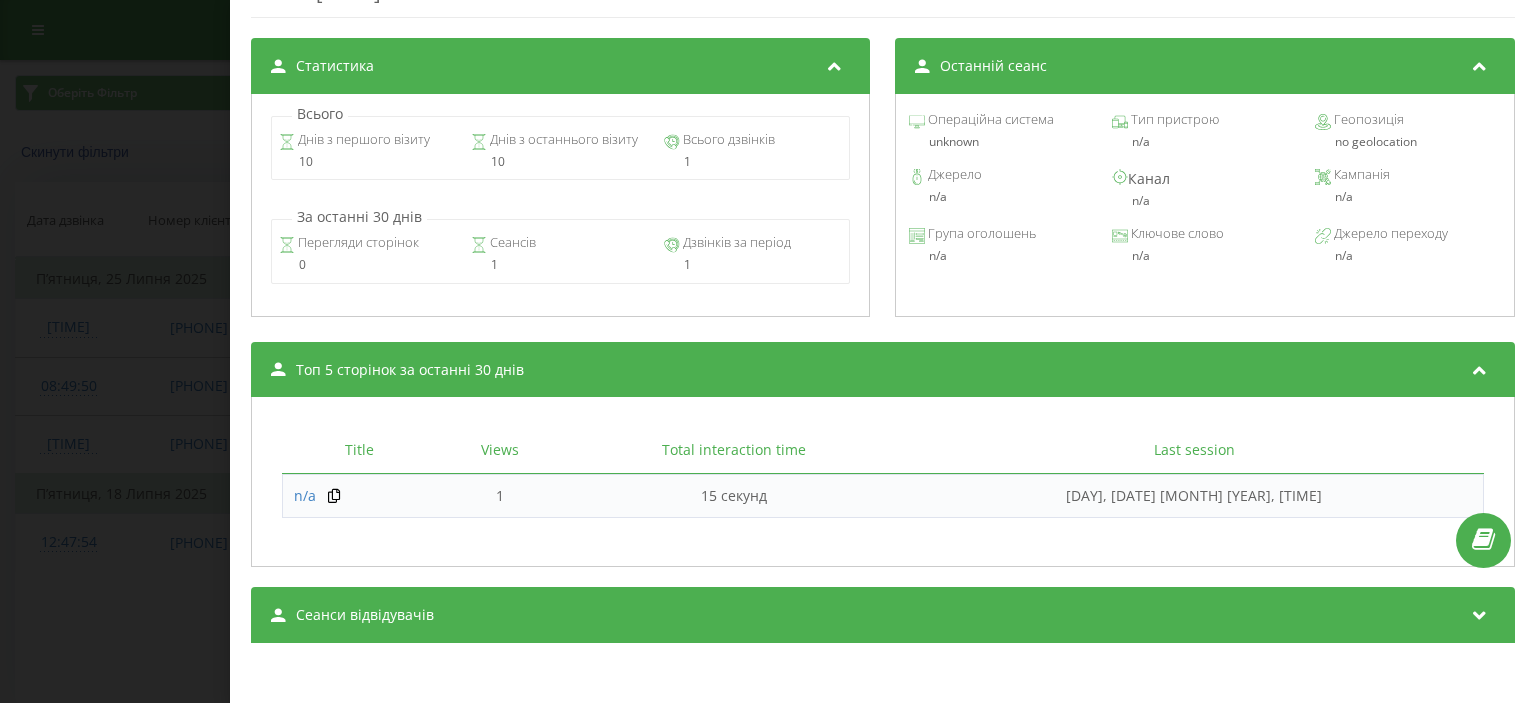 click on "Сеанси відвідувачів" at bounding box center (365, 615) 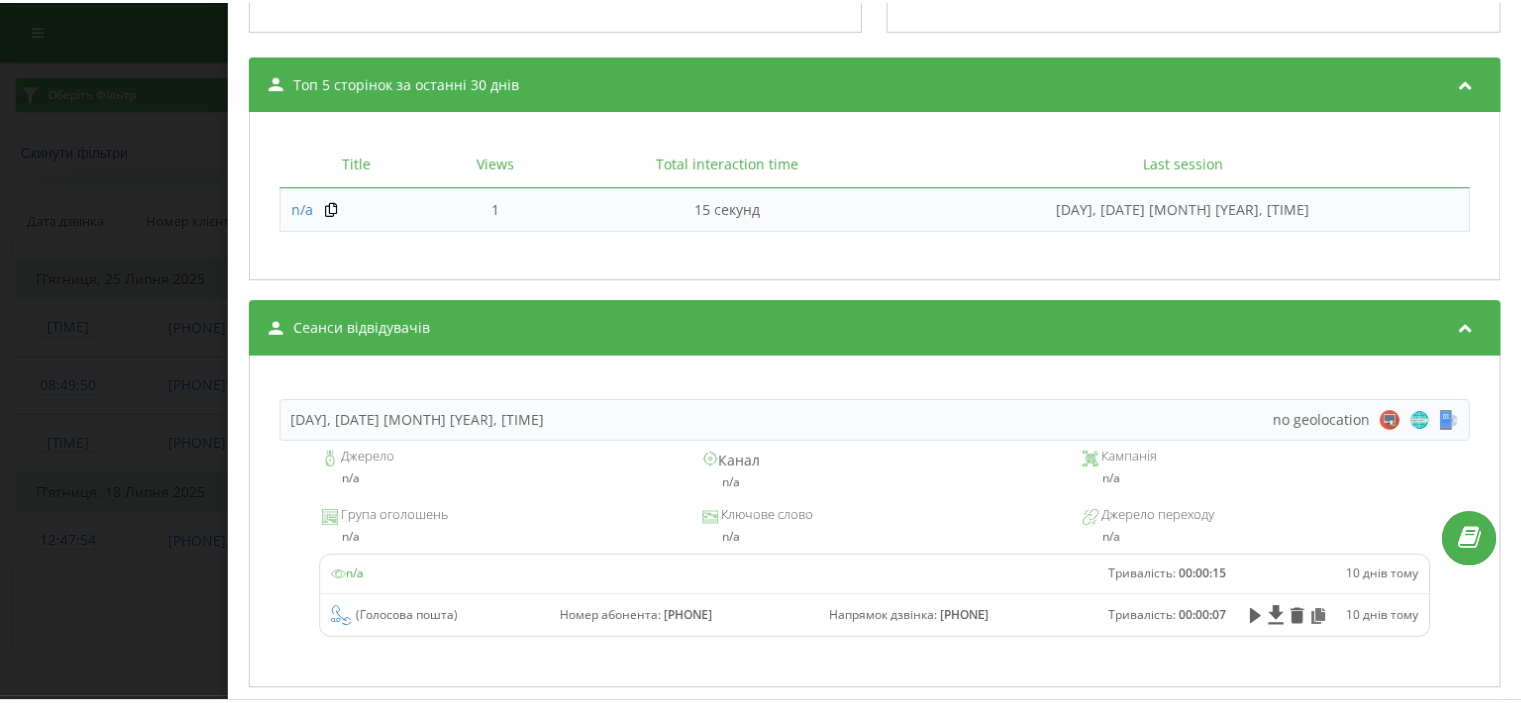 scroll, scrollTop: 1128, scrollLeft: 0, axis: vertical 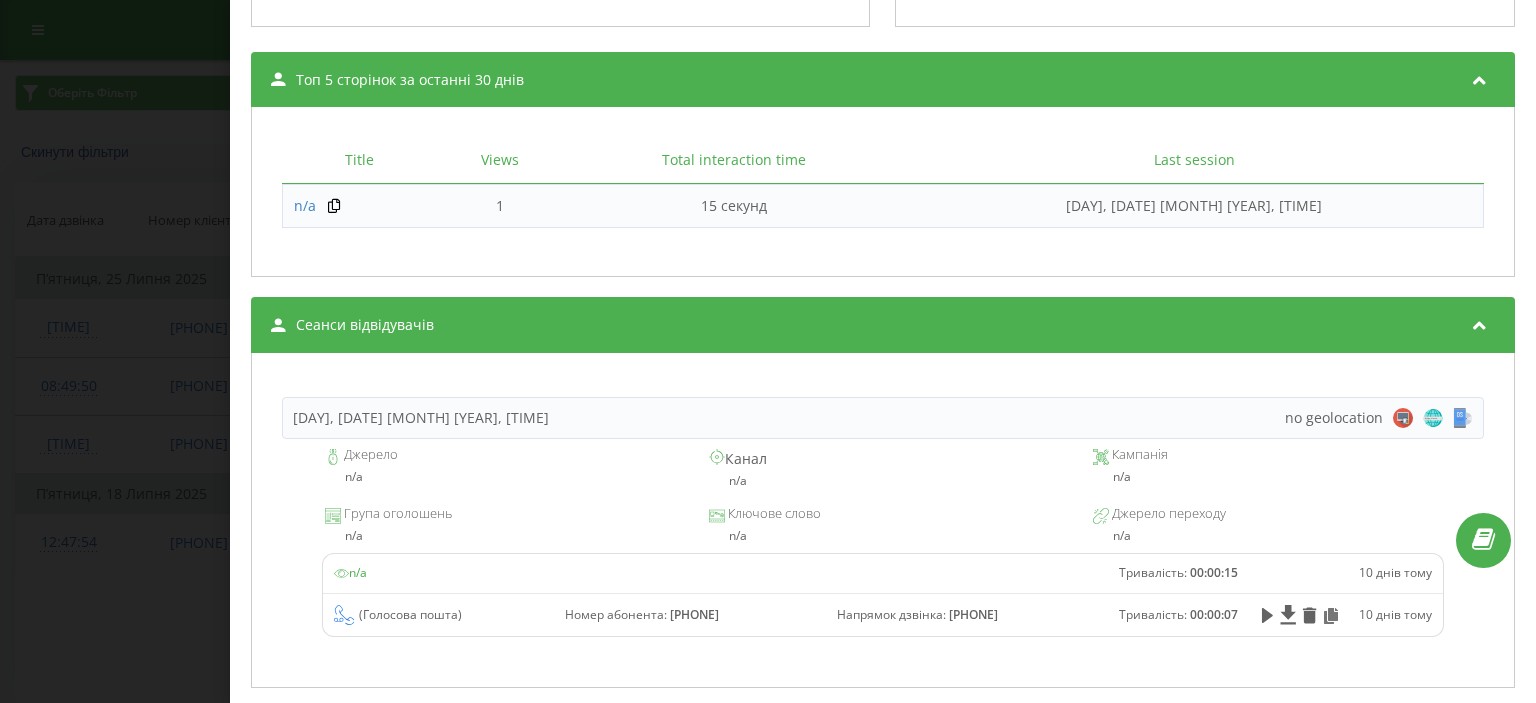drag, startPoint x: 928, startPoint y: 612, endPoint x: 1002, endPoint y: 611, distance: 74.00676 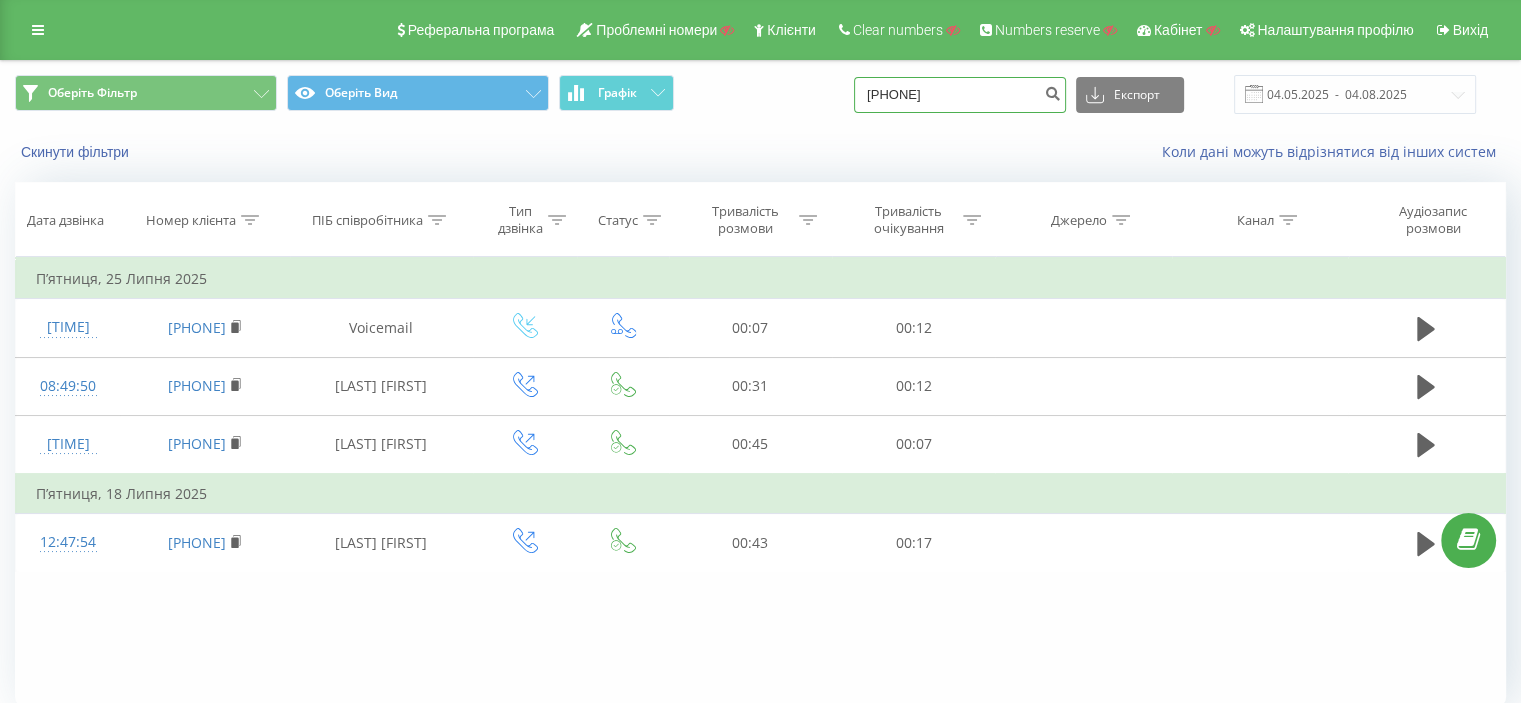 click on "[PHONE]" at bounding box center (960, 95) 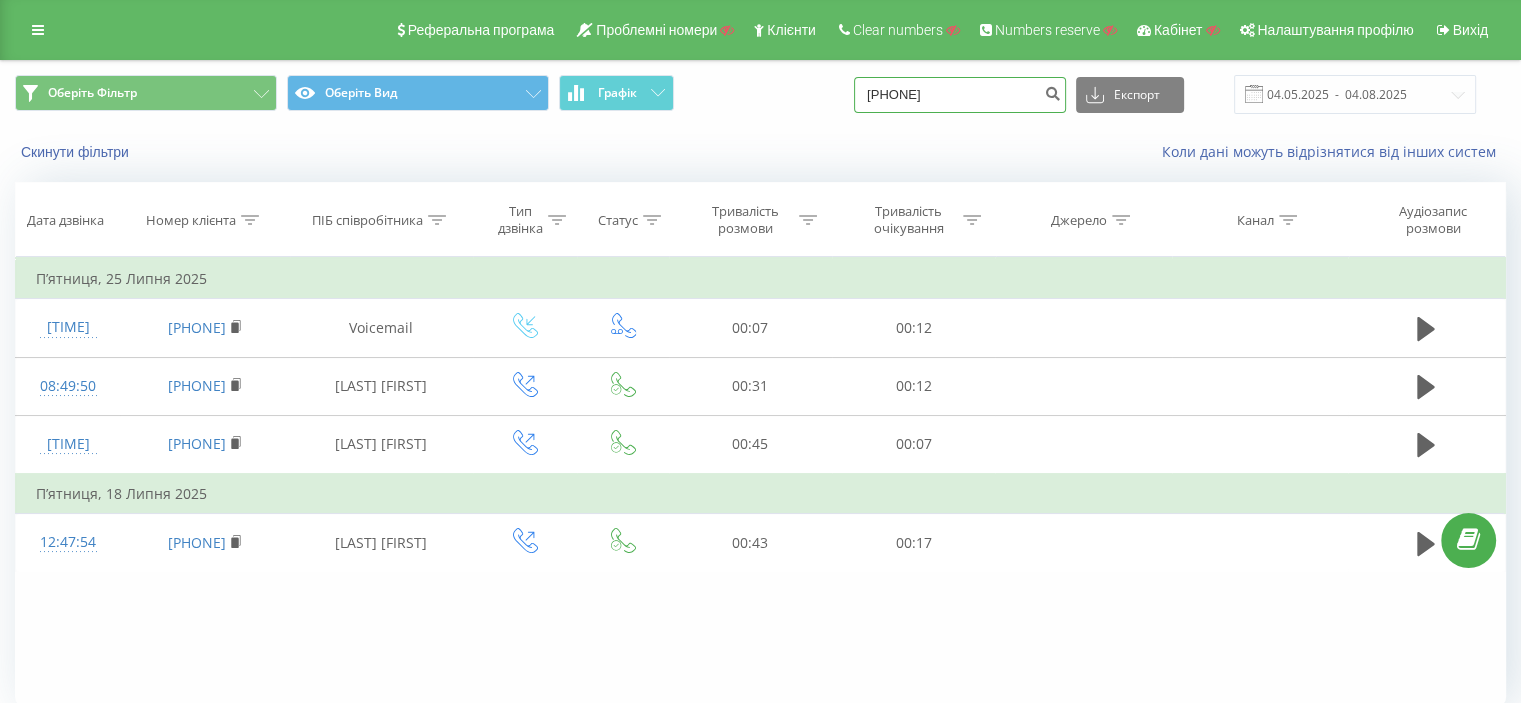 type on "[PHONE]" 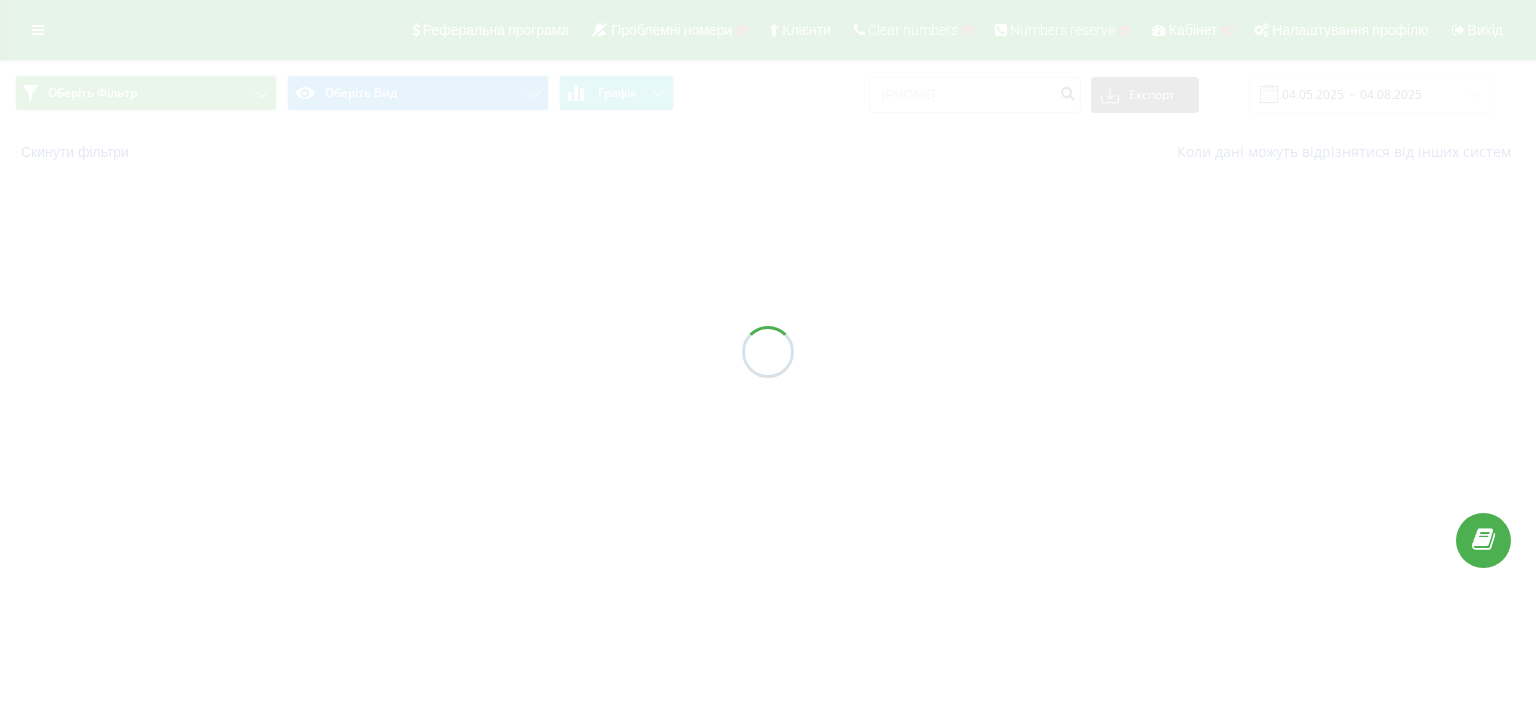 scroll, scrollTop: 0, scrollLeft: 0, axis: both 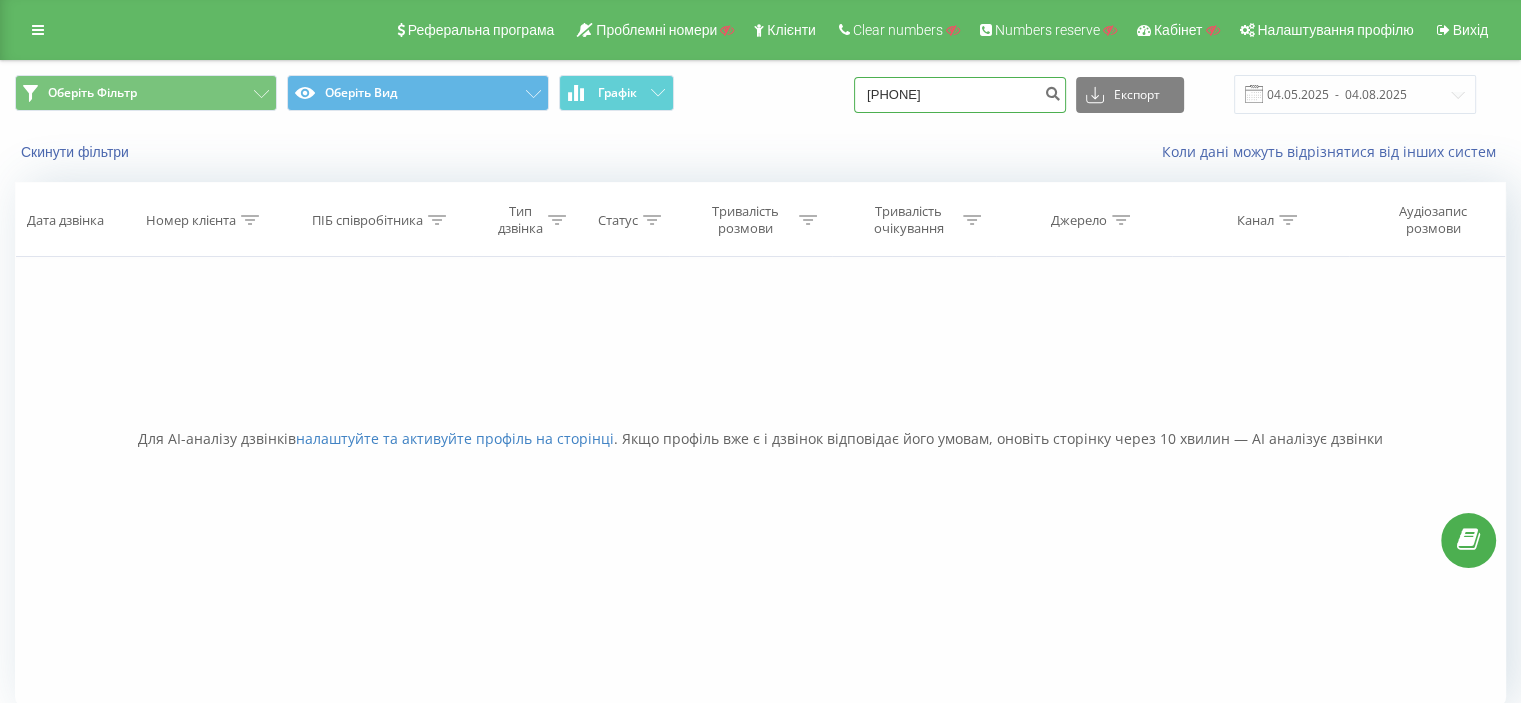 click on "34930474145" at bounding box center (960, 95) 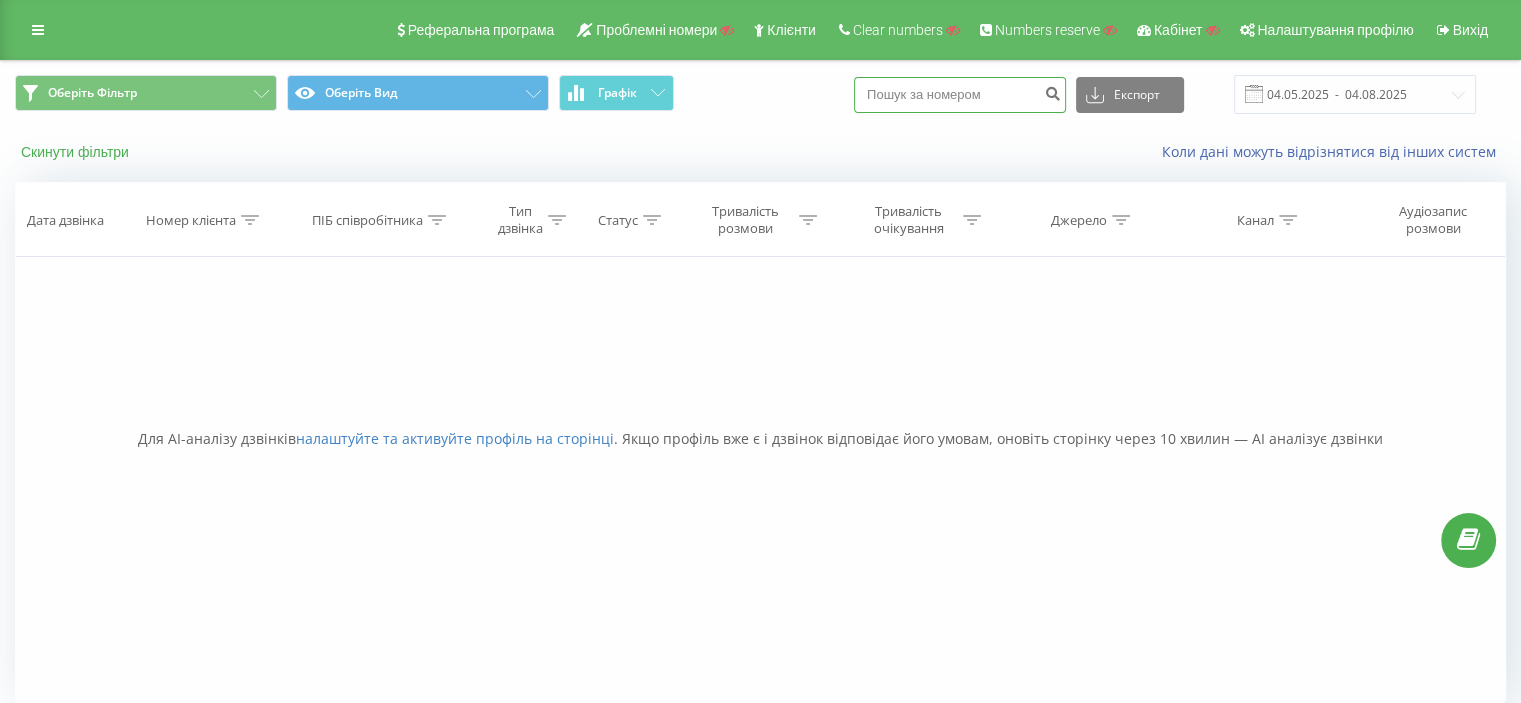 type 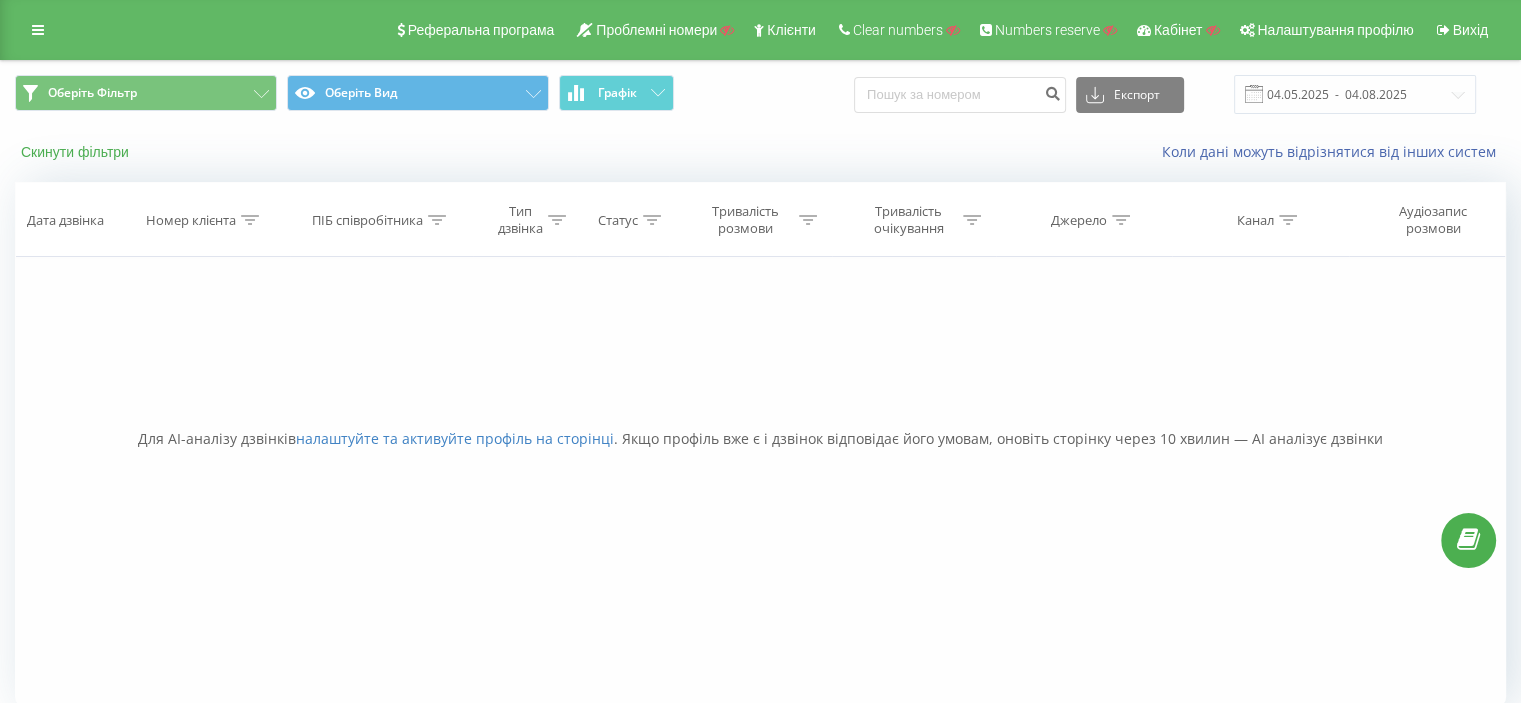 click on "Скинути фільтри" at bounding box center (77, 152) 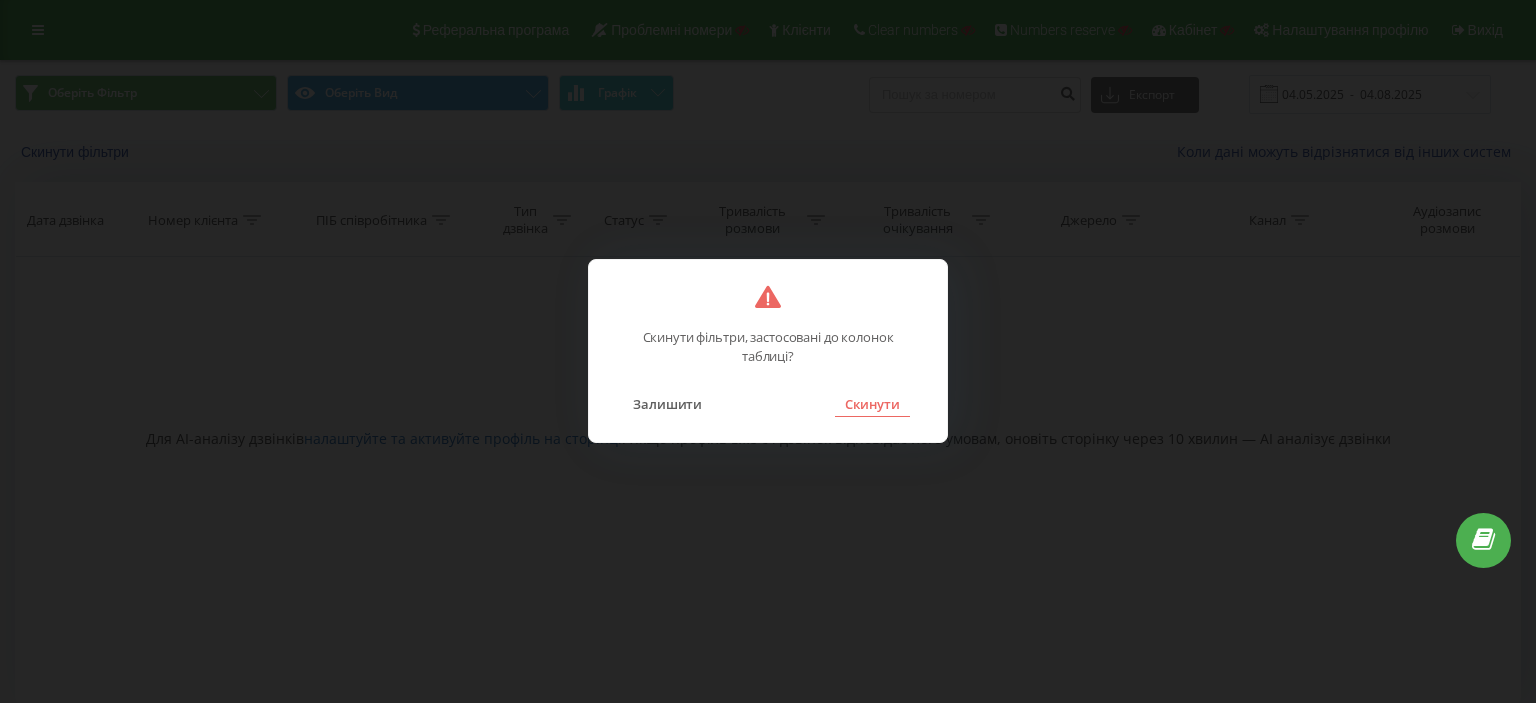 click on "Скинути" at bounding box center [872, 404] 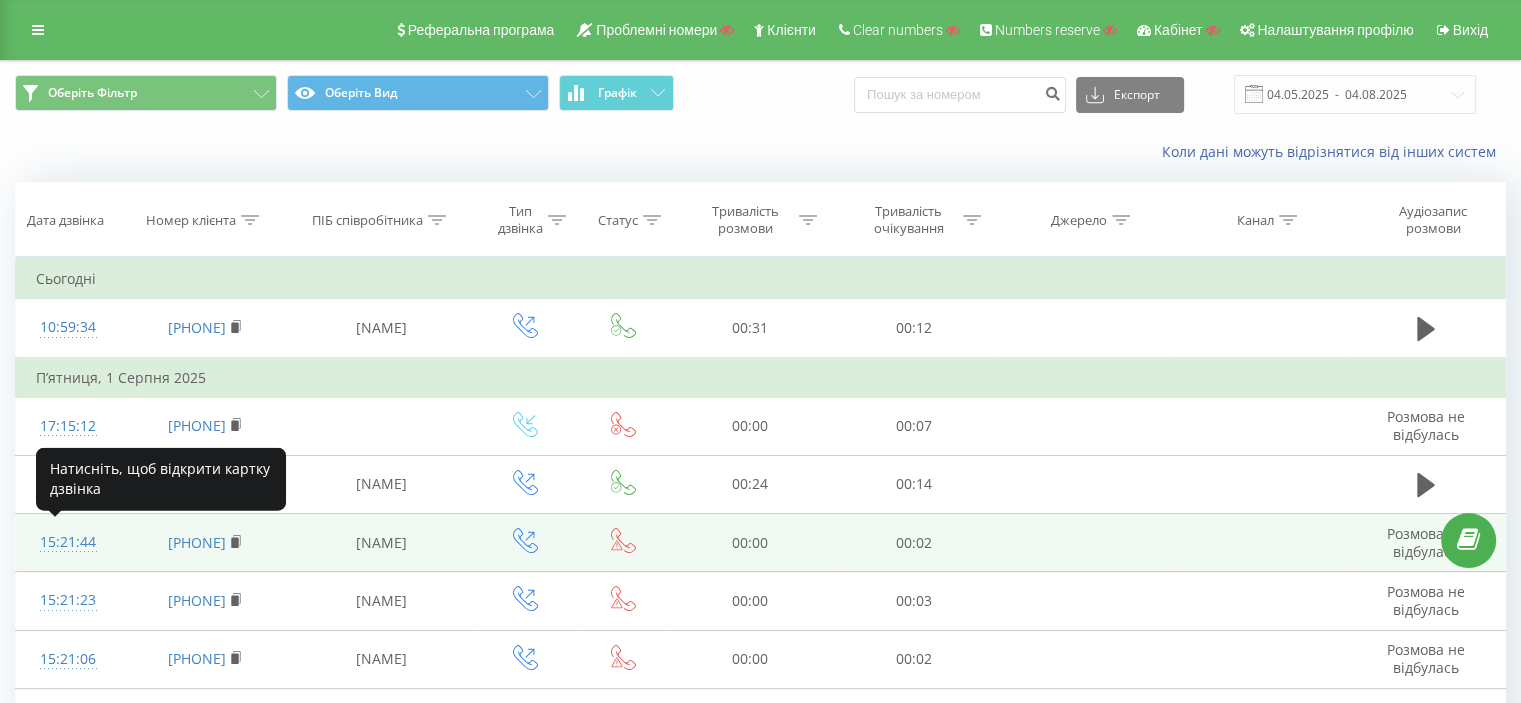 click on "15:21:44" at bounding box center (68, 542) 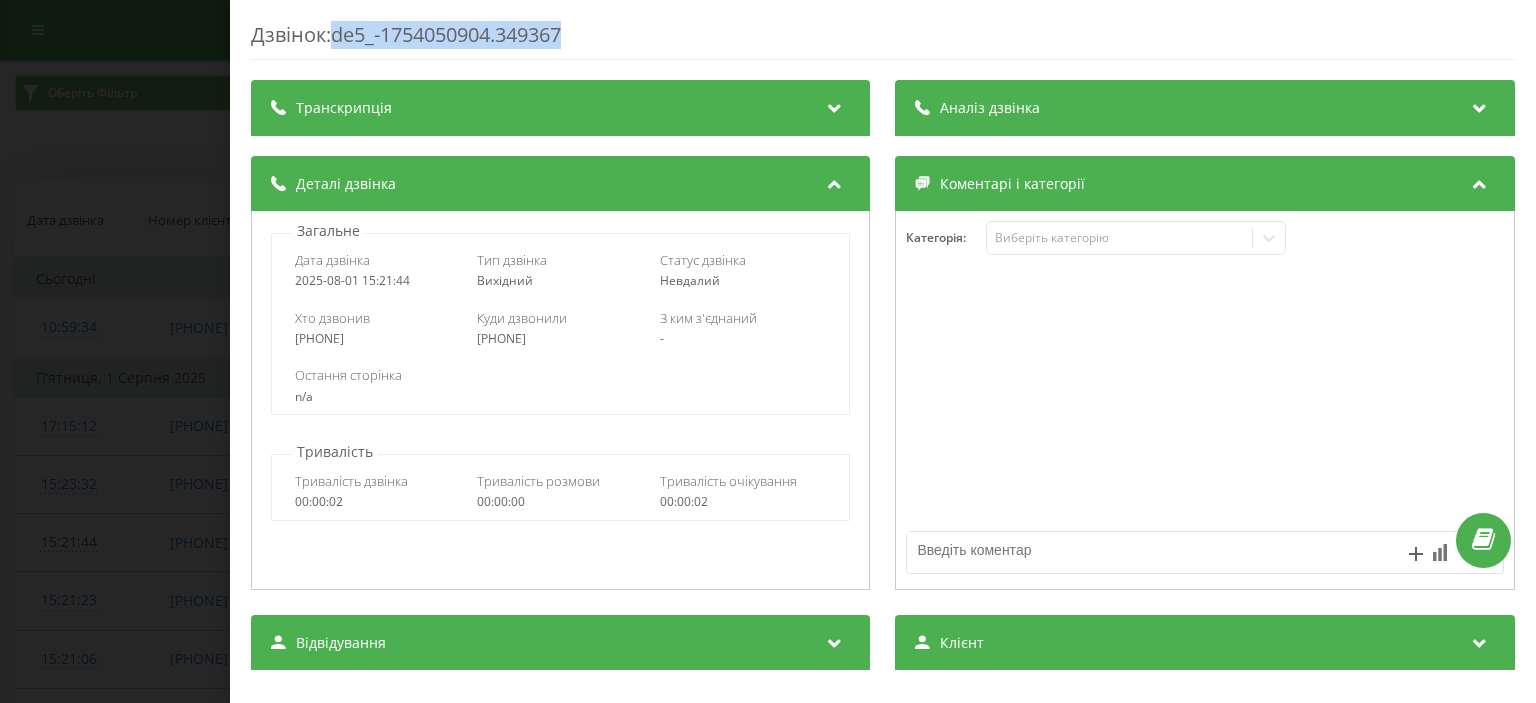 drag, startPoint x: 596, startPoint y: 40, endPoint x: 340, endPoint y: 36, distance: 256.03125 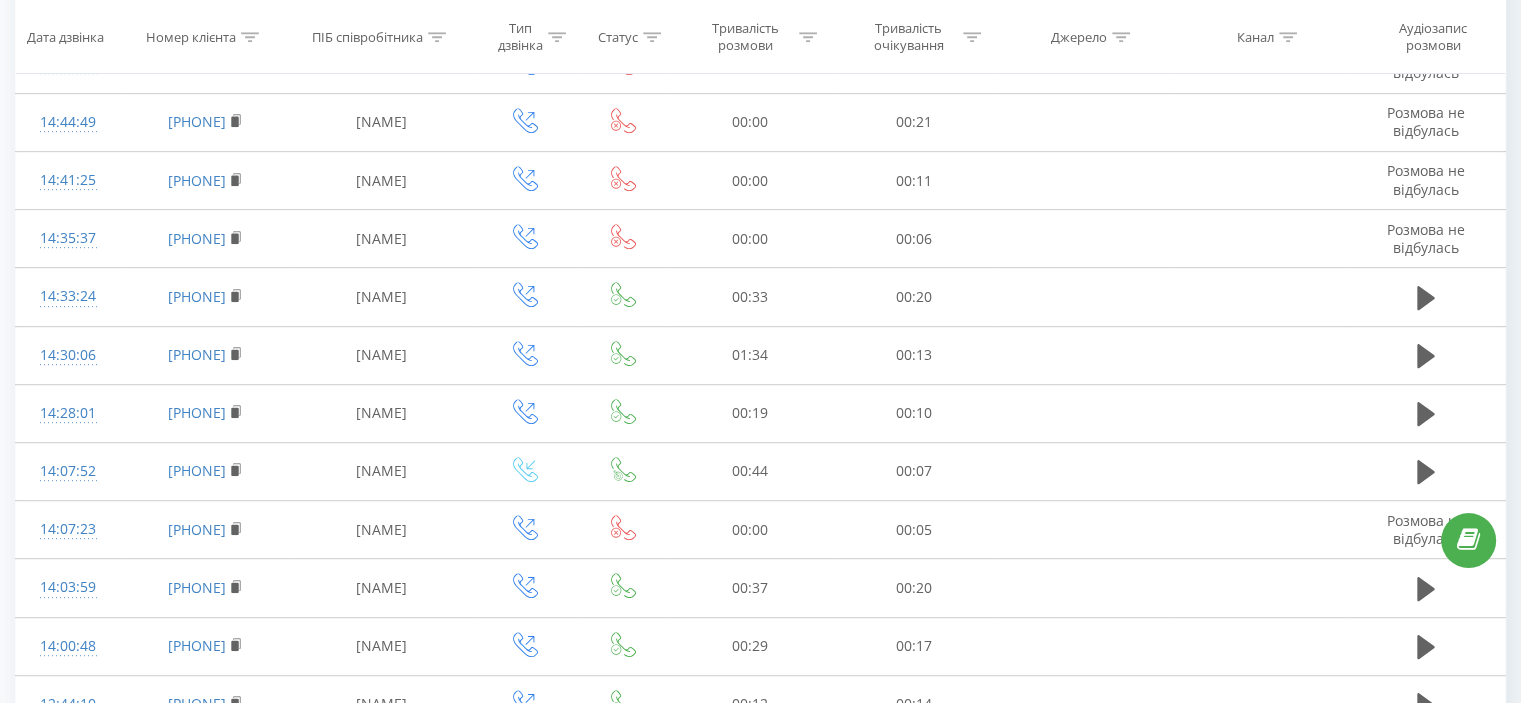 scroll, scrollTop: 1160, scrollLeft: 0, axis: vertical 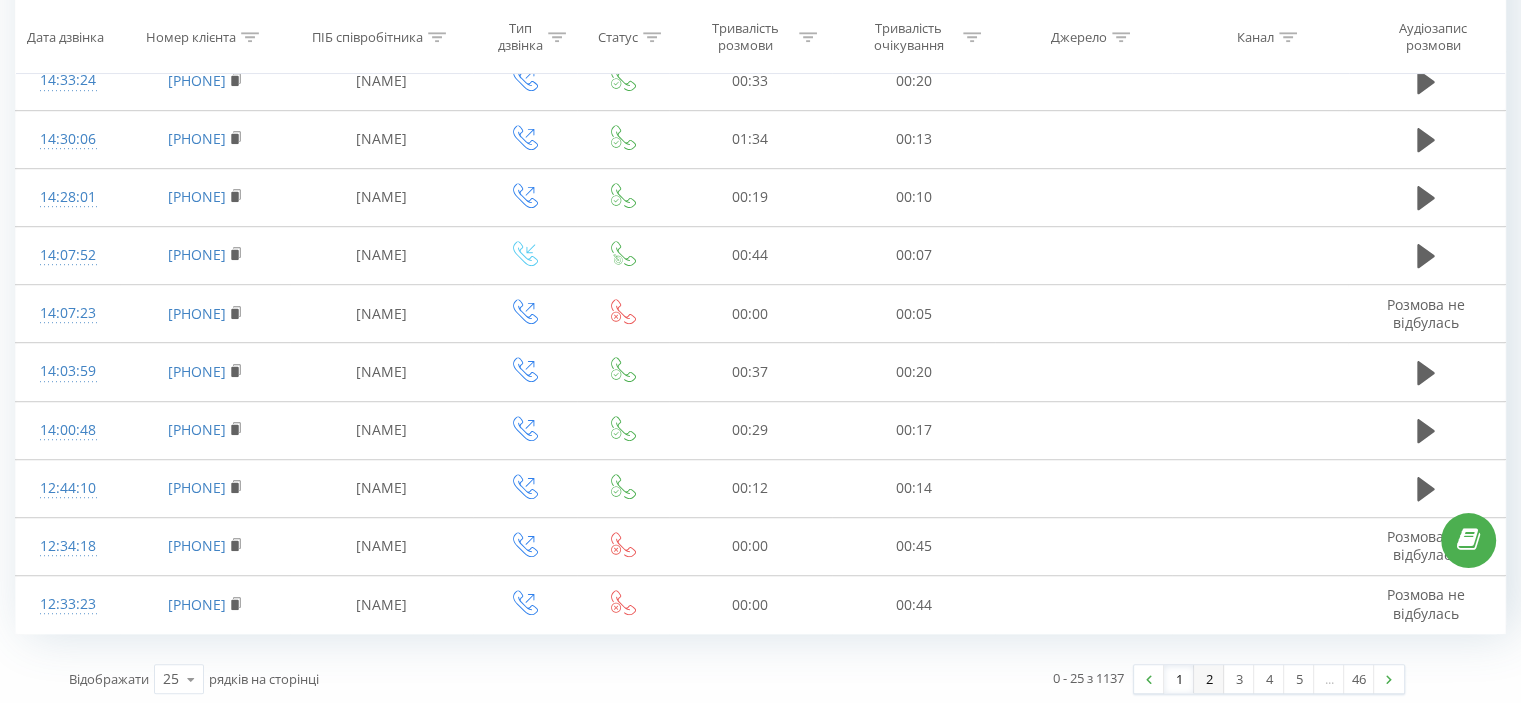 click on "2" at bounding box center (1209, 679) 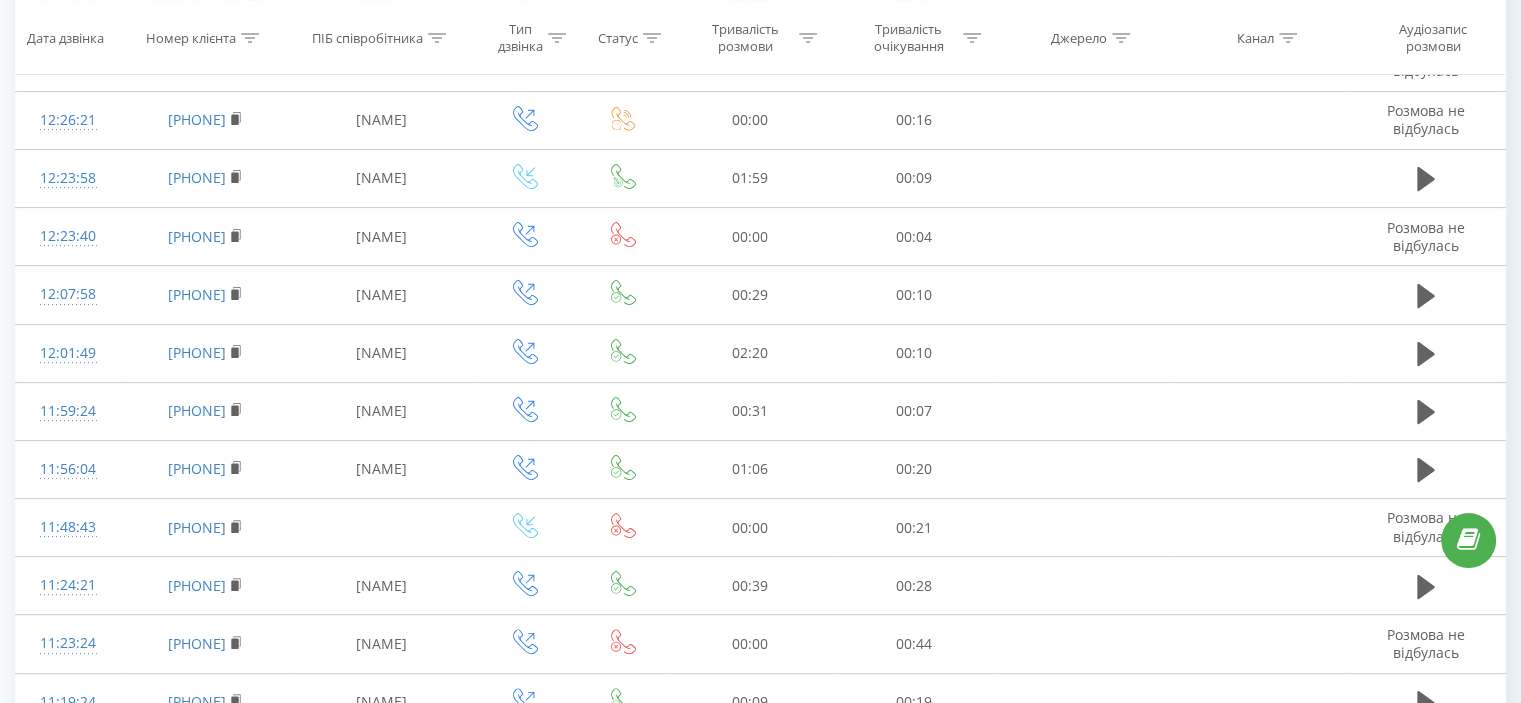 scroll, scrollTop: 324, scrollLeft: 0, axis: vertical 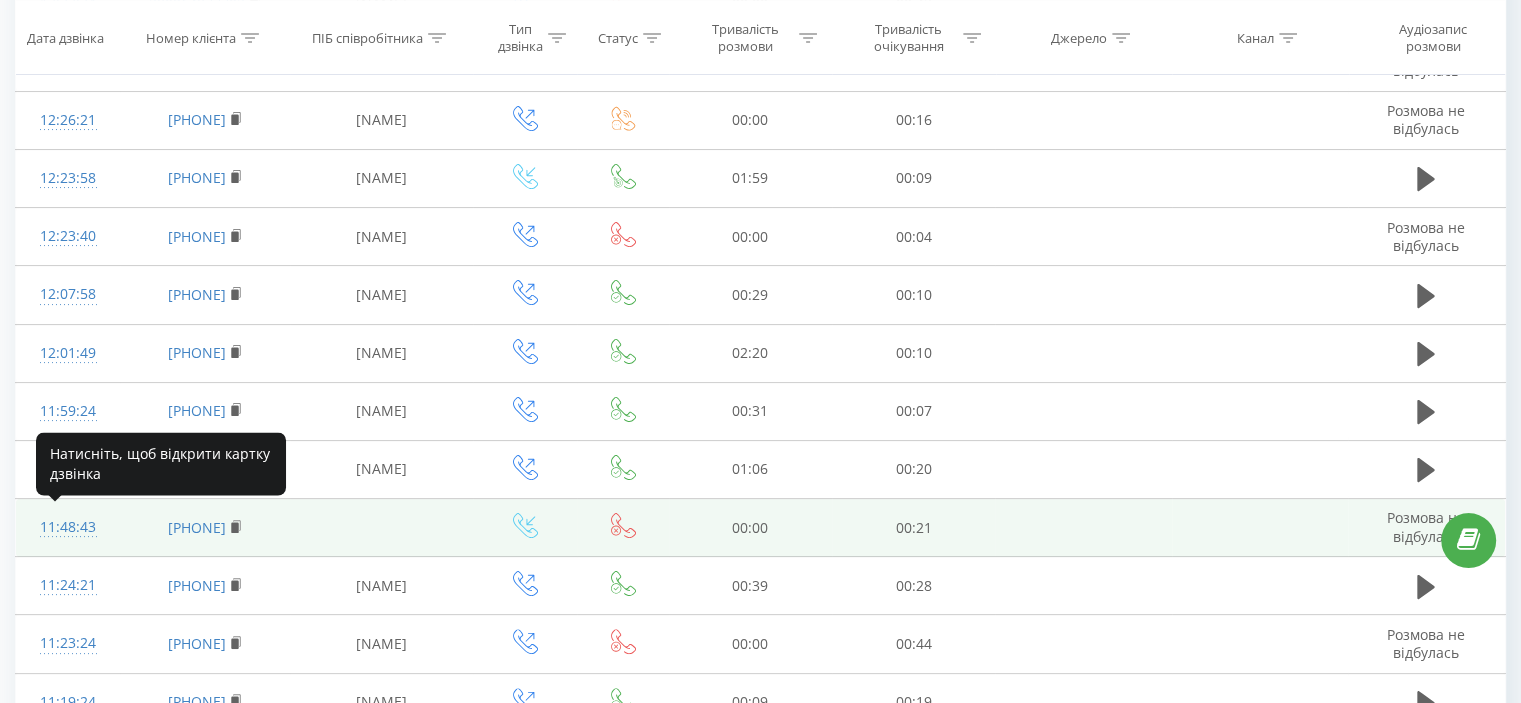 click on "11:48:43" at bounding box center (68, 527) 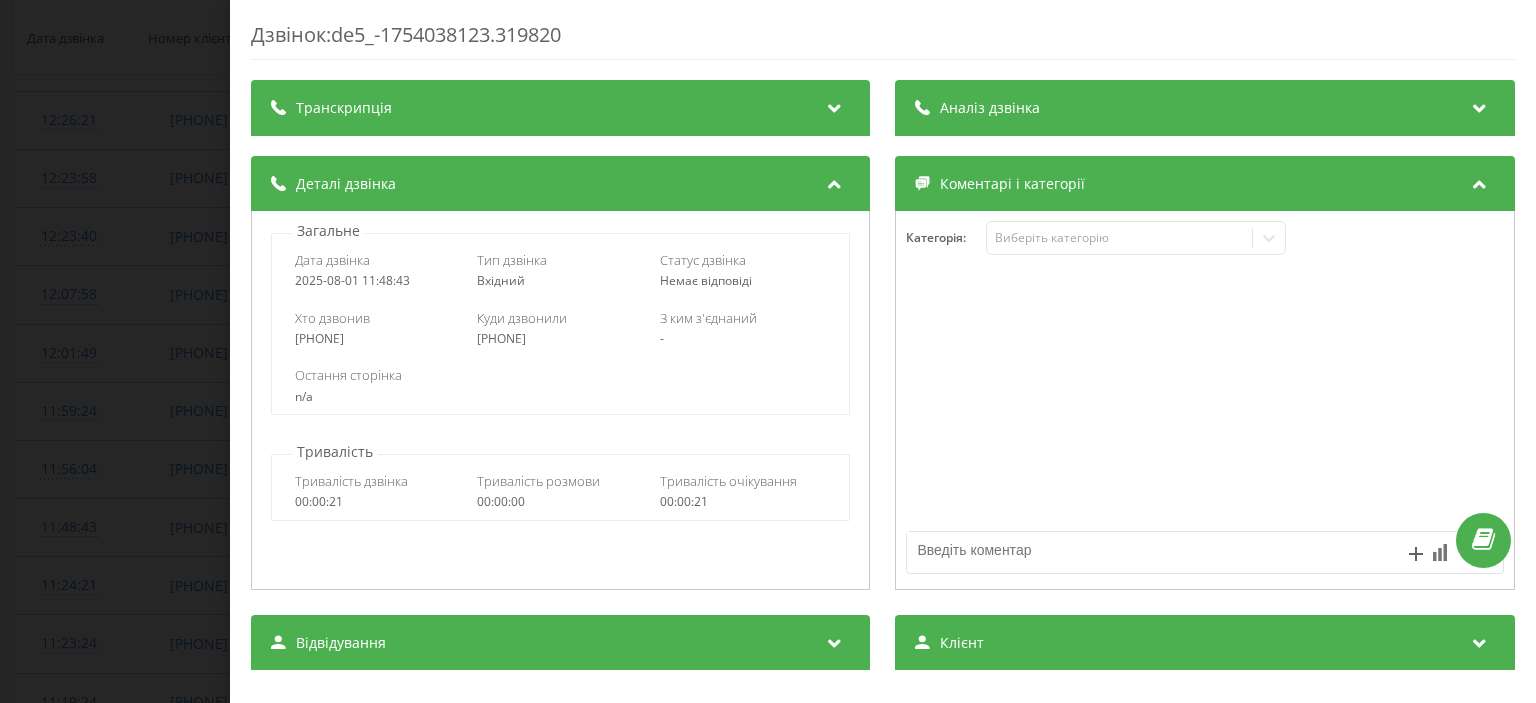 click on "Дзвінок :  de5_-1754038123.319820 Транскрипція Для AI-аналізу майбутніх дзвінків  налаштуйте та активуйте профіль на сторінці . Якщо профіль вже є і дзвінок відповідає його умовам, оновіть сторінку через 10 хвилин - AI аналізує поточний дзвінок. Аналіз дзвінка Для AI-аналізу майбутніх дзвінків  налаштуйте та активуйте профіль на сторінці . Якщо профіль вже є і дзвінок відповідає його умовам, оновіть сторінку через 10 хвилин - AI аналізує поточний дзвінок. Деталі дзвінка Загальне Дата дзвінка 2025-08-01 11:48:43 Тип дзвінка Вхідний Статус дзвінка Немає відповіді Хто дзвонив 380983338806" at bounding box center (768, 351) 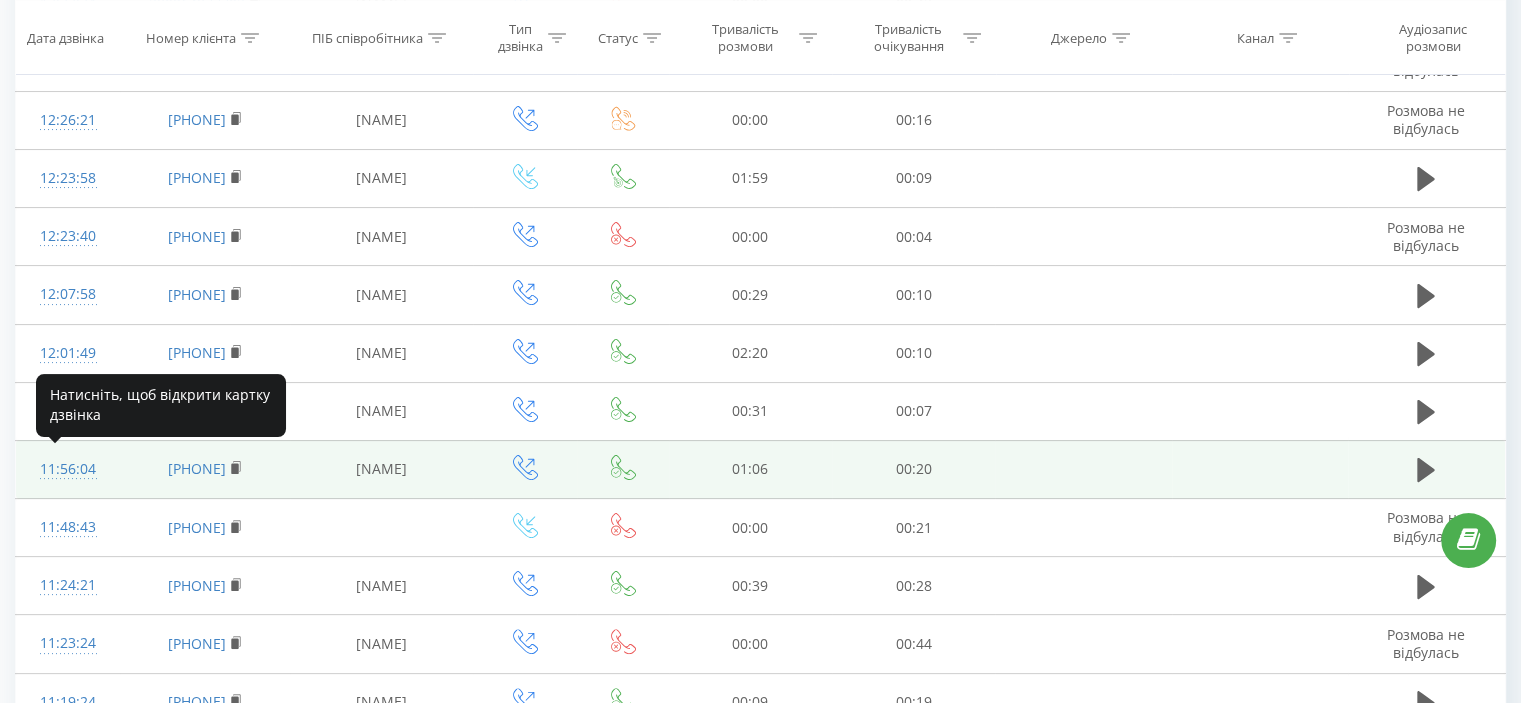 click on "11:56:04" at bounding box center [68, 469] 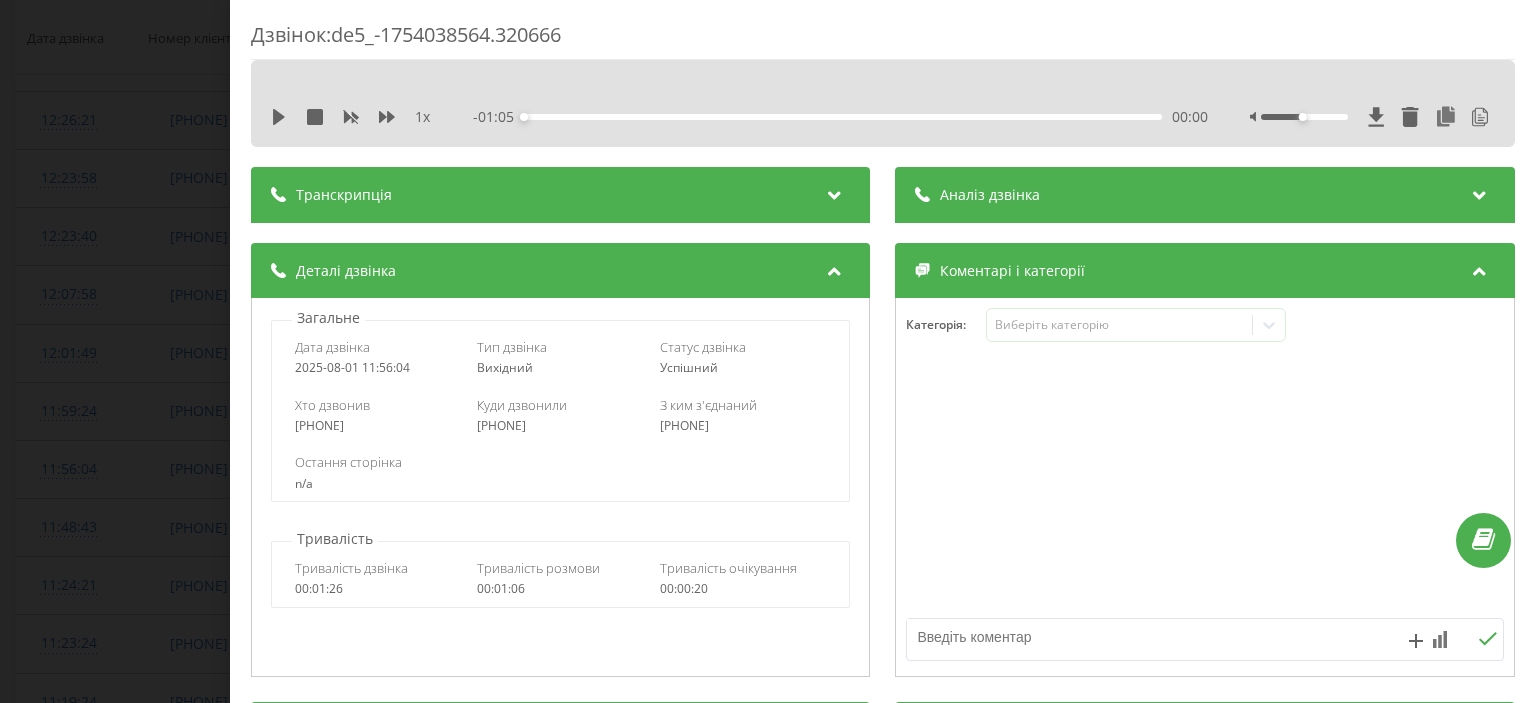 click on "Дзвінок :  de5_-1754038564.320666   1 x  - 01:05 00:00   00:00   Транскрипція 00:02 Алло. 00:04 Алло. 00:05 І немає часу, Байбері. 00:06 Доброго дня. 00:07 Мене звати Наталя, компанія Віклонда. 00:08 Маєте хвилинку? 00:09 Хочу дещо запитати. 00:12 А коли вам краще перепілефонувати? 00:15 Я точно не знаю, бо це не дизайнер. 00:18 Добре. 00:21 А якщо вам надійшли наші комерційні пропозиції на Viber або на Telegram, щоб ви могли її розглянути? 00:23 Можна так, у Байбері. 00:28 Куди буде краще? 00:30 В Viber. 00:30 Добре. 00:31 00:39 Ви з приводу роботи, 00:44 Пів праці. 00:45 00:46 Ми хочемо надати комерційну. 00:48 Так. 00:52 Угу. 00:55 Угу. 00:58 01:01 01:01 01:03 Дякую. 4 1 2" at bounding box center [768, 351] 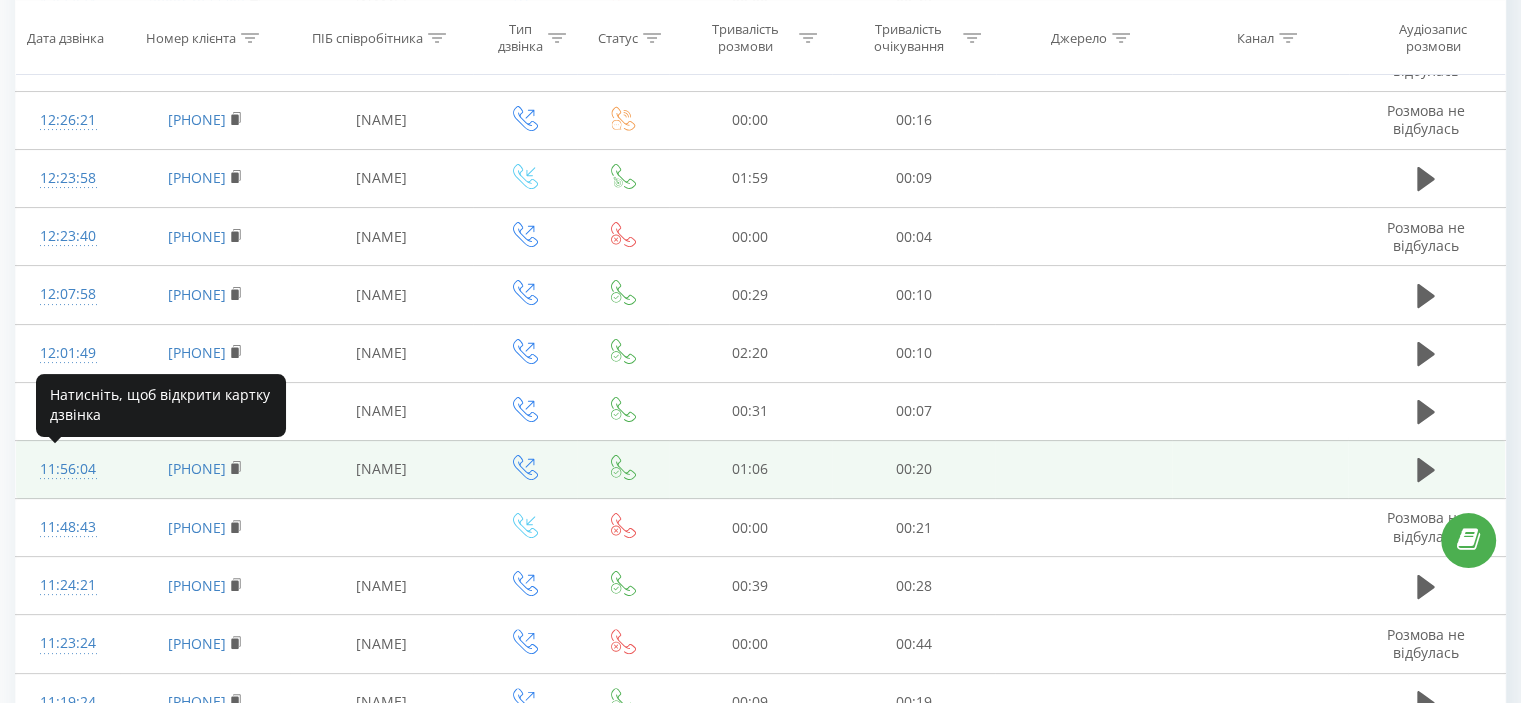 click on "11:56:04" at bounding box center (68, 469) 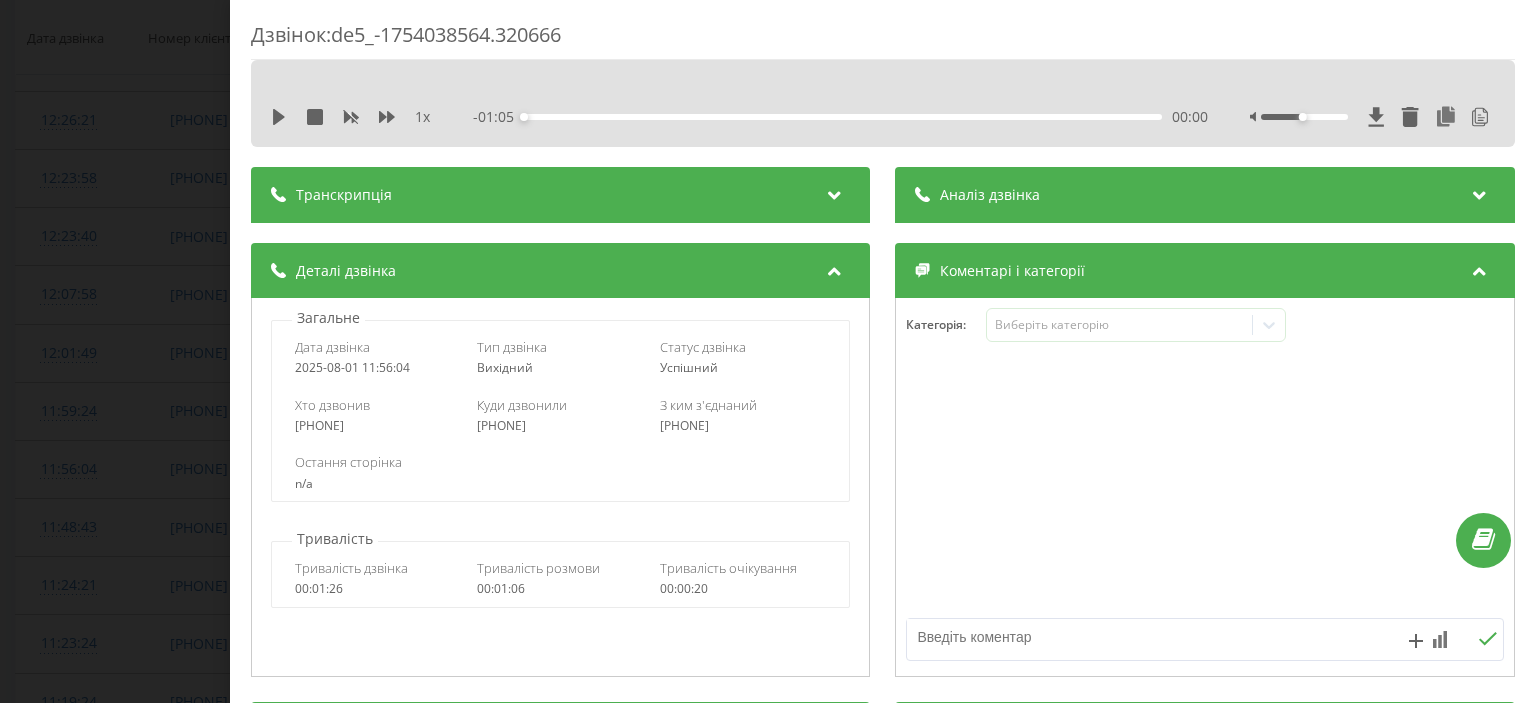 click on "Дзвінок :  de5_-1754038564.320666   1 x  - 01:05 00:00   00:00   Транскрипція 00:02 Алло. 00:04 Алло. 00:05 І немає часу, Байбері. 00:06 Доброго дня. 00:07 Мене звати Наталя, компанія Віклонда. 00:08 Маєте хвилинку? 00:09 Хочу дещо запитати. 00:12 А коли вам краще перепілефонувати? 00:15 Я точно не знаю, бо це не дизайнер. 00:18 Добре. 00:21 А якщо вам надійшли наші комерційні пропозиції на Viber або на Telegram, щоб ви могли її розглянути? 00:23 Можна так, у Байбері. 00:28 Куди буде краще? 00:30 В Viber. 00:30 Добре. 00:31 00:39 Ви з приводу роботи, 00:44 Пів праці. 00:45 00:46 Ми хочемо надати комерційну. 00:48 Так. 00:52 Угу. 00:55 Угу. 00:58 01:01 01:01 01:03 Дякую. 4 1 2" at bounding box center [768, 351] 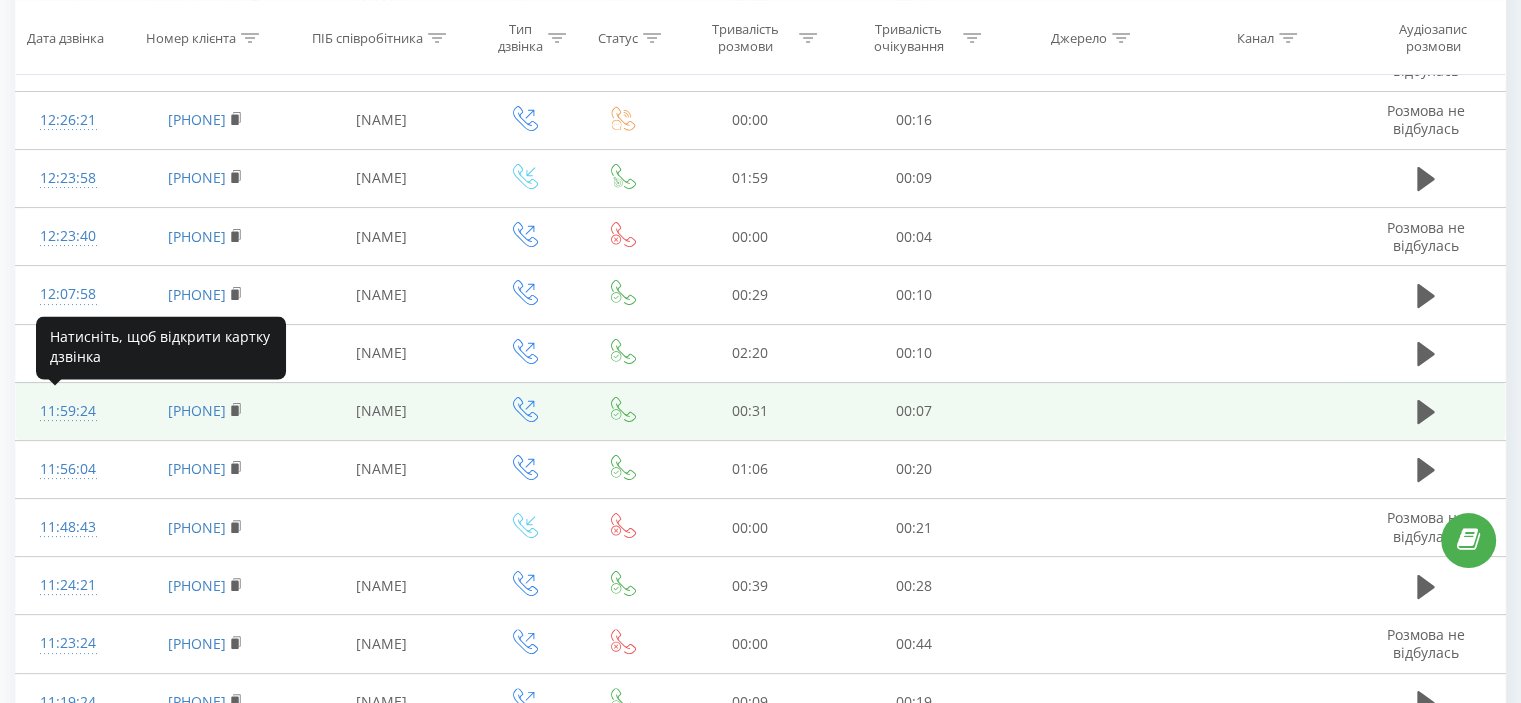 click on "11:59:24" at bounding box center (68, 411) 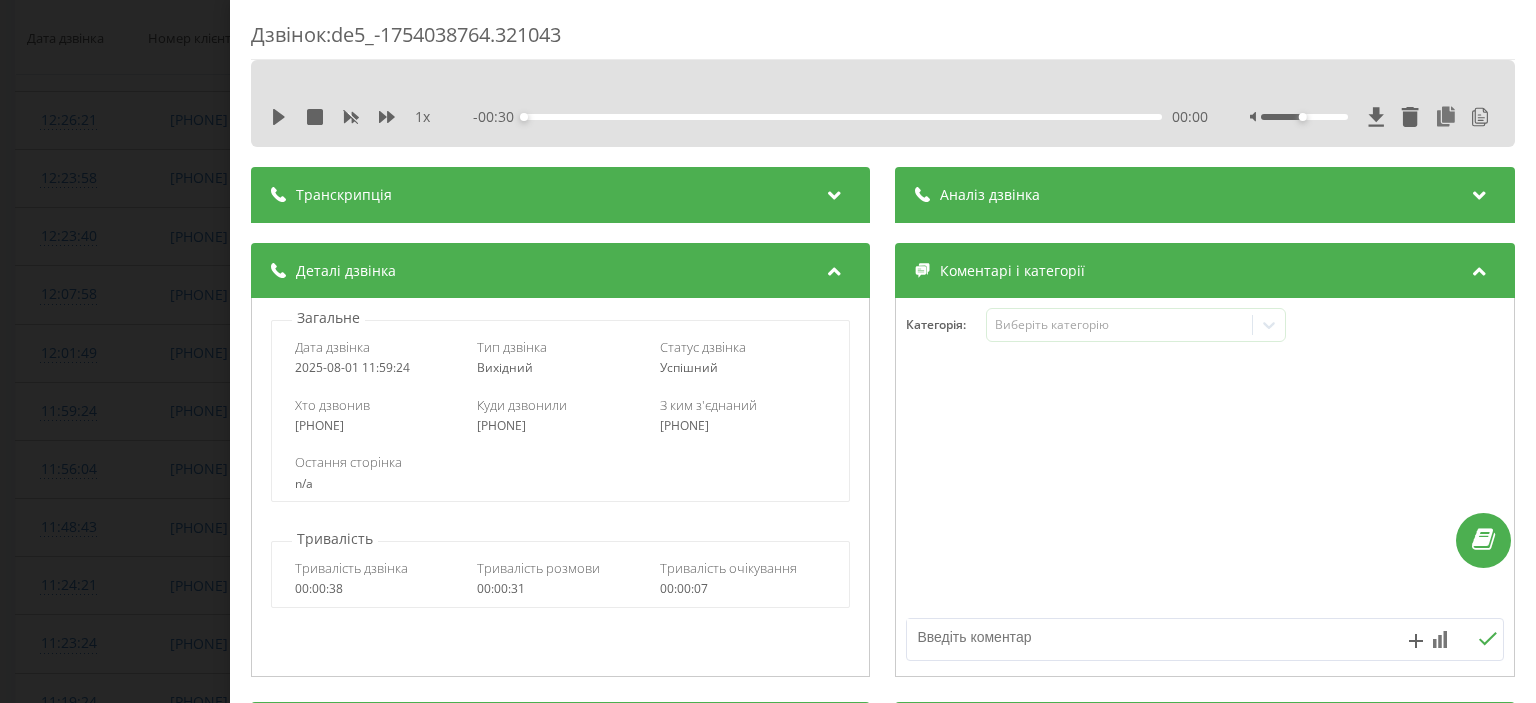 click on "Дзвінок :  de5_-1754038764.321043   1 x  - 00:30 00:00   00:00   Транскрипція 00:01 Алло. 00:02 Так, доброго дня. 00:03 Доброго дня. 00:04 Мене звати Наталя, компанія «Віконда». 00:06 Маєте хвилинку? 00:06 Хочу дещо запитати. 00:08 Так, розумію. 00:09 Відскажіть, будь ласка, з ким можна переговорити стосовно співпраці щодо закупівлі металопластикових конструкцій? 00:13 Що-що-що? 00:16 З ким можна переговорити стосовно співпраці щодо закупівлі металопластикових конструкцій? 00:17 За мною можна, ми з вами співпрацюємо дуже рано. 00:20 Як до вас? 00:21 Тобто ви вже з нами співпрацюєте, так? 00:24 Ну звісно, з п'ятого року. 4" at bounding box center (768, 351) 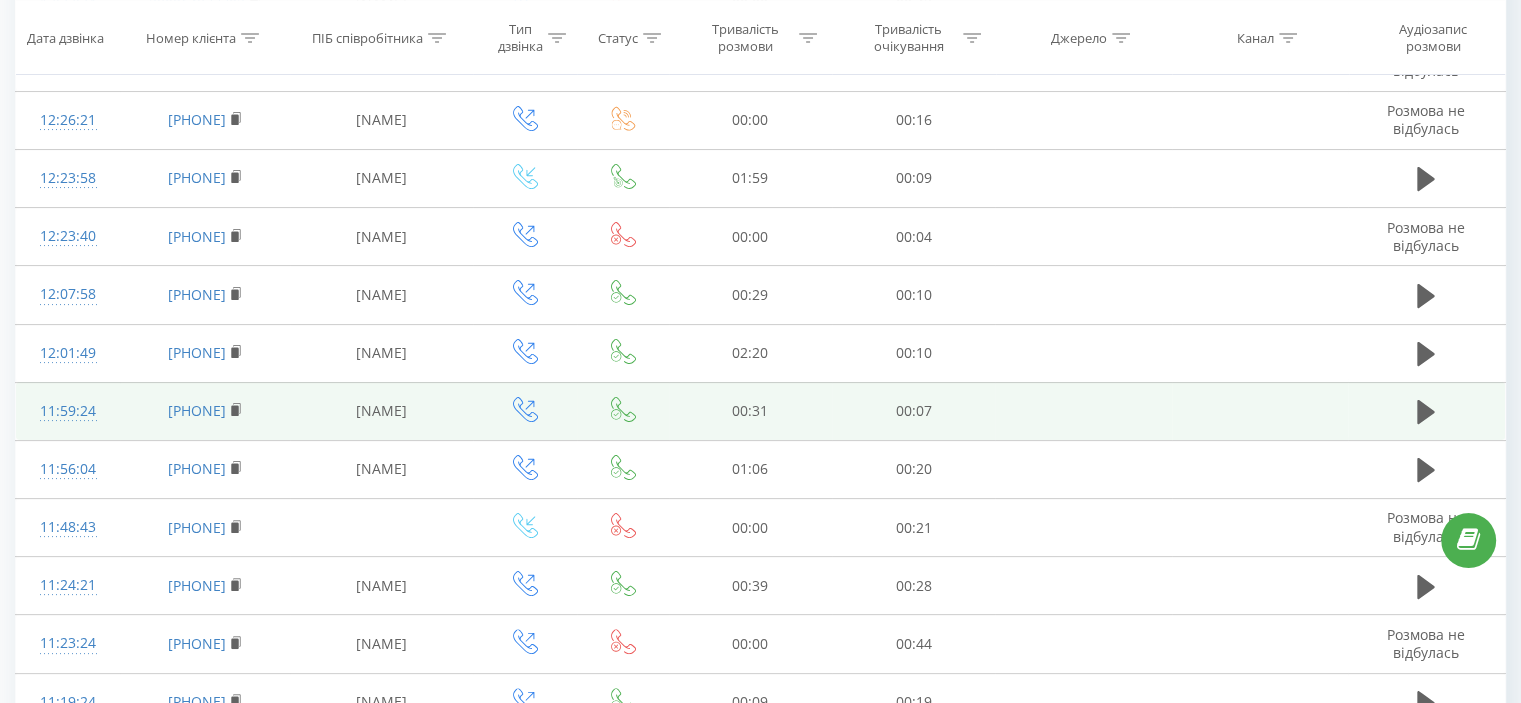 click on "11:59:24" at bounding box center (68, 411) 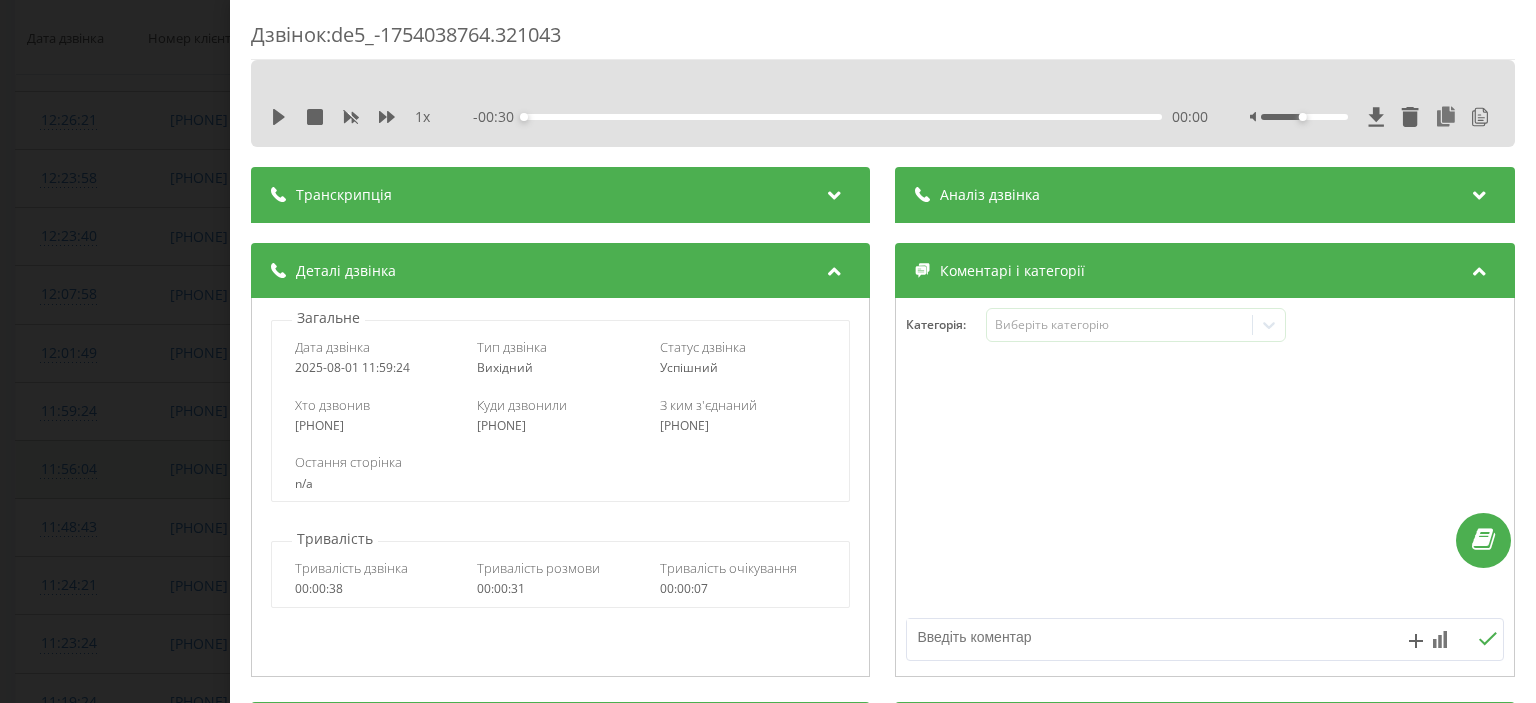 click on "Дзвінок :  de5_-1754038764.321043   1 x  - 00:30 00:00   00:00   Транскрипція 00:01 Алло. 00:02 Так, доброго дня. 00:03 Доброго дня. 00:04 Мене звати Наталя, компанія «Віконда». 00:06 Маєте хвилинку? 00:06 Хочу дещо запитати. 00:08 Так, розумію. 00:09 Відскажіть, будь ласка, з ким можна переговорити стосовно співпраці щодо закупівлі металопластикових конструкцій? 00:13 Що-що-що? 00:16 З ким можна переговорити стосовно співпраці щодо закупівлі металопластикових конструкцій? 00:17 За мною можна, ми з вами співпрацюємо дуже рано. 00:20 Як до вас? 00:21 Тобто ви вже з нами співпрацюєте, так? 00:24 Ну звісно, з п'ятого року. 4" at bounding box center [768, 351] 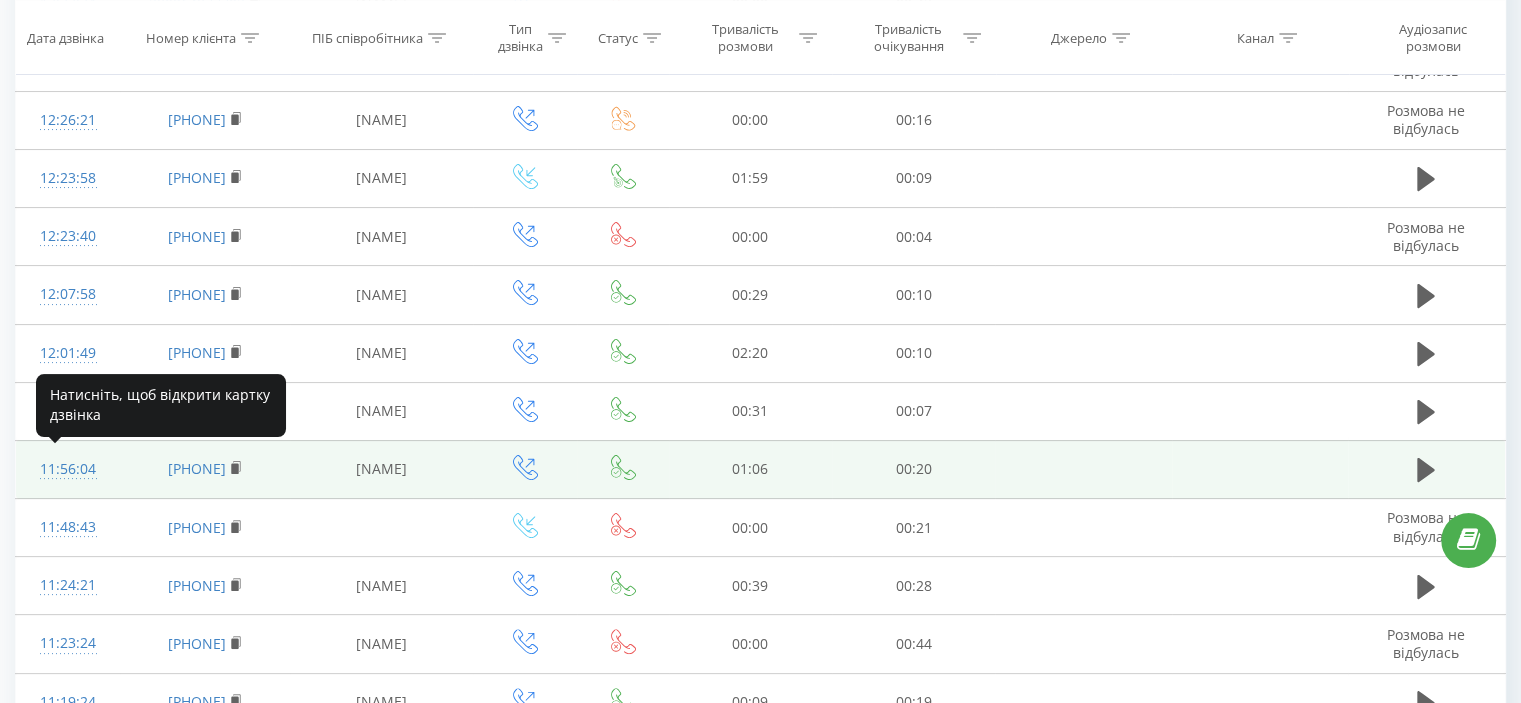 click on "11:56:04" at bounding box center [68, 469] 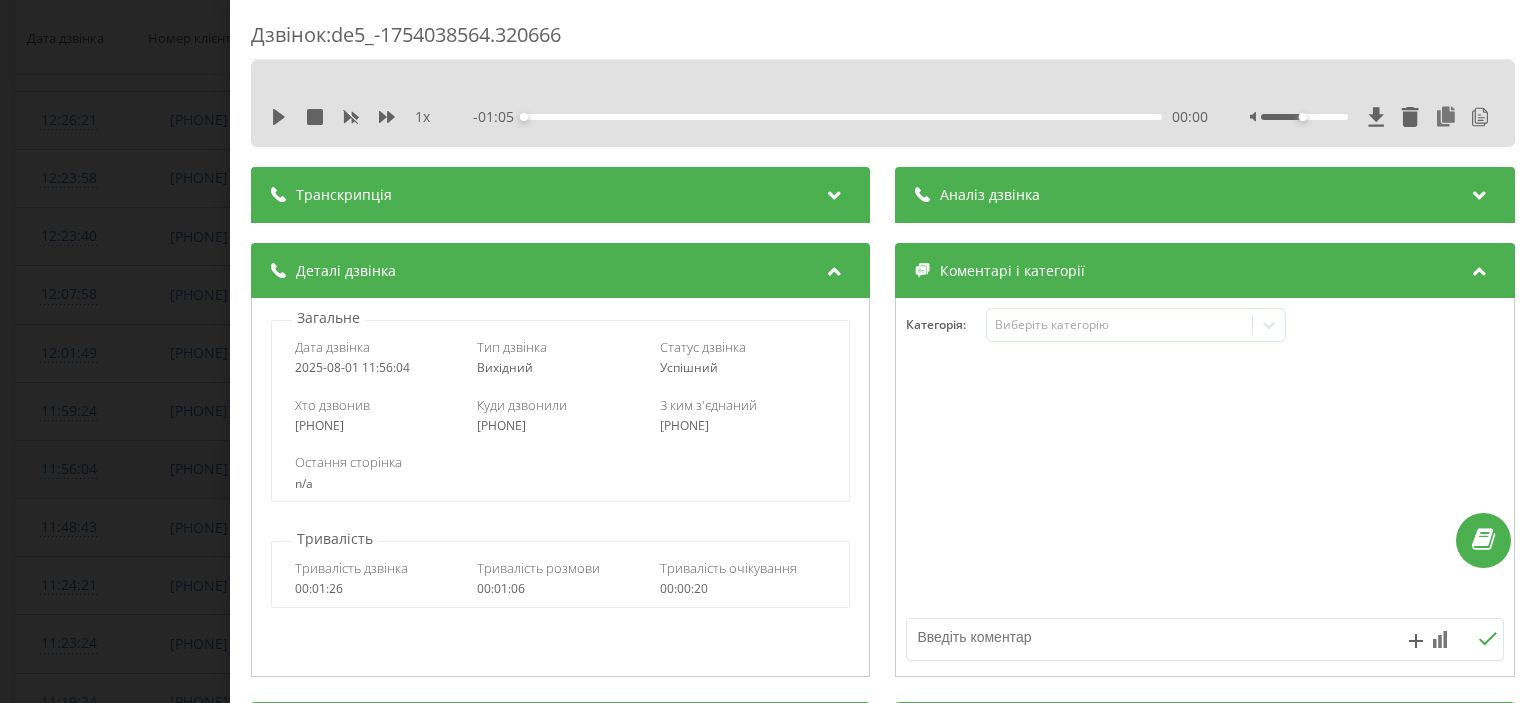 click on "Дзвінок :  de5_-1754038564.320666   1 x  - 01:05 00:00   00:00   Транскрипція 00:02 Алло. 00:04 Алло. 00:05 І немає часу, Байбері. 00:06 Доброго дня. 00:07 Мене звати Наталя, компанія Віклонда. 00:08 Маєте хвилинку? 00:09 Хочу дещо запитати. 00:12 А коли вам краще перепілефонувати? 00:15 Я точно не знаю, бо це не дизайнер. 00:18 Добре. 00:21 А якщо вам надійшли наші комерційні пропозиції на Viber або на Telegram, щоб ви могли її розглянути? 00:23 Можна так, у Байбері. 00:28 Куди буде краще? 00:30 В Viber. 00:30 Добре. 00:31 00:39 Ви з приводу роботи, 00:44 Пів праці. 00:45 00:46 Ми хочемо надати комерційну. 00:48 Так. 00:52 Угу. 00:55 Угу. 00:58 01:01 01:01 01:03 Дякую. 4 1 2" at bounding box center [768, 351] 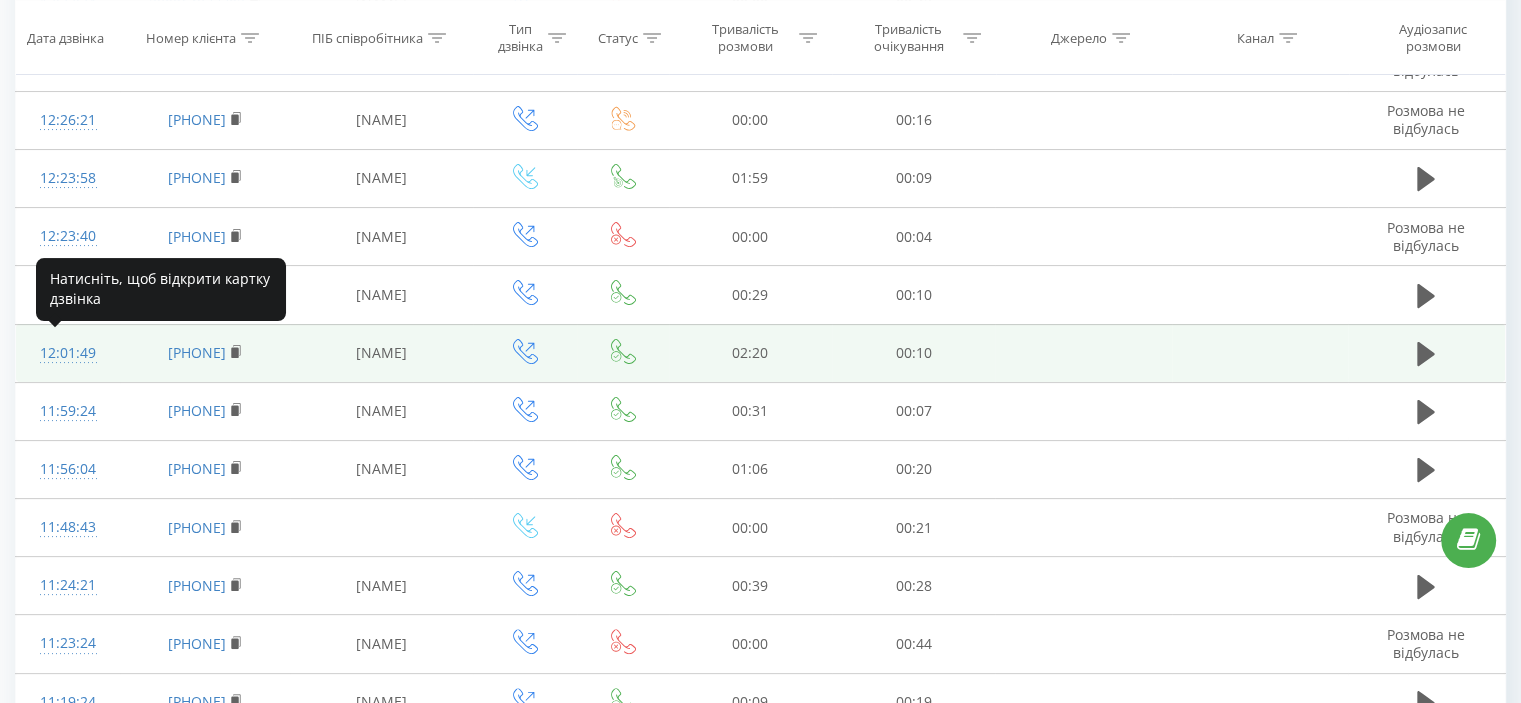 click on "12:01:49" at bounding box center [68, 353] 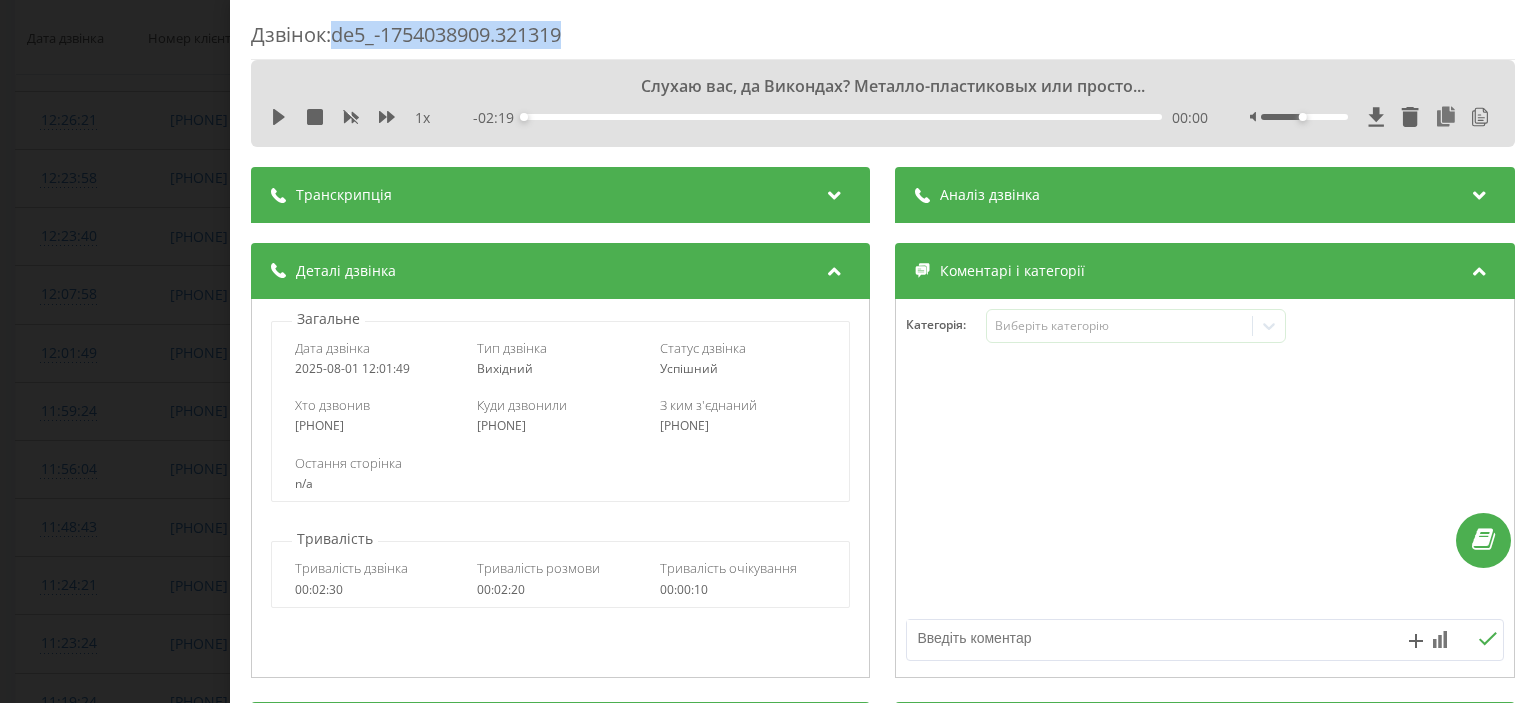 drag, startPoint x: 612, startPoint y: 17, endPoint x: 340, endPoint y: 19, distance: 272.00735 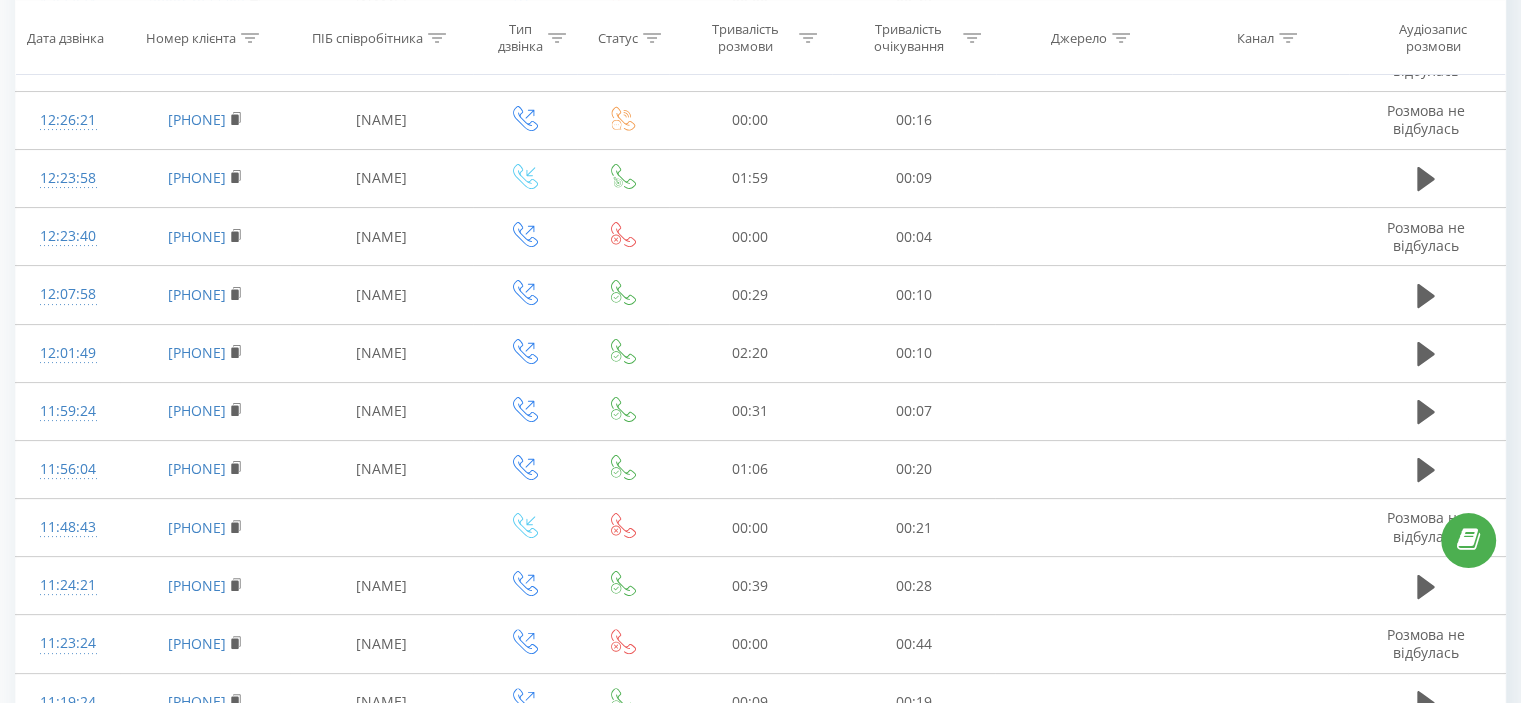 scroll, scrollTop: 0, scrollLeft: 0, axis: both 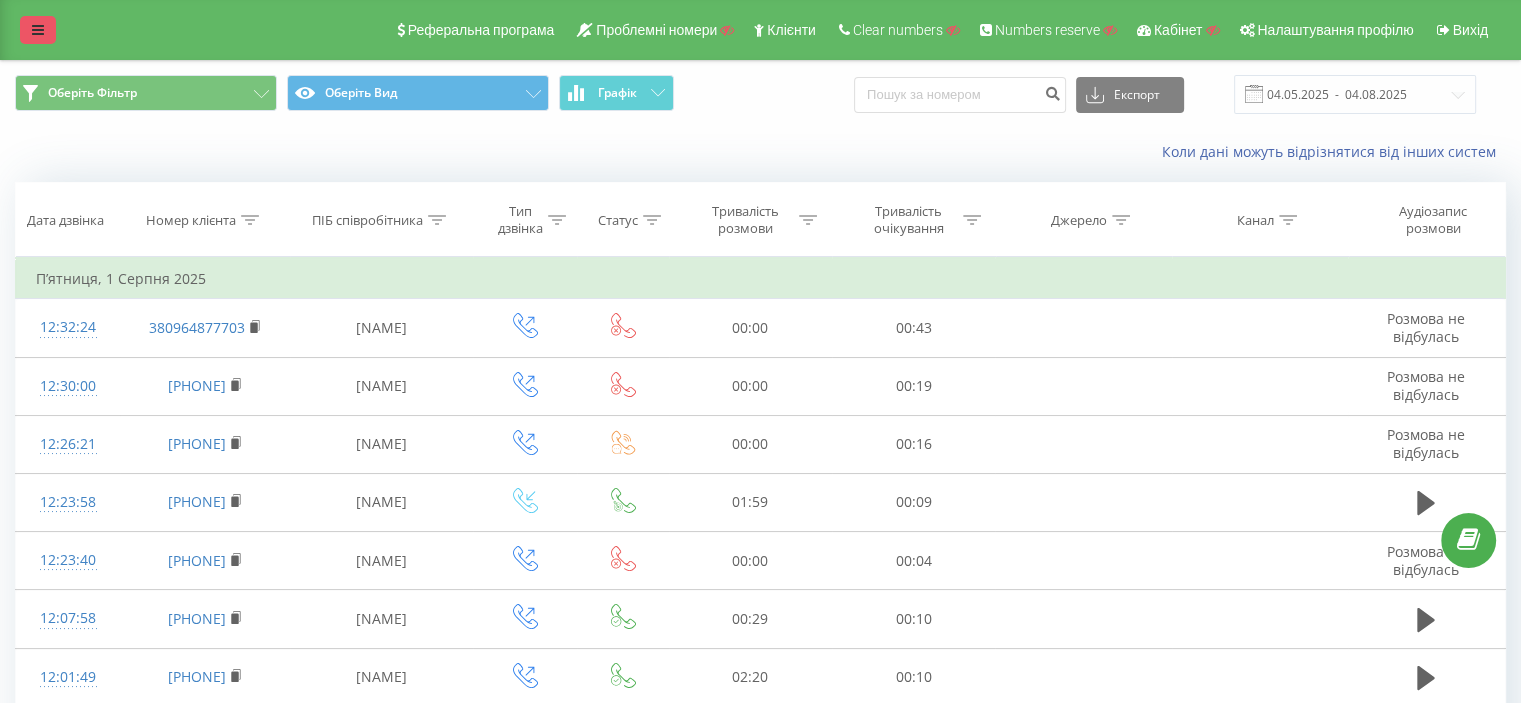 click at bounding box center [38, 30] 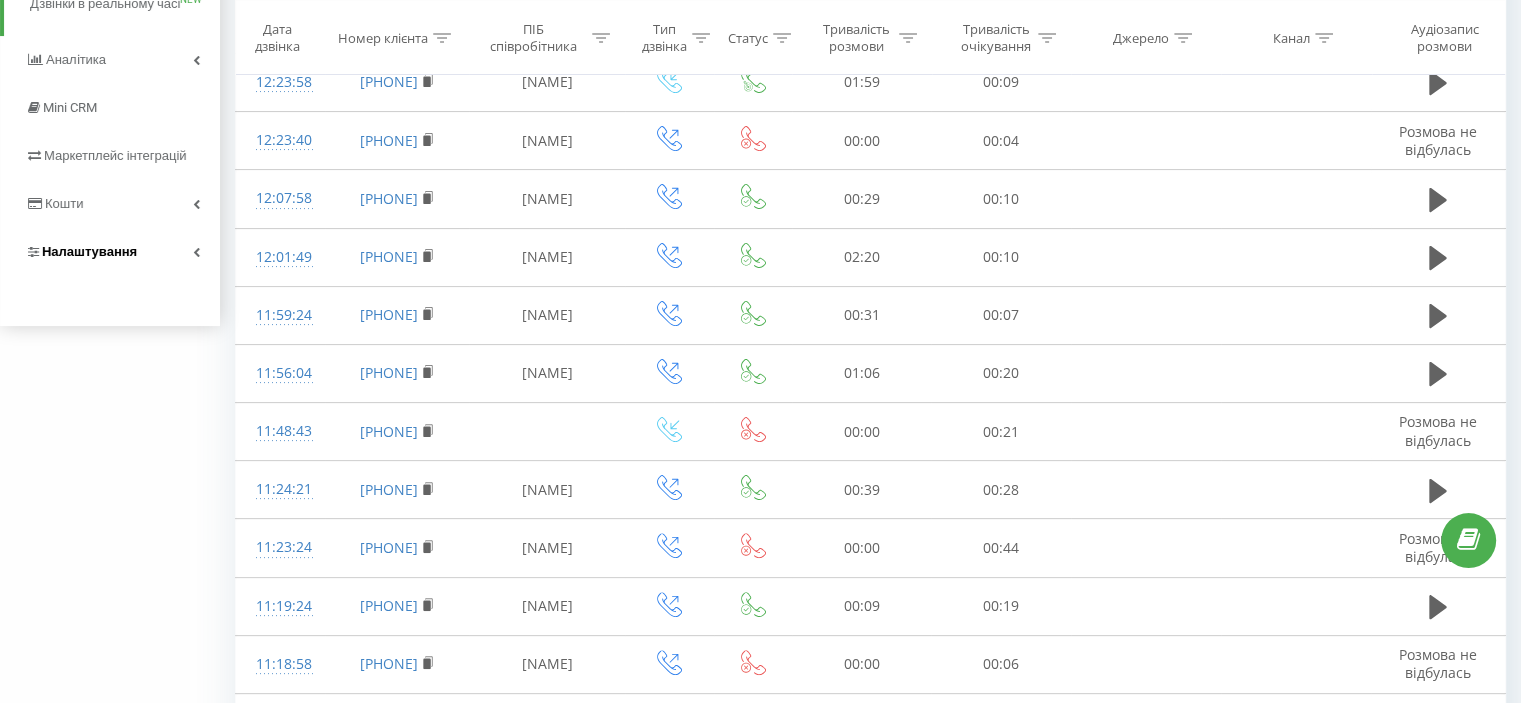 click on "Налаштування" at bounding box center [89, 251] 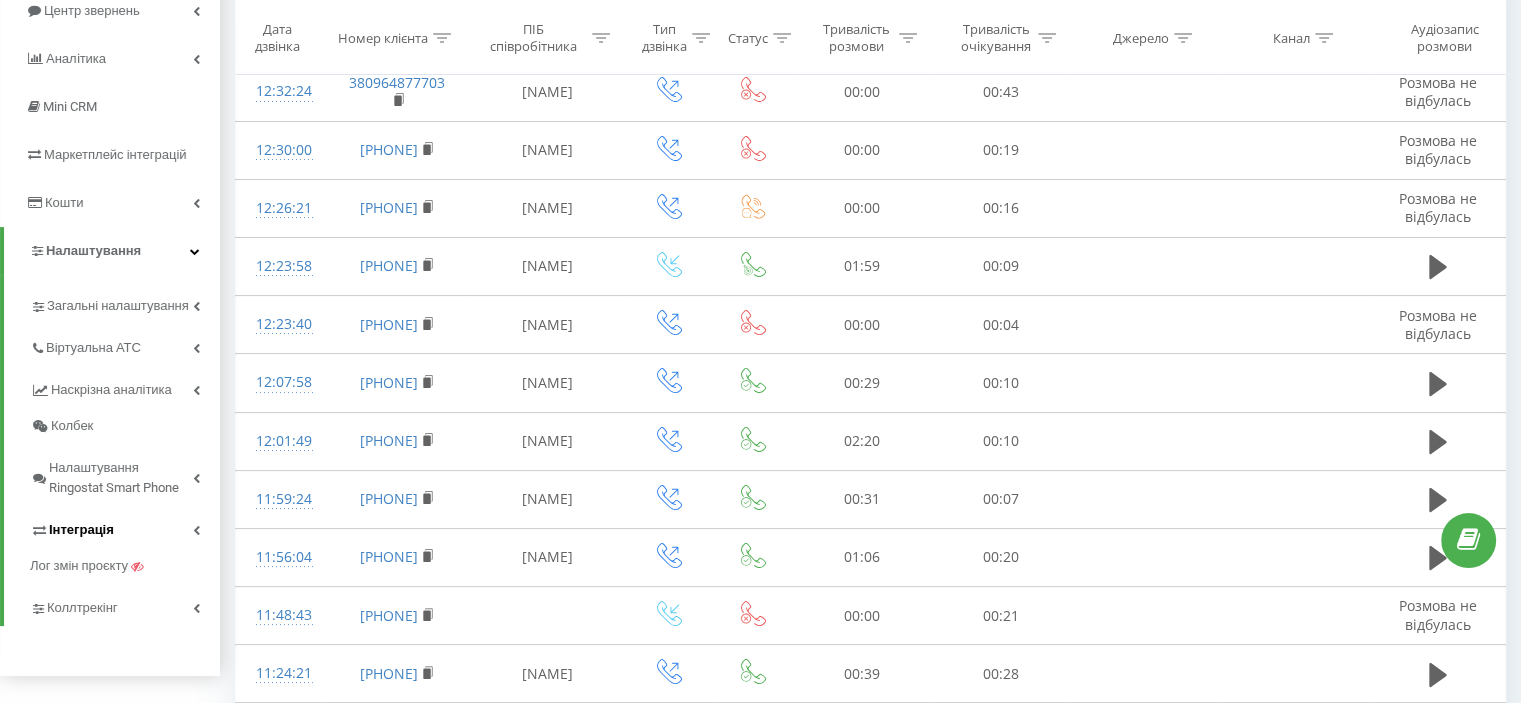 click on "Інтеграція" at bounding box center (81, 530) 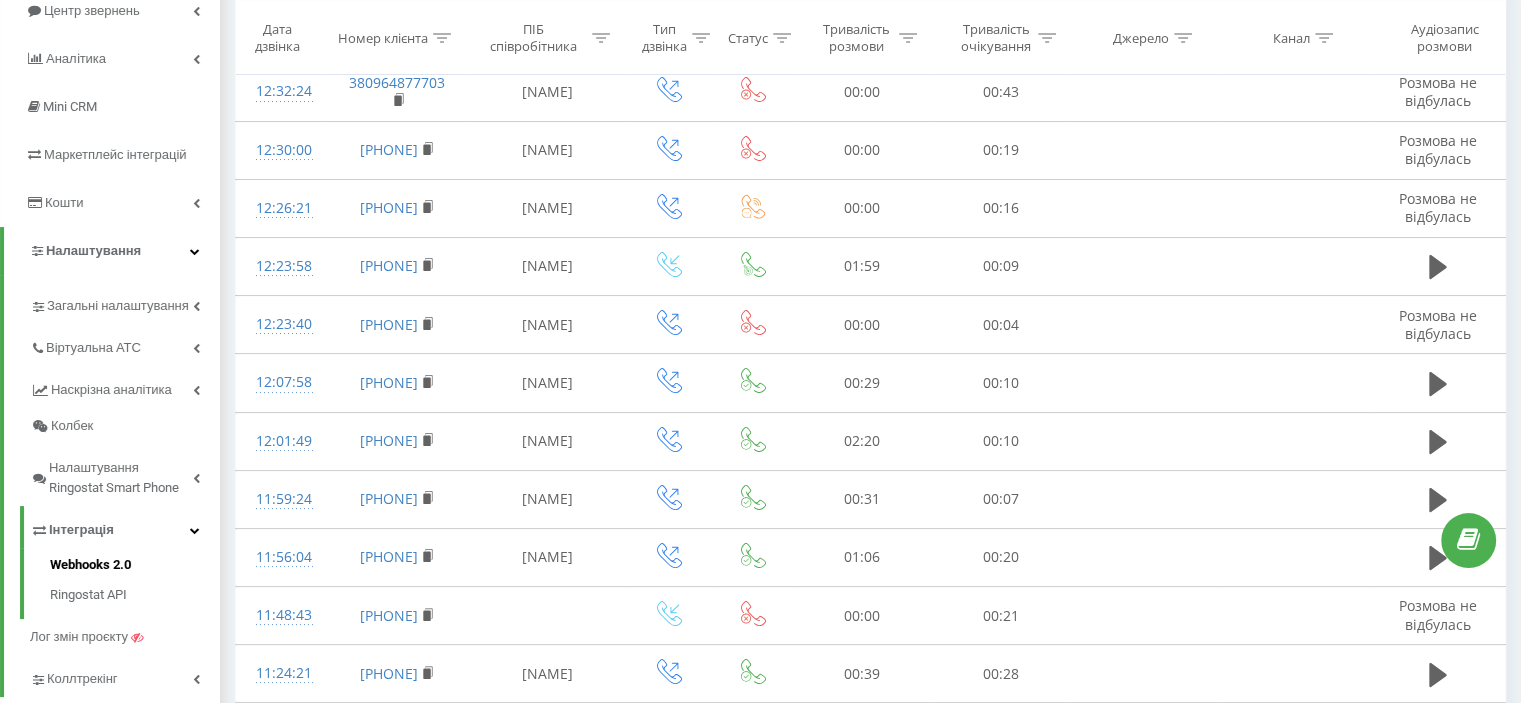 click on "Webhooks 2.0" at bounding box center [135, 567] 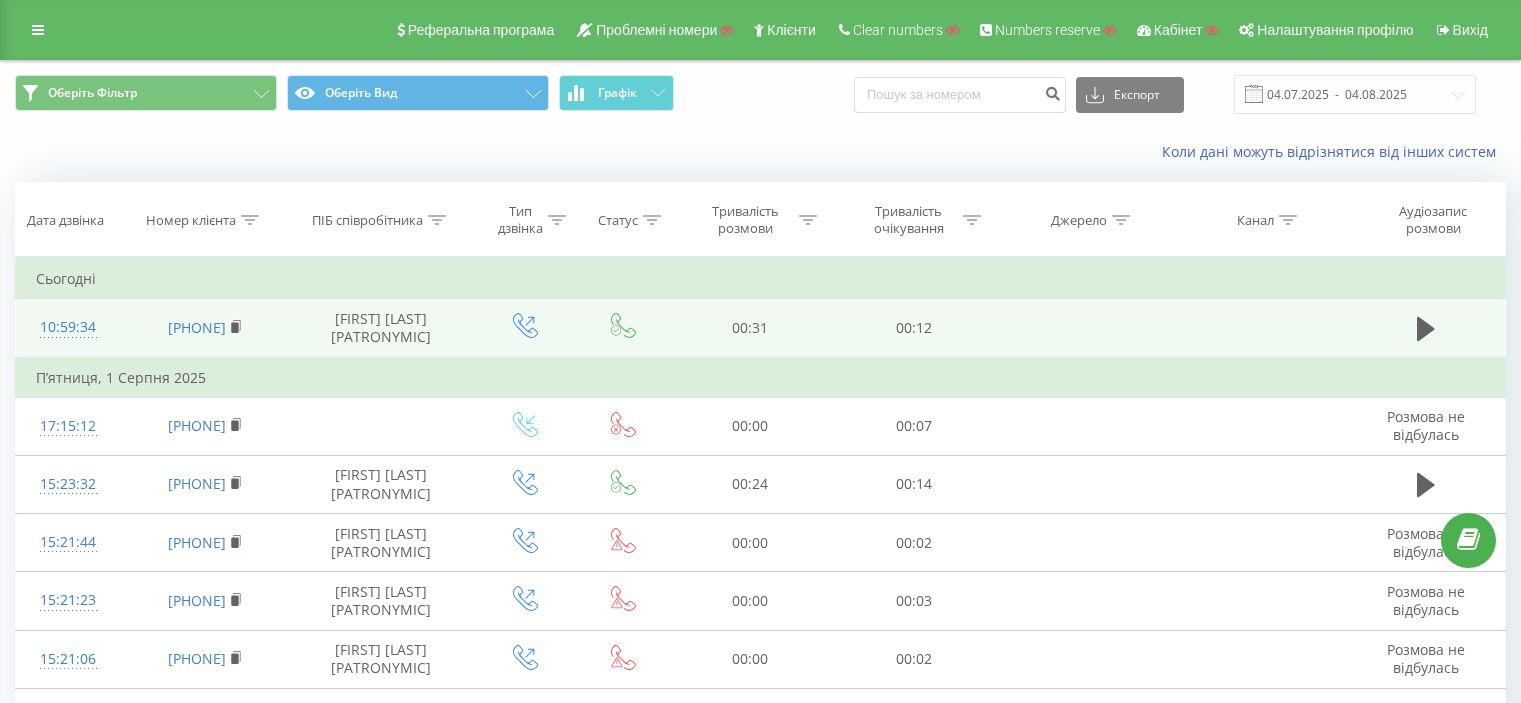 scroll, scrollTop: 0, scrollLeft: 0, axis: both 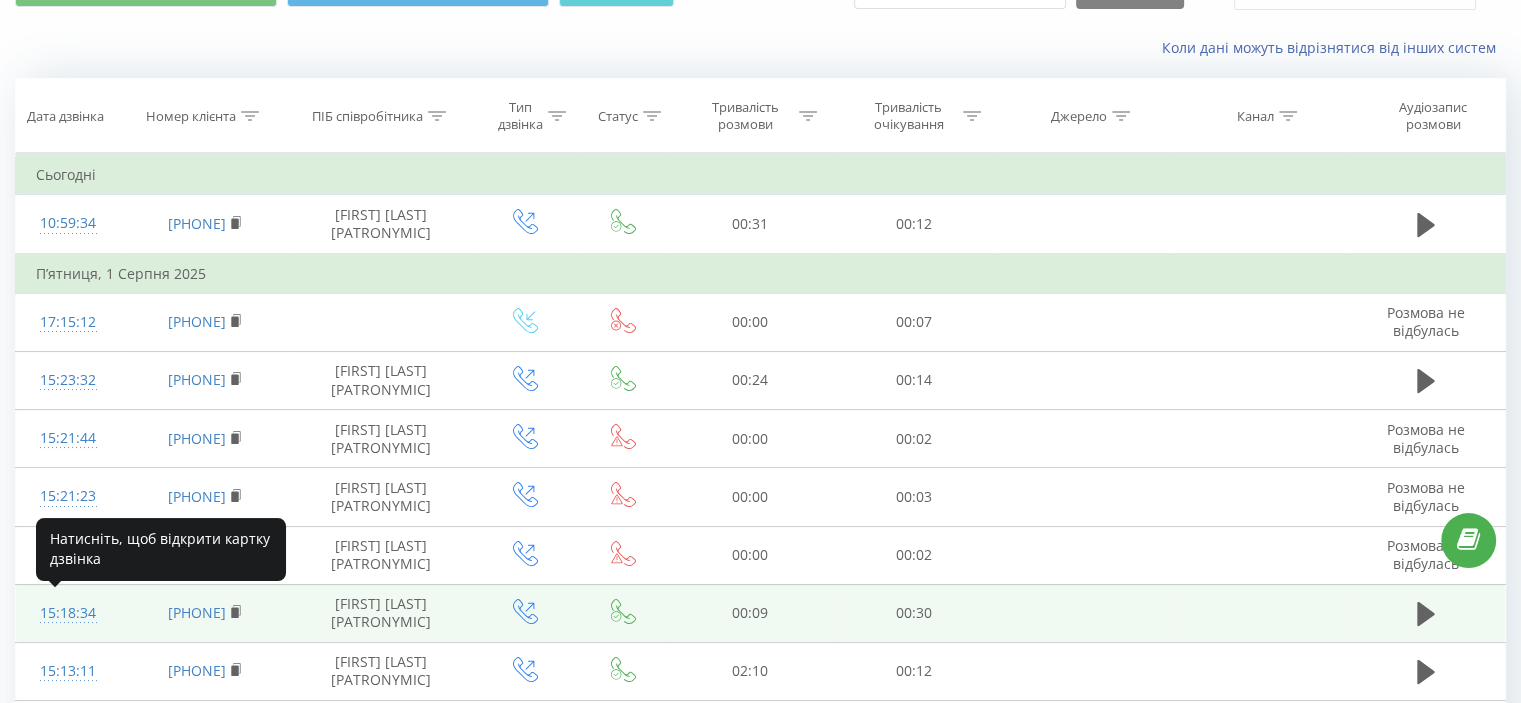 click on "15:18:34" at bounding box center (68, 613) 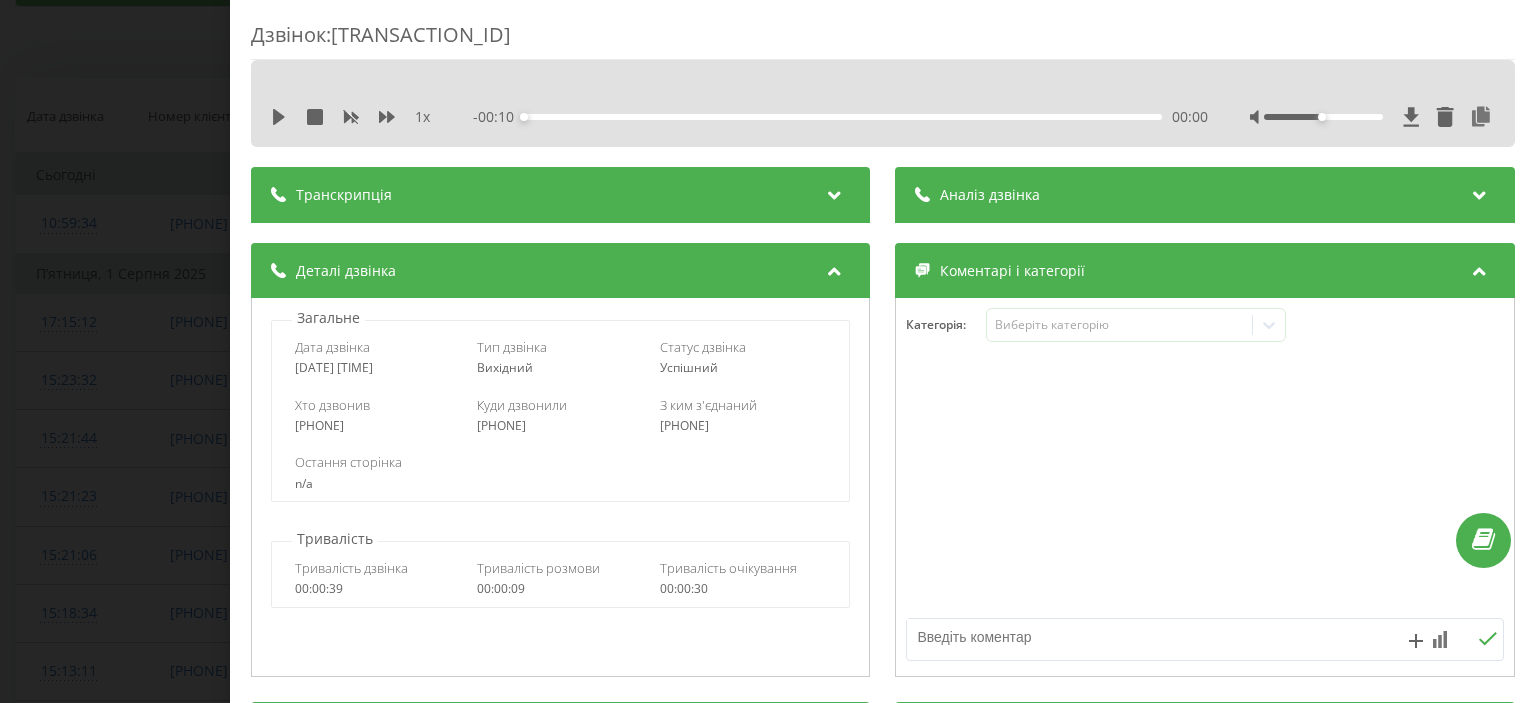 drag, startPoint x: 339, startPoint y: 34, endPoint x: 580, endPoint y: 31, distance: 241.01868 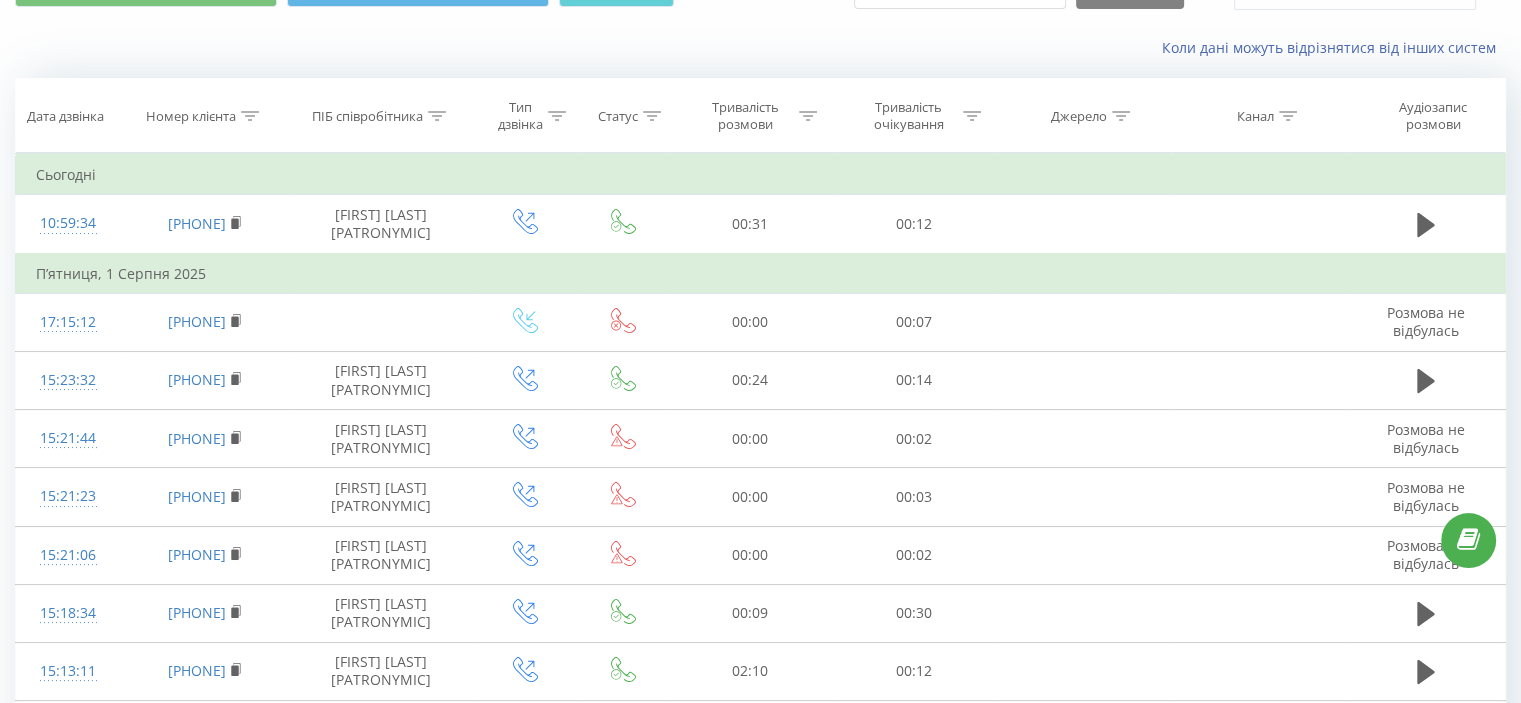 scroll, scrollTop: 0, scrollLeft: 0, axis: both 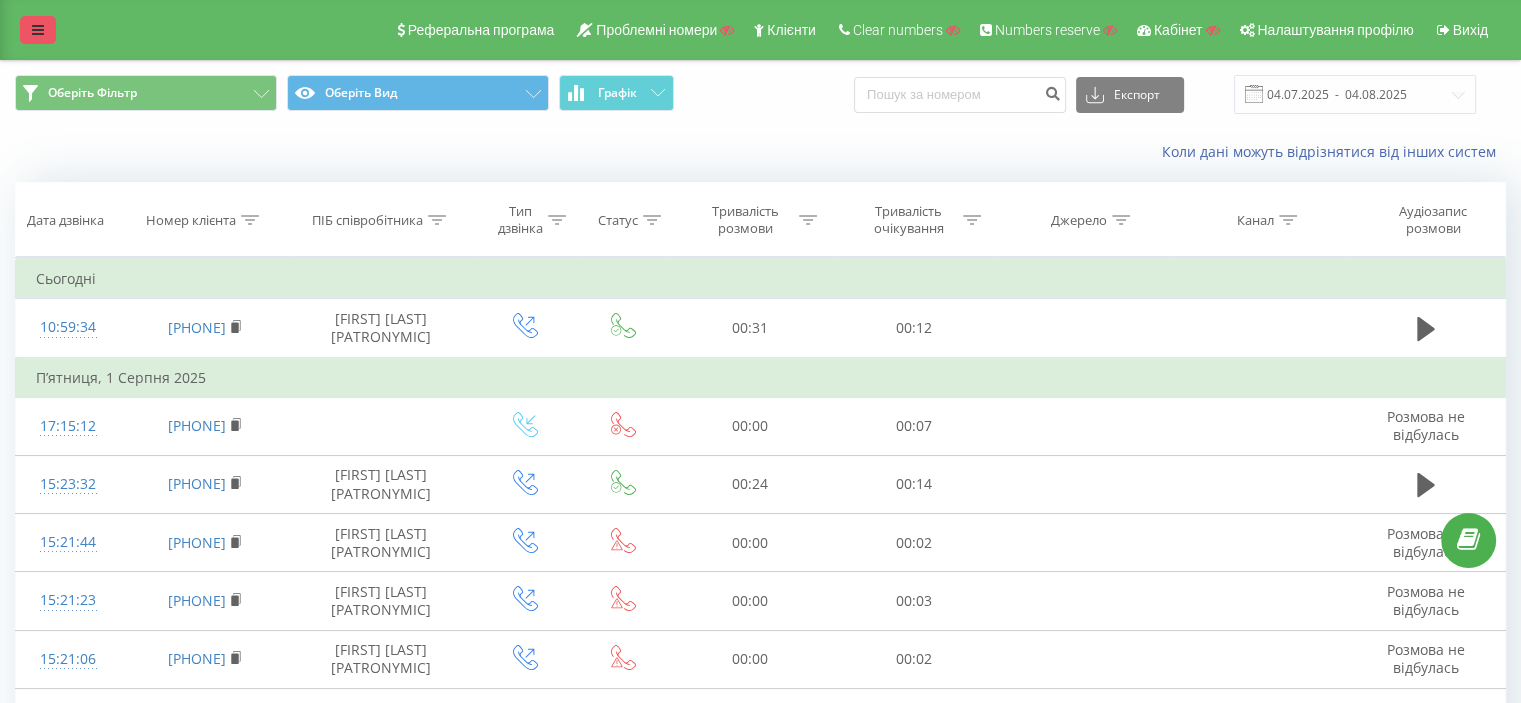 click at bounding box center [38, 30] 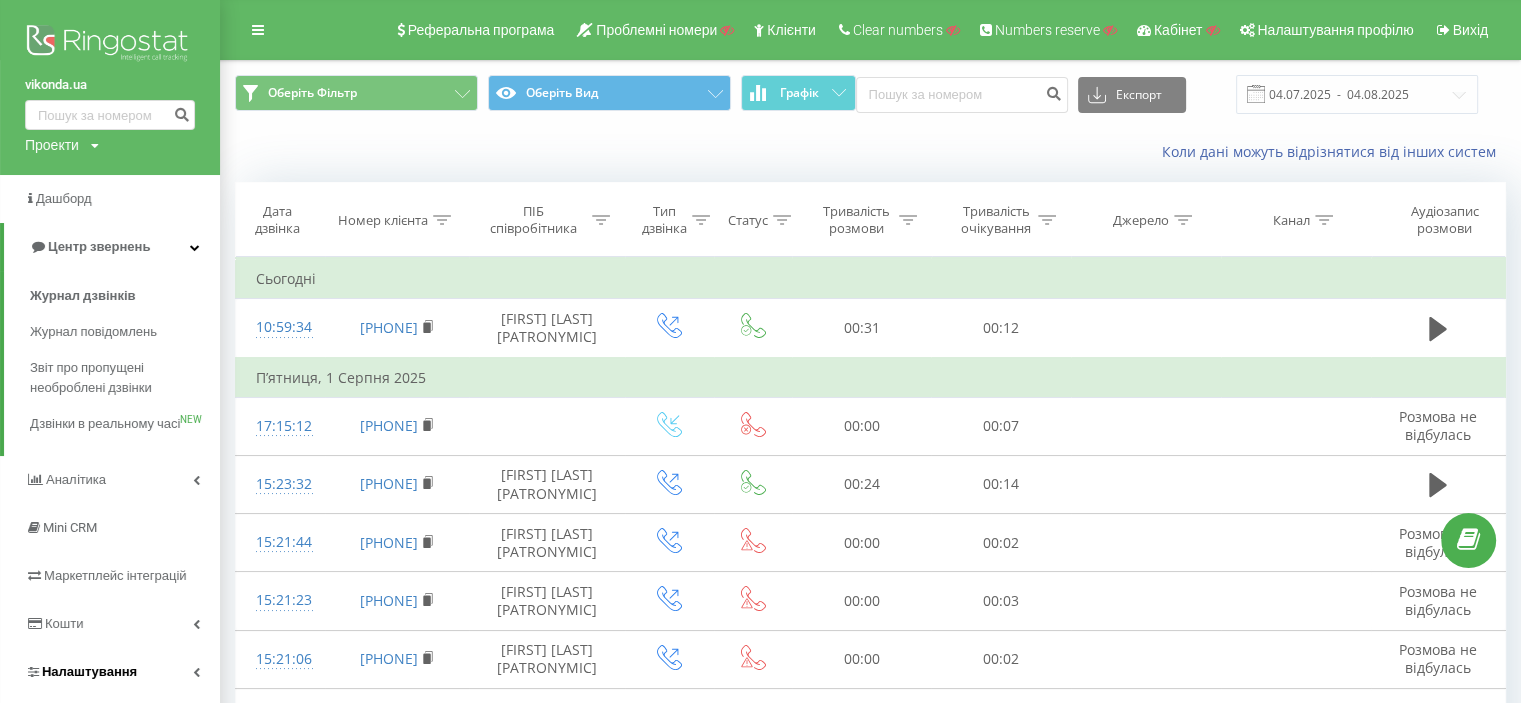 click on "Налаштування" at bounding box center [89, 671] 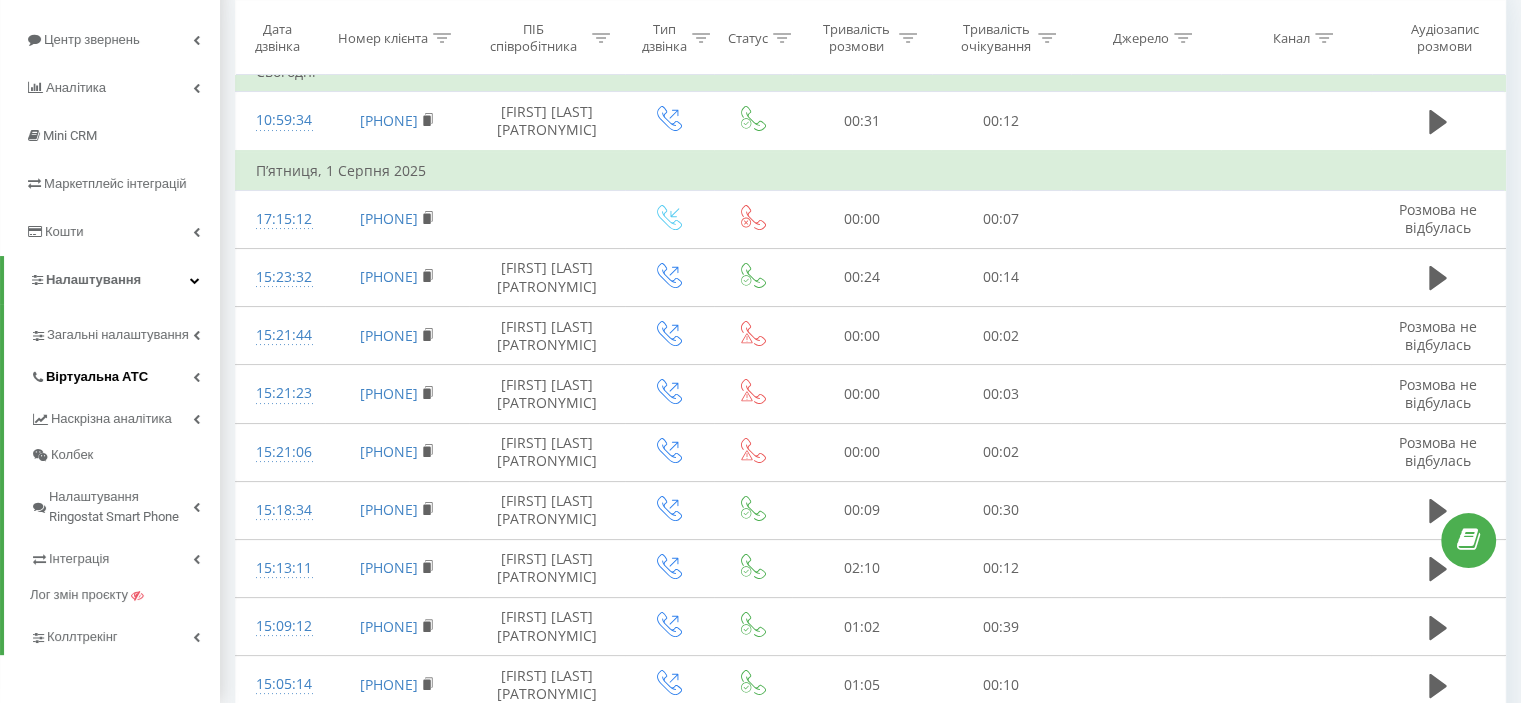scroll, scrollTop: 228, scrollLeft: 0, axis: vertical 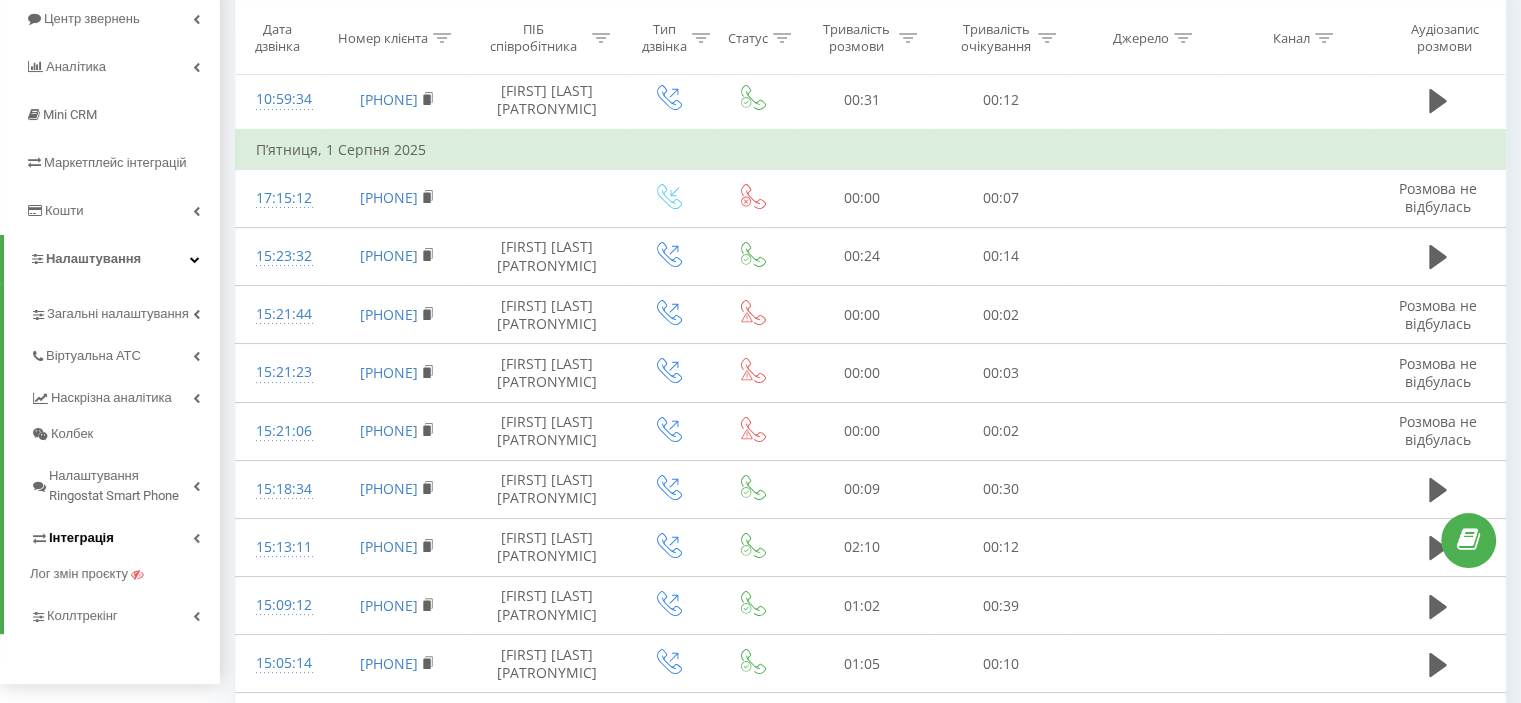 click on "Інтеграція" at bounding box center [81, 538] 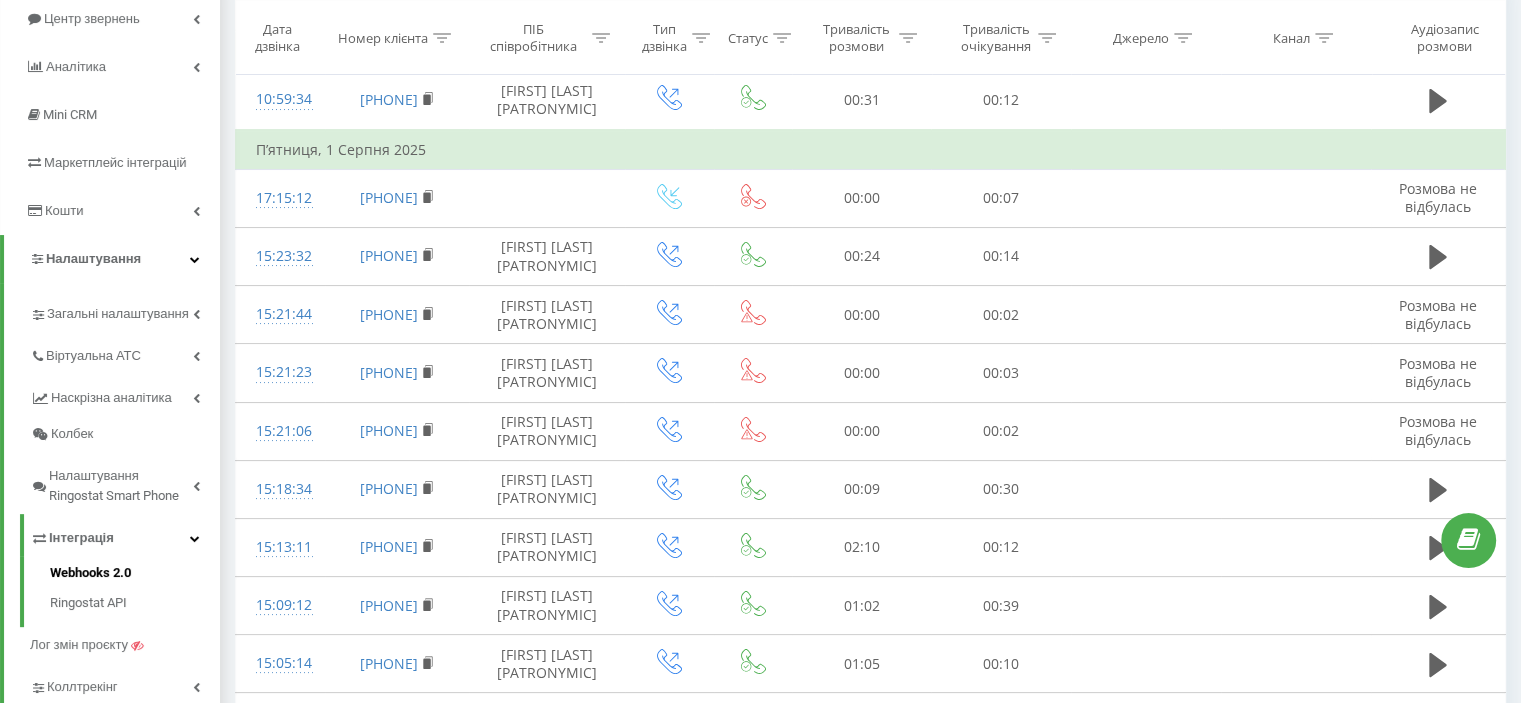 click on "Webhooks 2.0" at bounding box center (135, 575) 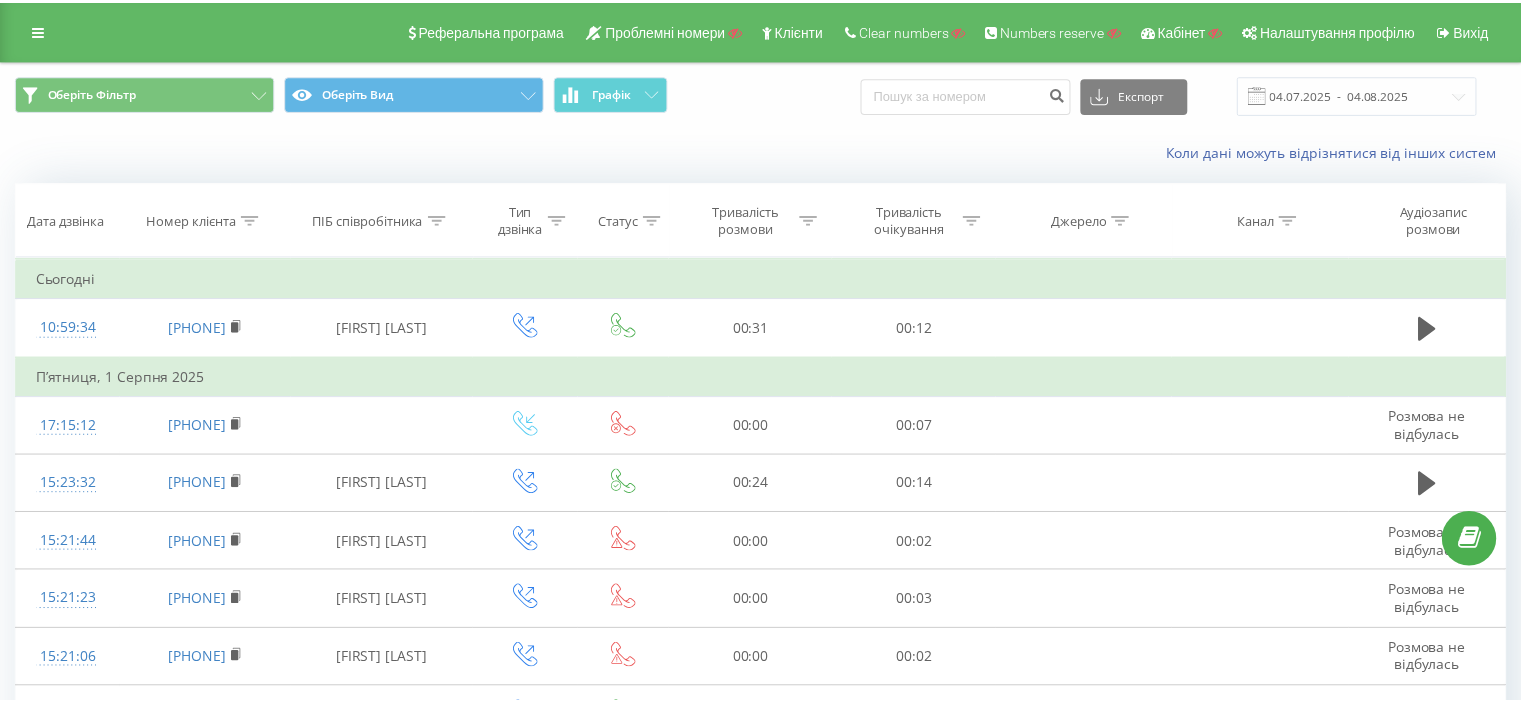 scroll, scrollTop: 0, scrollLeft: 0, axis: both 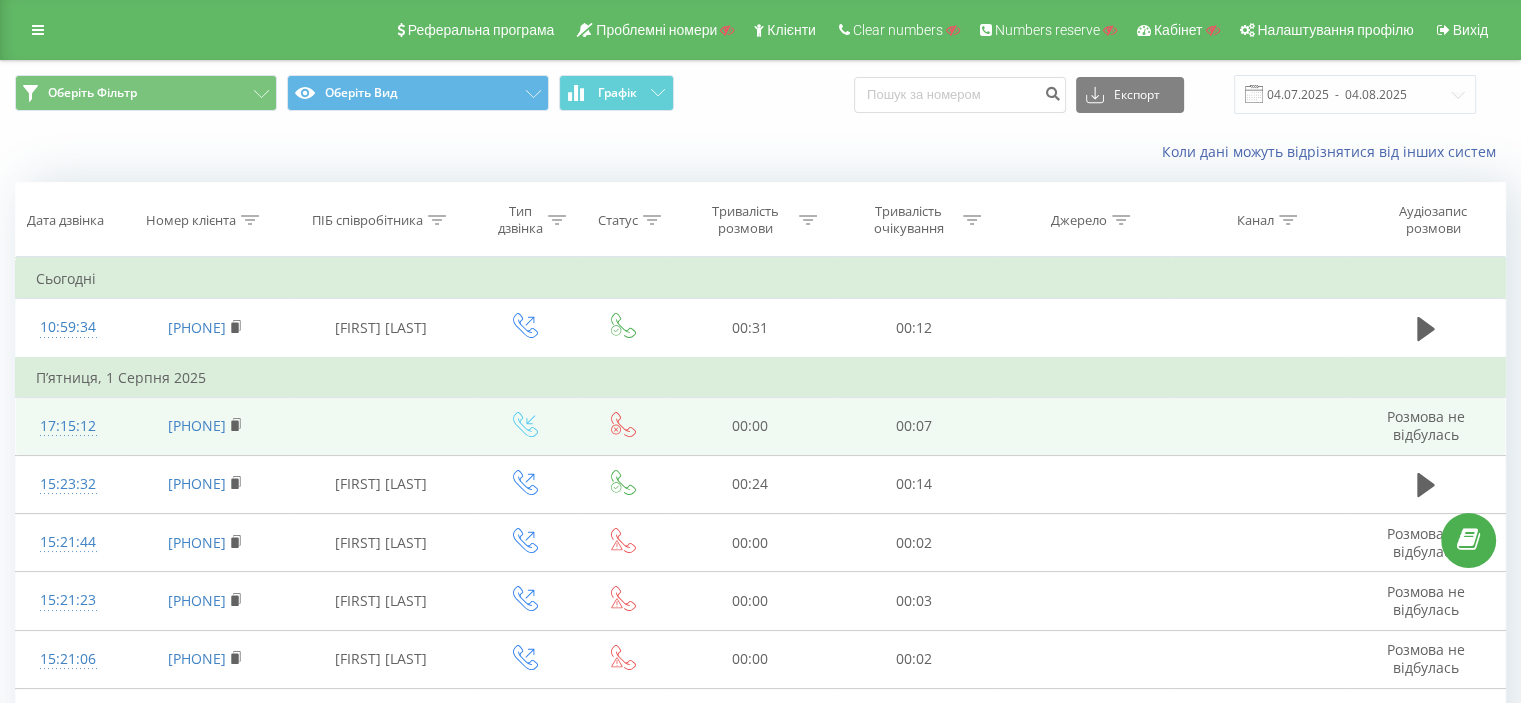 click on "17:15:12" at bounding box center [68, 426] 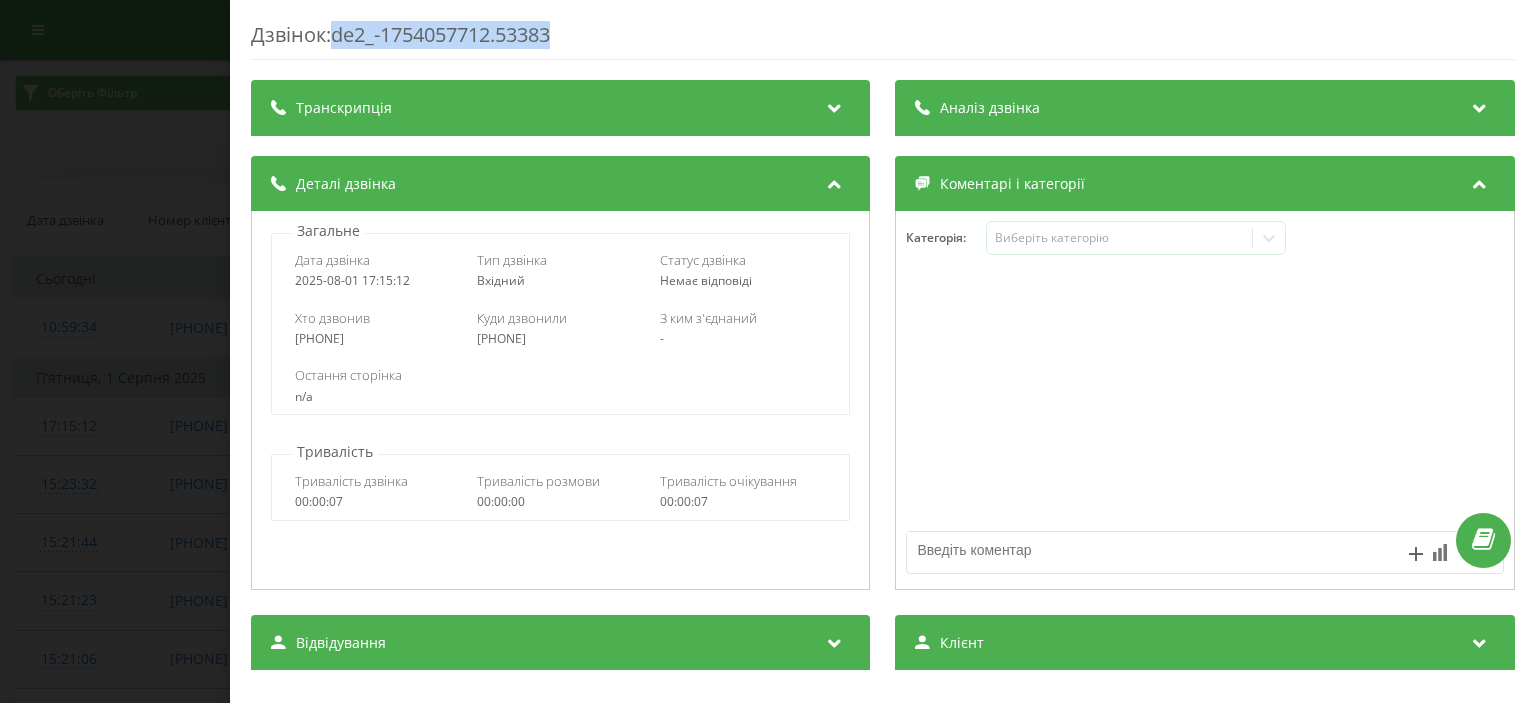 drag, startPoint x: 341, startPoint y: 36, endPoint x: 593, endPoint y: 23, distance: 252.3351 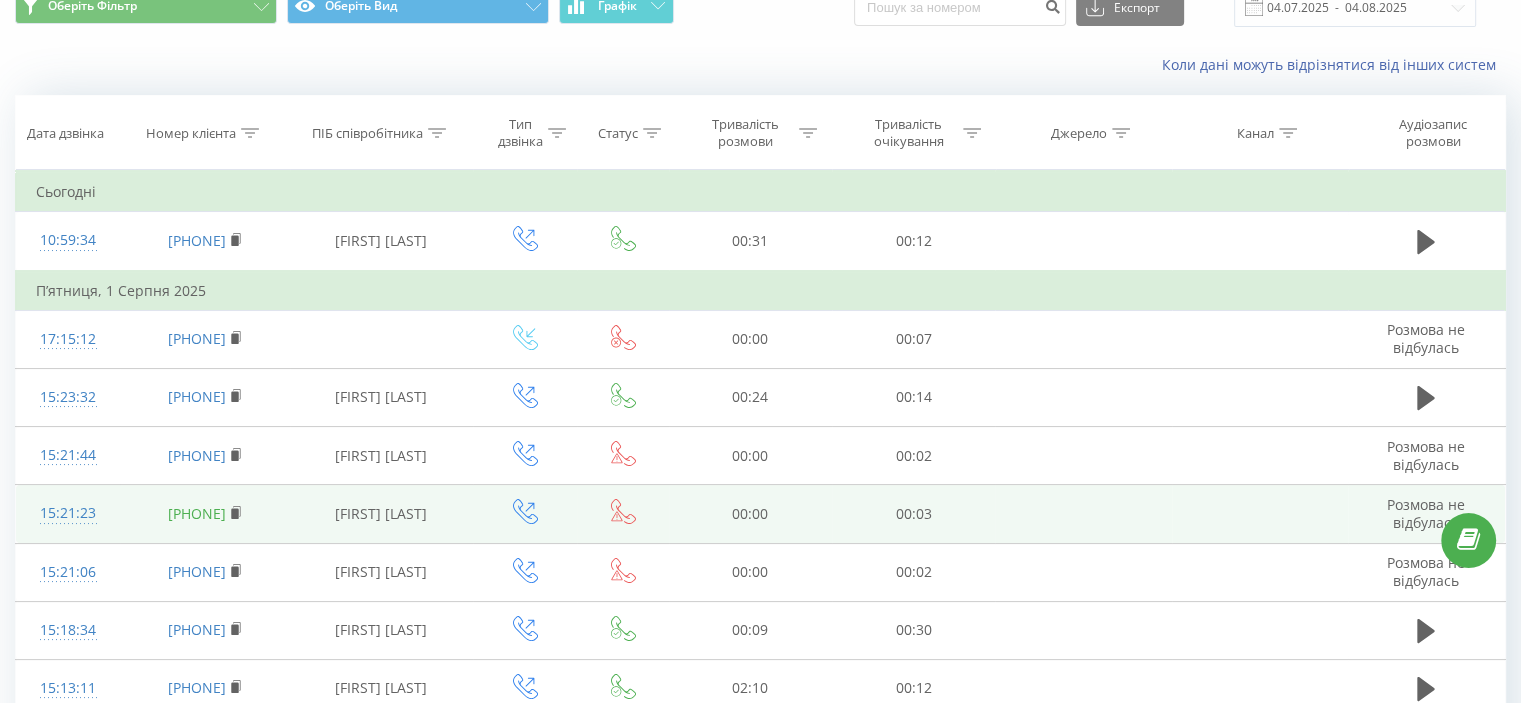 scroll, scrollTop: 88, scrollLeft: 0, axis: vertical 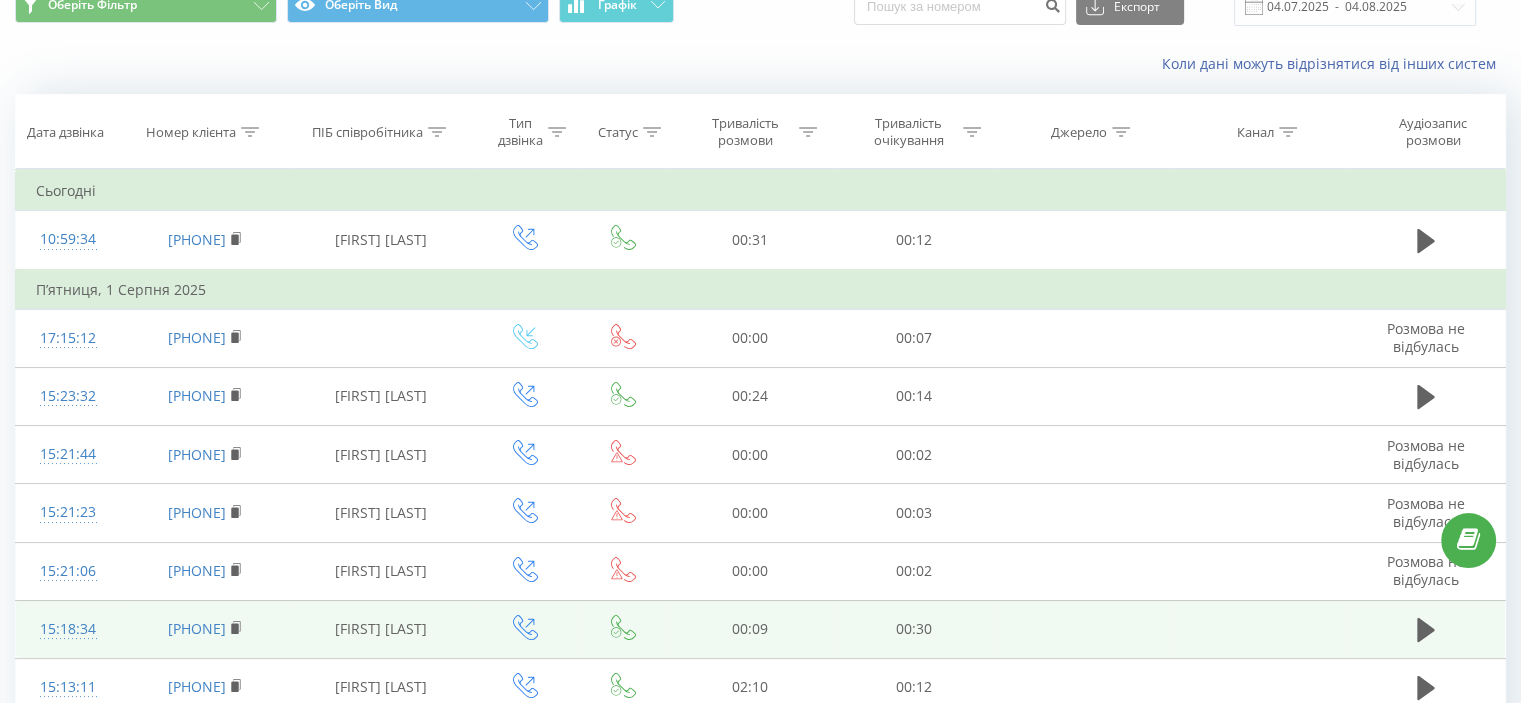 click on "15:18:34" at bounding box center [68, 629] 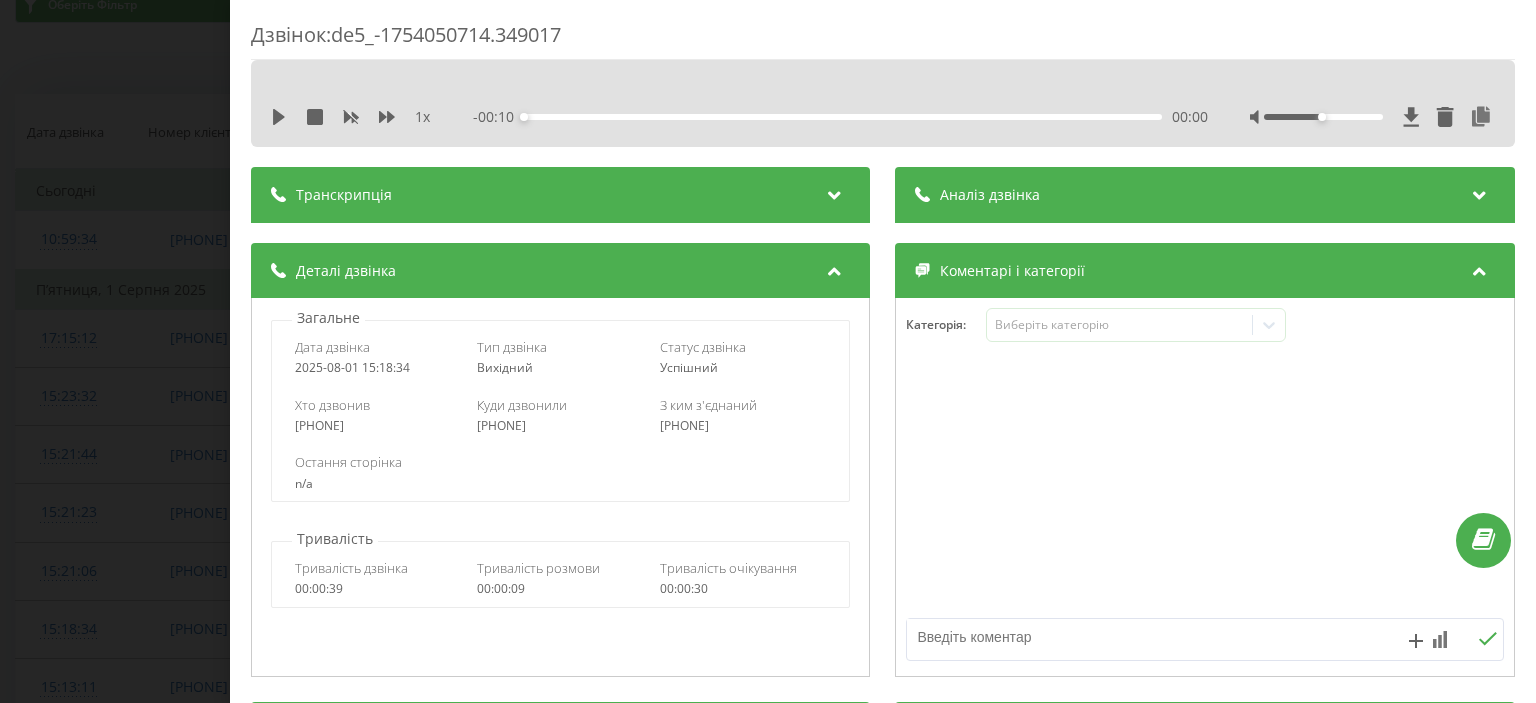 click on "Дзвінок :  de5_-1754050714.349017   1 x  - 00:10 00:00   00:00   Транскрипція Для AI-аналізу майбутніх дзвінків  налаштуйте та активуйте профіль на сторінці . Якщо профіль вже є і дзвінок відповідає його умовам, оновіть сторінку через 10 хвилин - AI аналізує поточний дзвінок. Аналіз дзвінка Для AI-аналізу майбутніх дзвінків  налаштуйте та активуйте профіль на сторінці . Якщо профіль вже є і дзвінок відповідає його умовам, оновіть сторінку через 10 хвилин - AI аналізує поточний дзвінок. Деталі дзвінка Загальне Дата дзвінка 2025-08-01 15:18:34 Тип дзвінка Вихідний Статус дзвінка Успішний 380738103587 :" at bounding box center (768, 351) 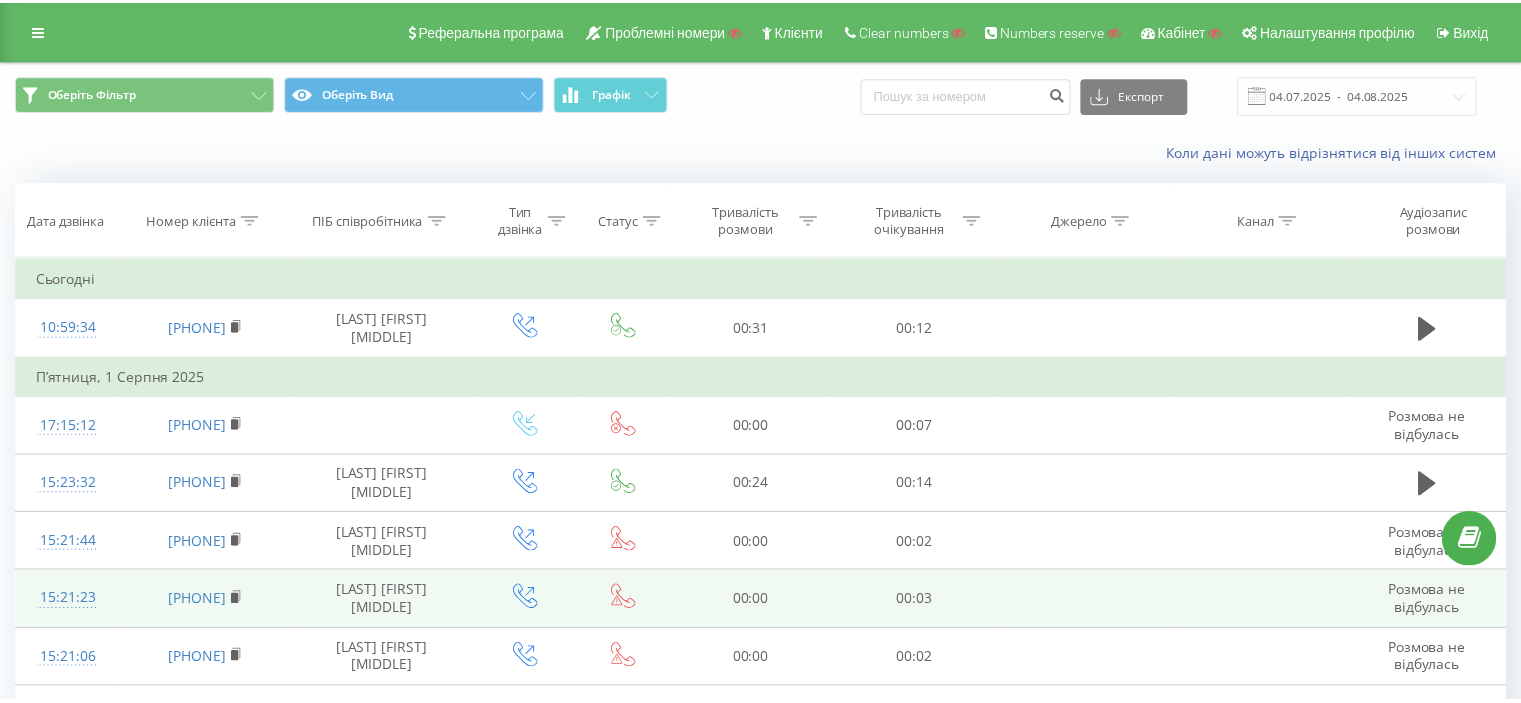 scroll, scrollTop: 0, scrollLeft: 0, axis: both 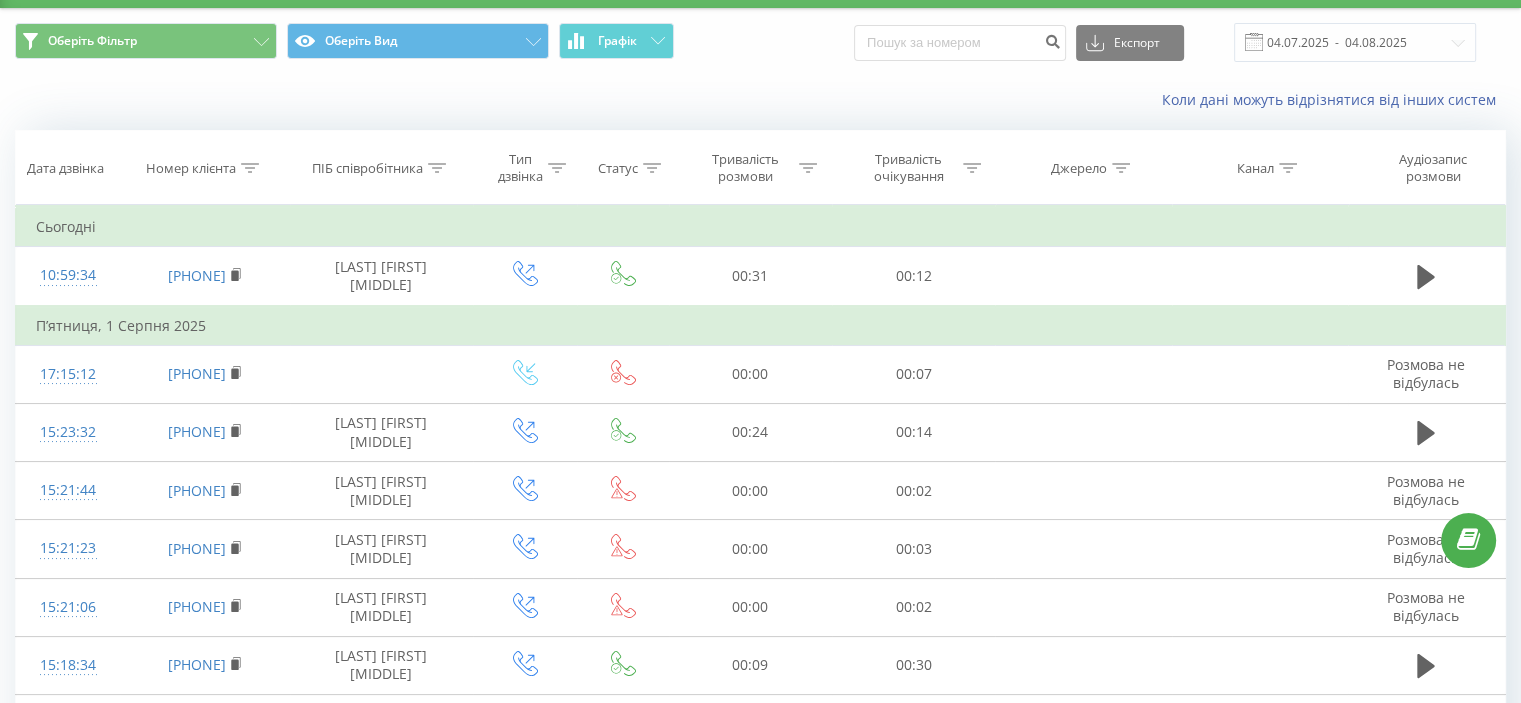 click on "Дата дзвінка" at bounding box center [65, 168] 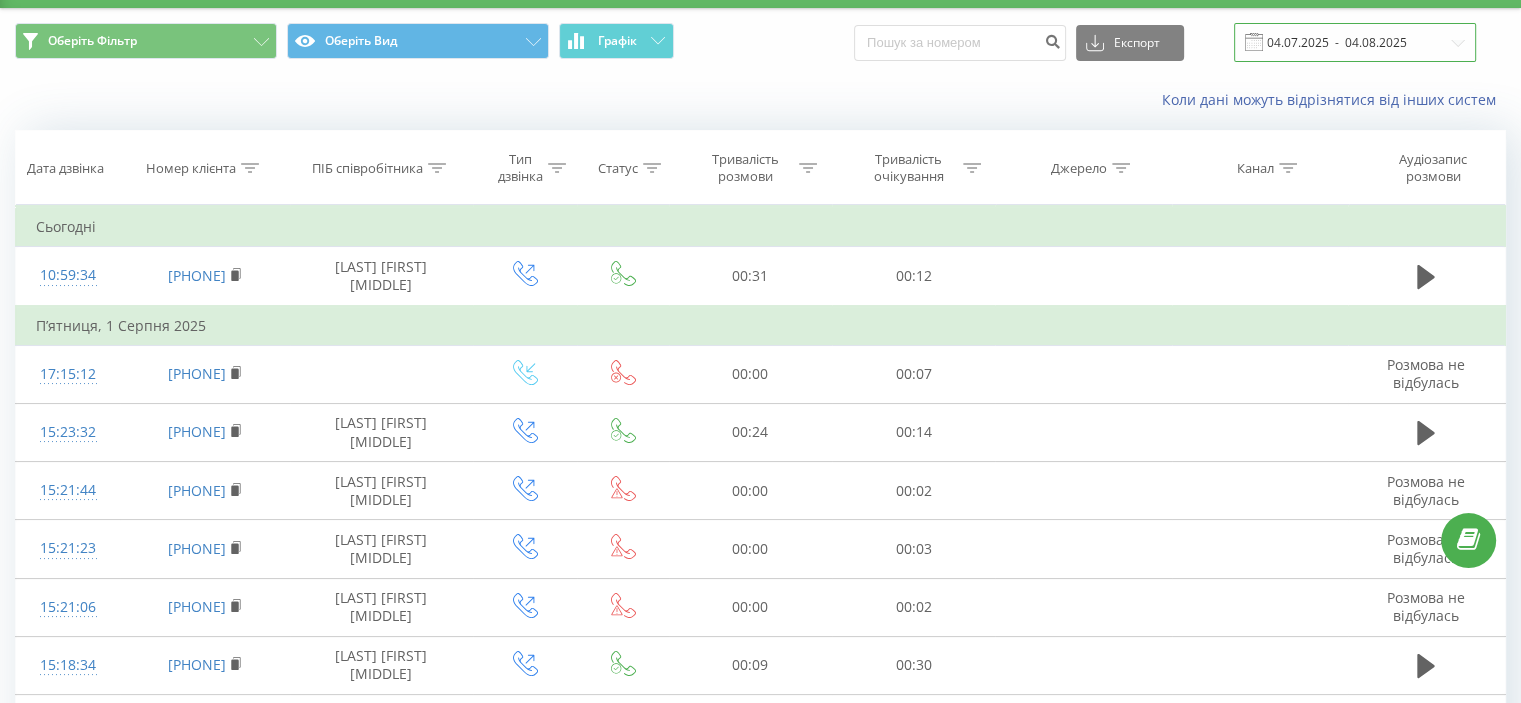 click on "04.07.2025  -  04.08.2025" at bounding box center [1355, 42] 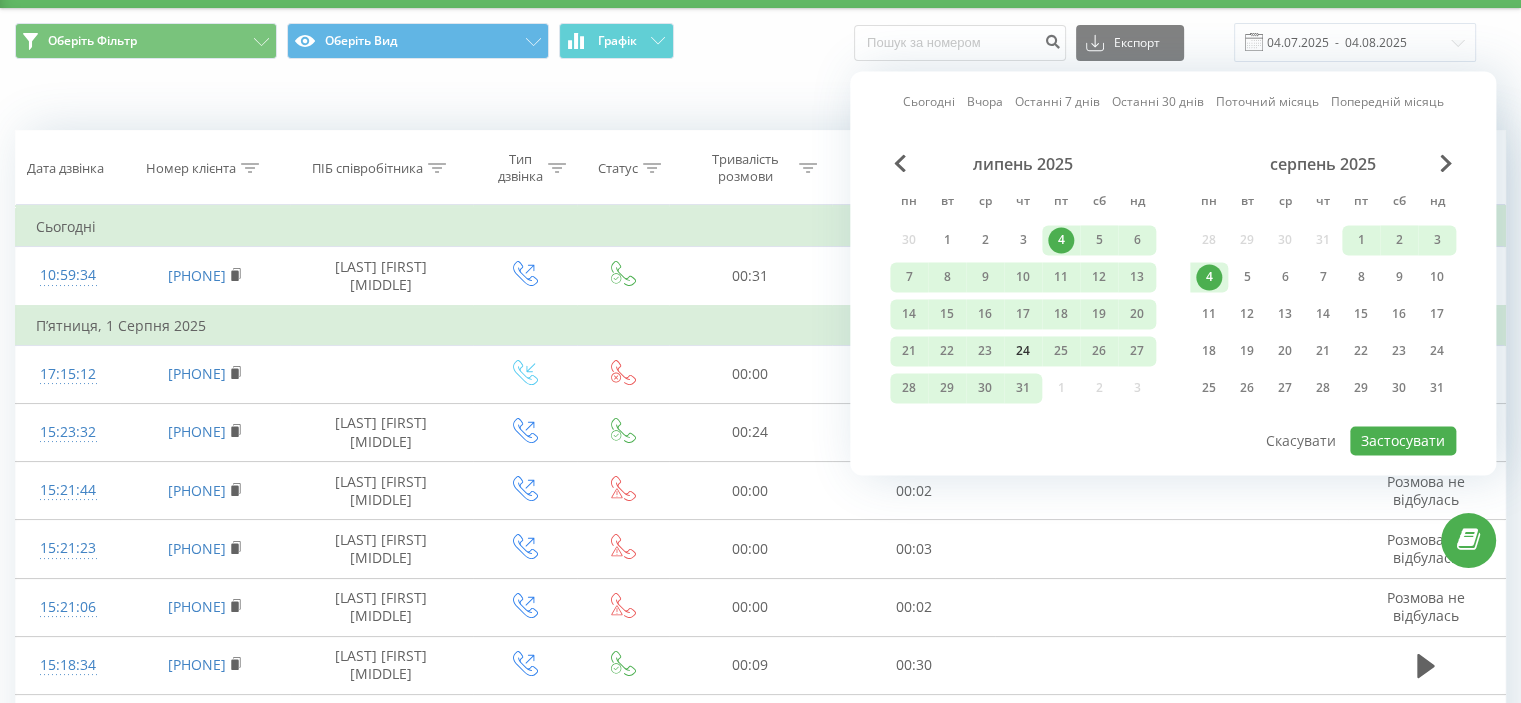 click on "24" at bounding box center (1023, 351) 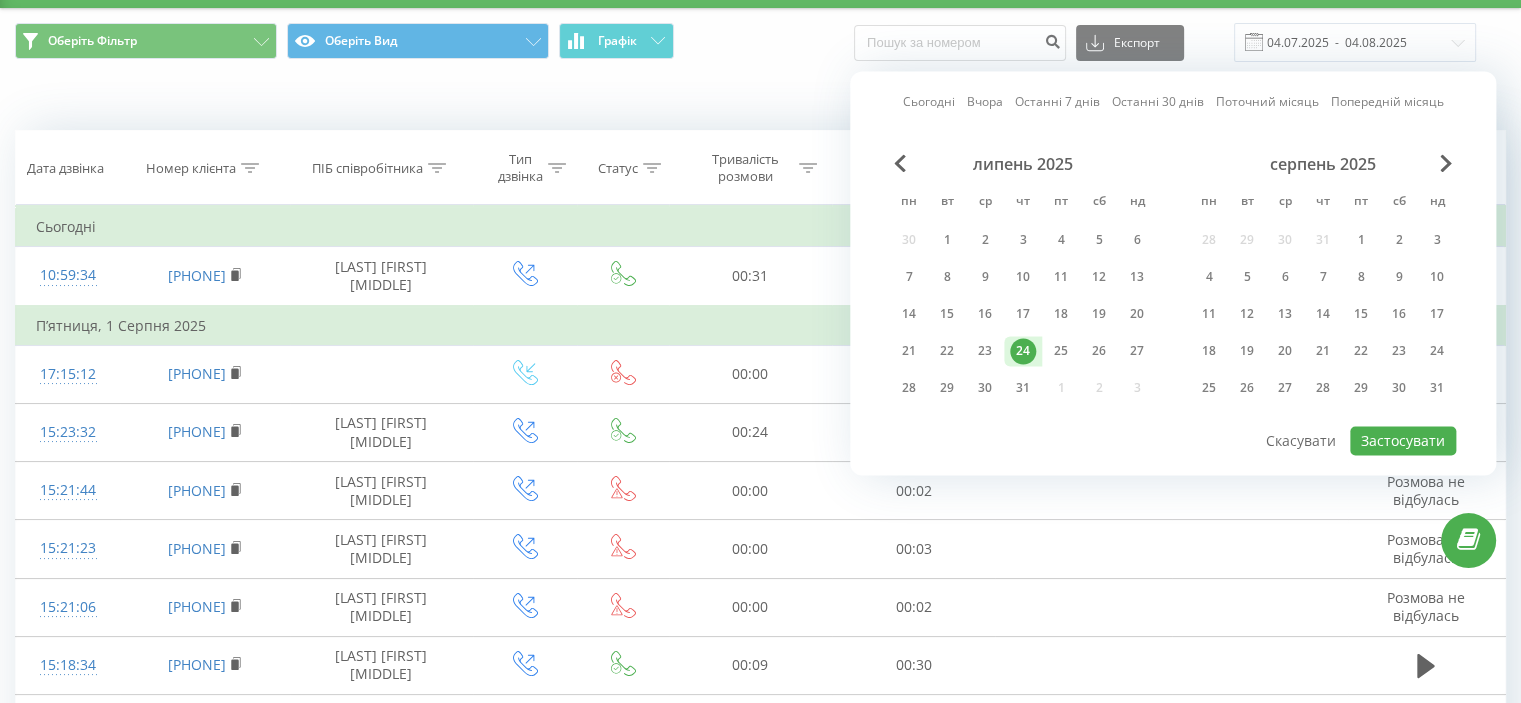 click on "24" at bounding box center [1023, 351] 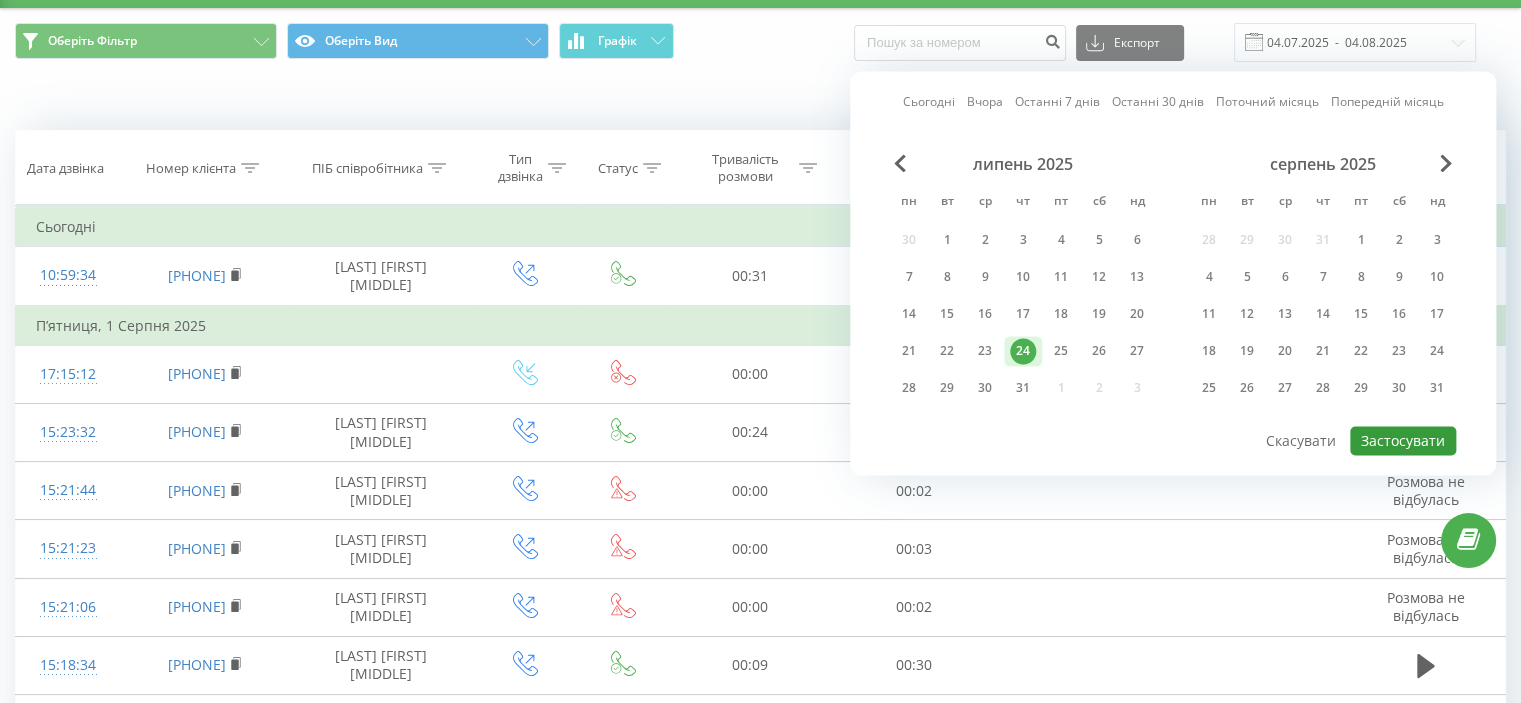 click on "Застосувати" at bounding box center (1403, 440) 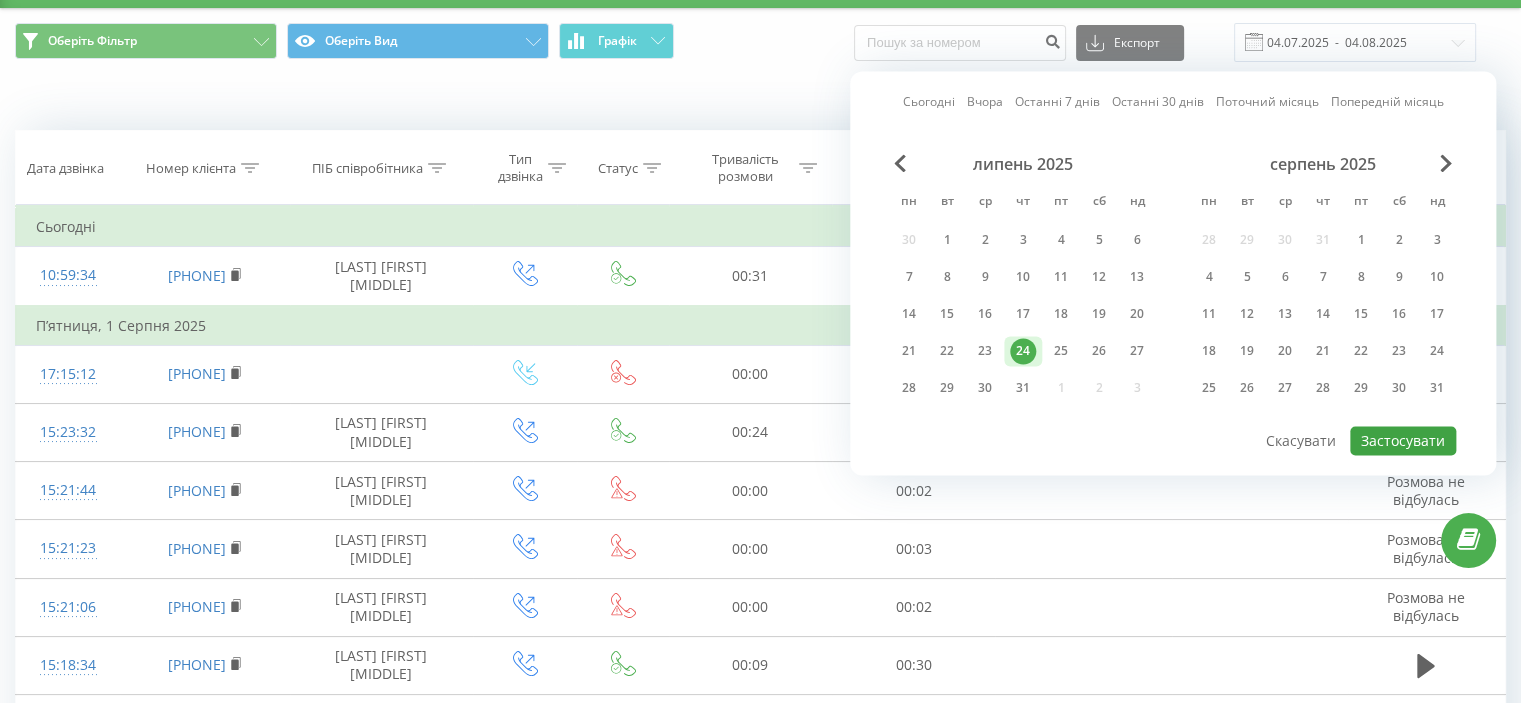 type on "[DATE] - [DATE]" 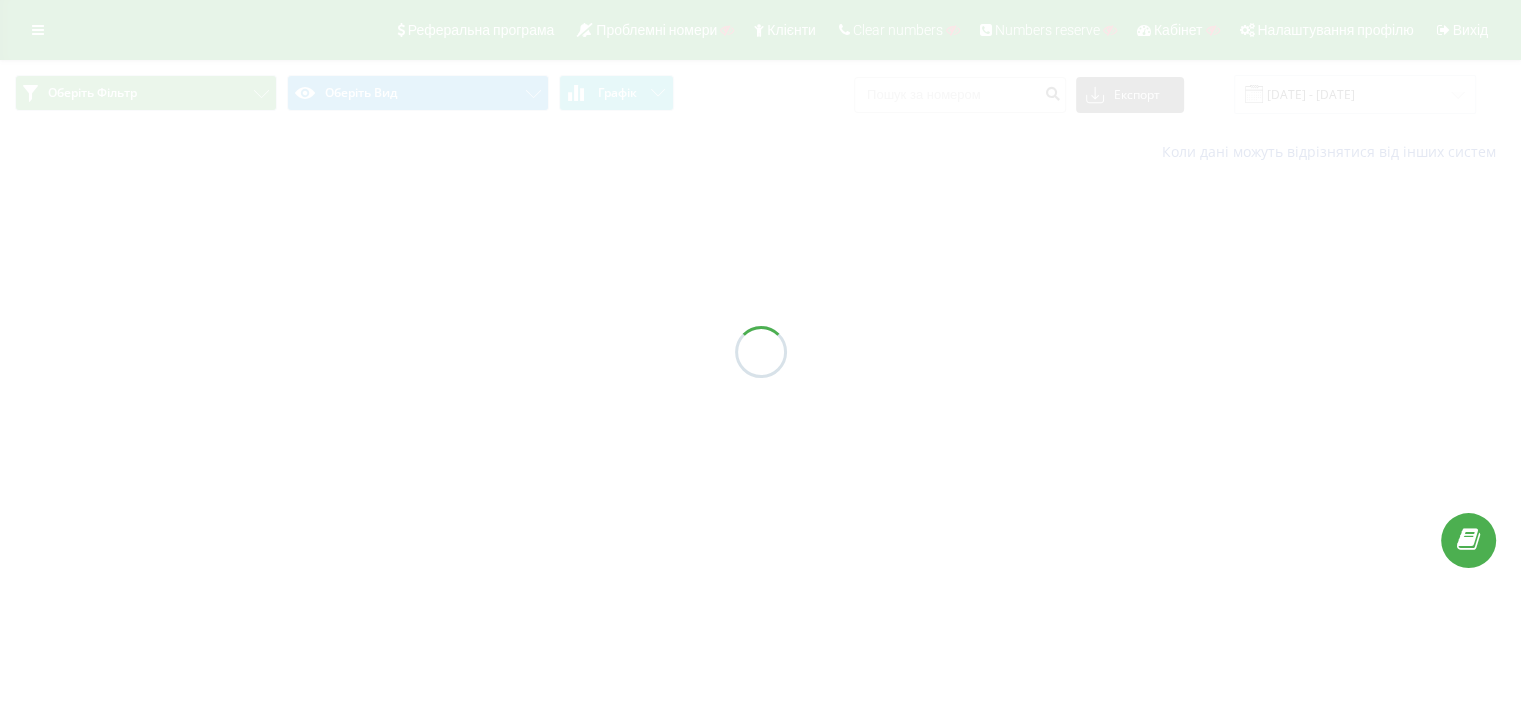 scroll, scrollTop: 0, scrollLeft: 0, axis: both 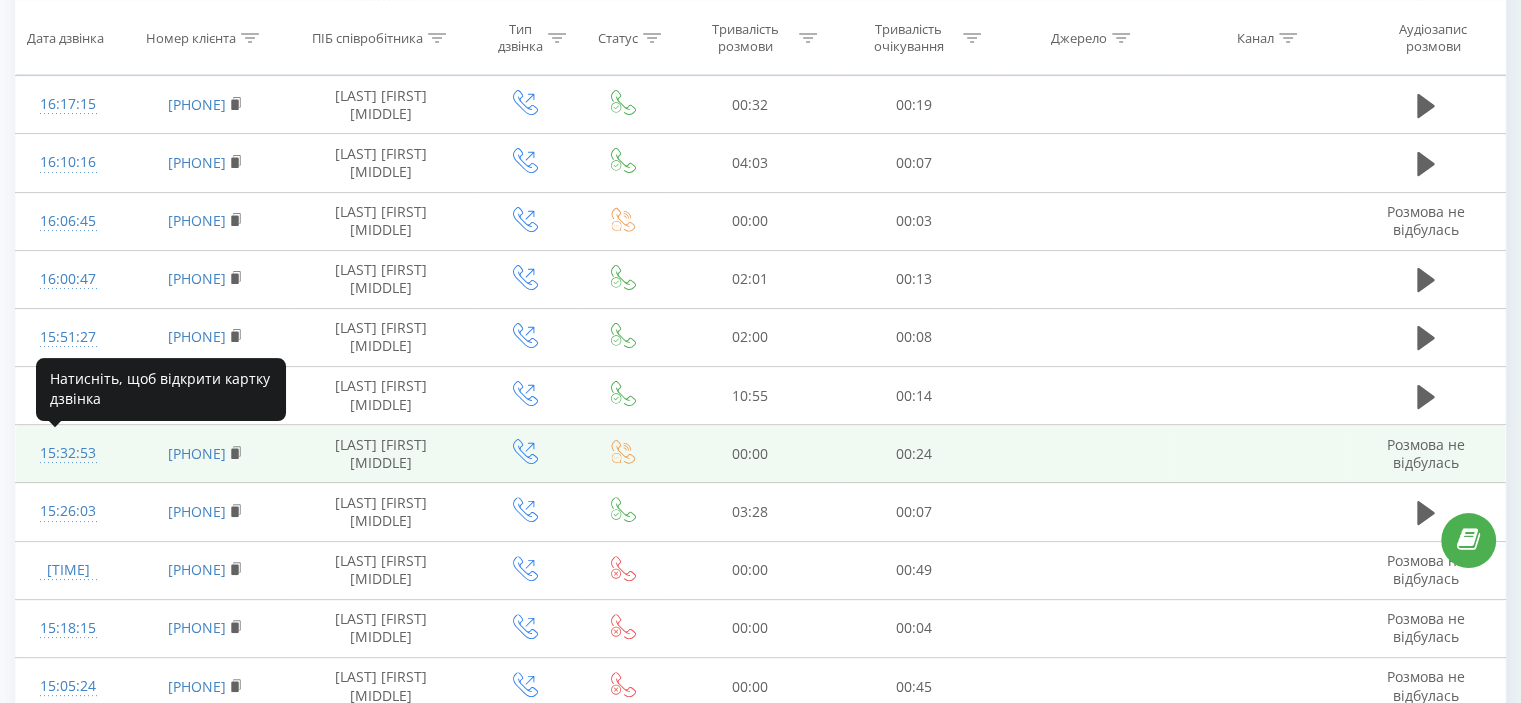click on "15:32:53" at bounding box center (68, 453) 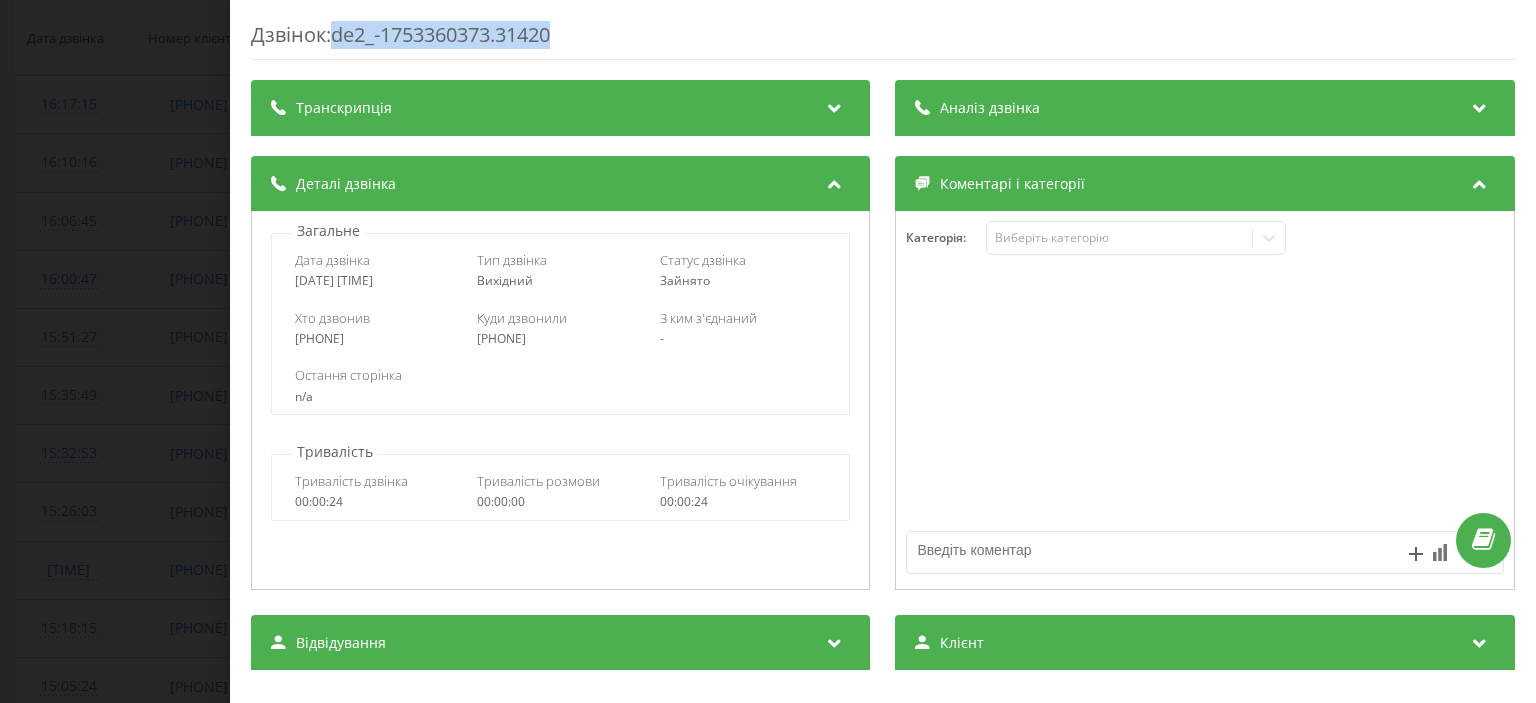 drag, startPoint x: 337, startPoint y: 45, endPoint x: 564, endPoint y: 39, distance: 227.07928 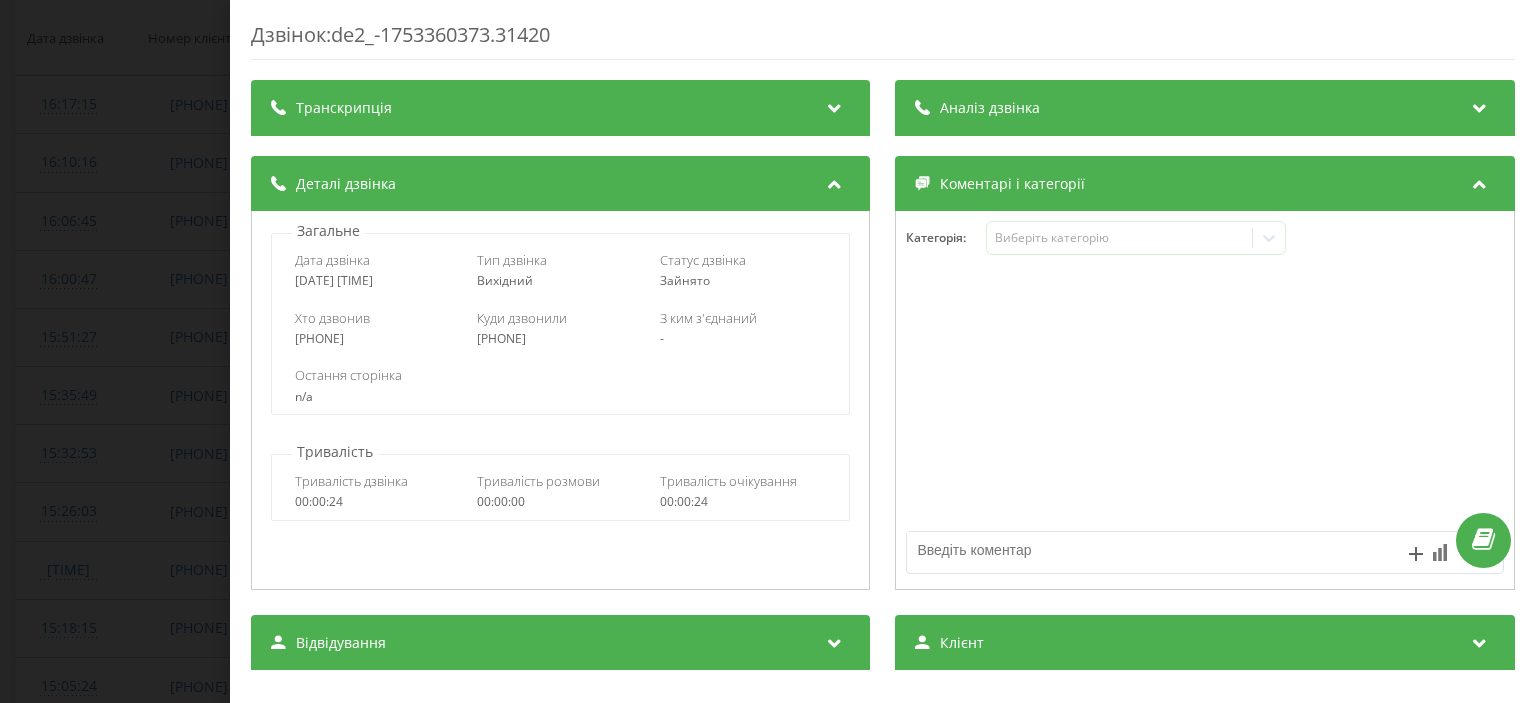 click on "Дзвінок : de2_-1753360373.31420 Транскрипція Для AI-аналізу майбутніх дзвінків налаштуйте та активуйте профіль на сторінці . Якщо профіль вже є і дзвінок відповідає його умовам, оновіть сторінку через 10 хвилин - AI аналізує поточний дзвінок. Аналіз дзвінка Для AI-аналізу майбутніх дзвінків налаштуйте та активуйте профіль на сторінці . Якщо профіль вже є і дзвінок відповідає його умовам, оновіть сторінку через 10 хвилин - AI аналізує поточний дзвінок. Деталі дзвінка Загальне Дата дзвінка [DATE] [TIME] Тип дзвінка Вихідний Статус дзвінка Зайнято Хто дзвонив [PHONE] [PHONE]" at bounding box center (768, 351) 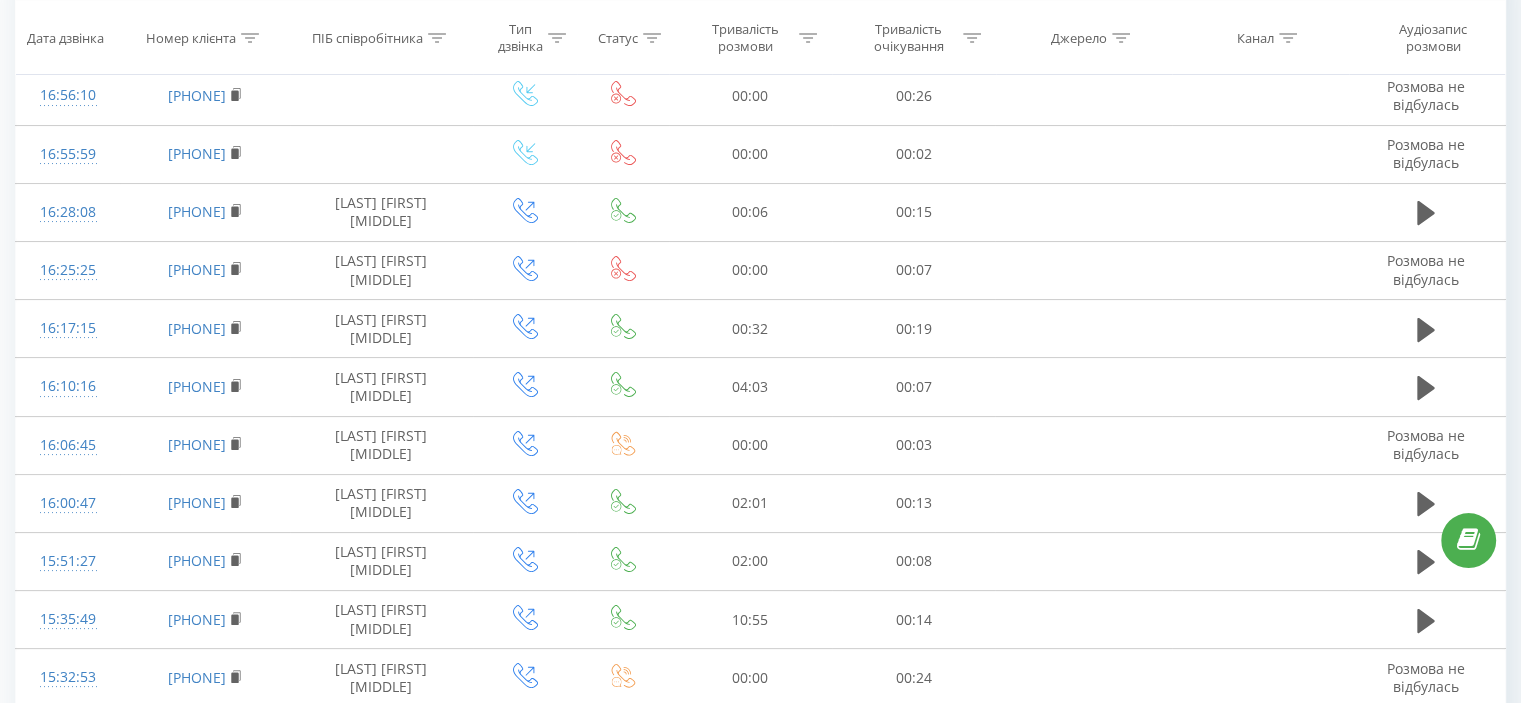 scroll, scrollTop: 0, scrollLeft: 0, axis: both 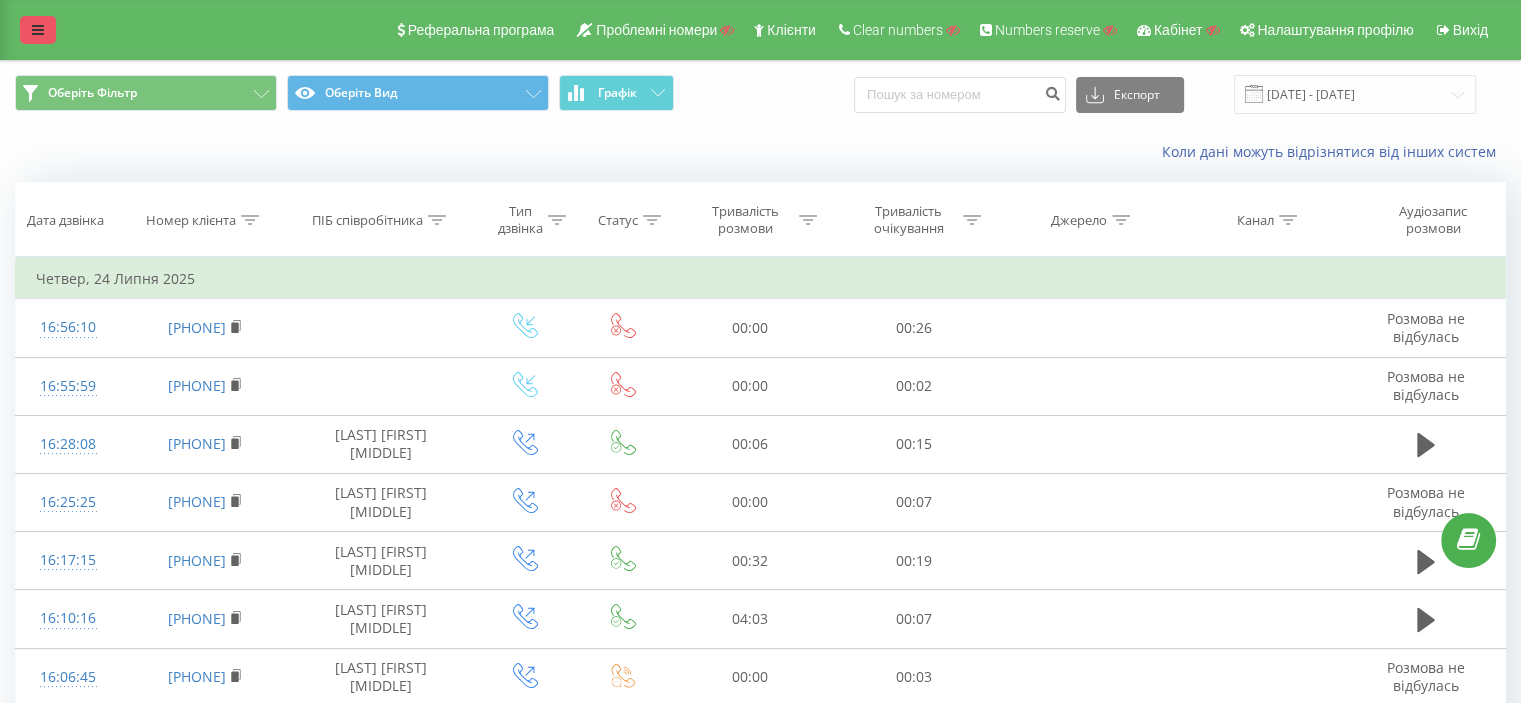 click at bounding box center [38, 30] 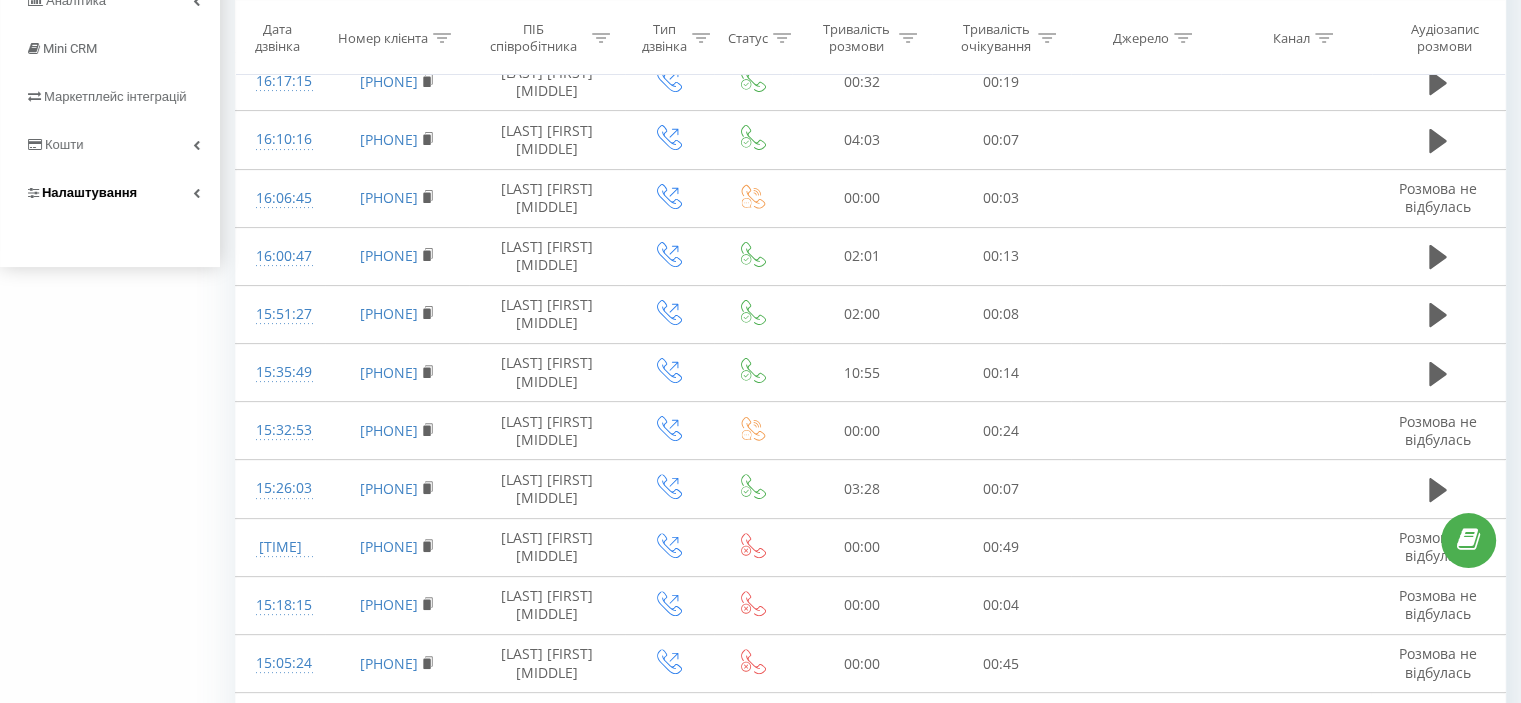 click on "Налаштування" at bounding box center (89, 192) 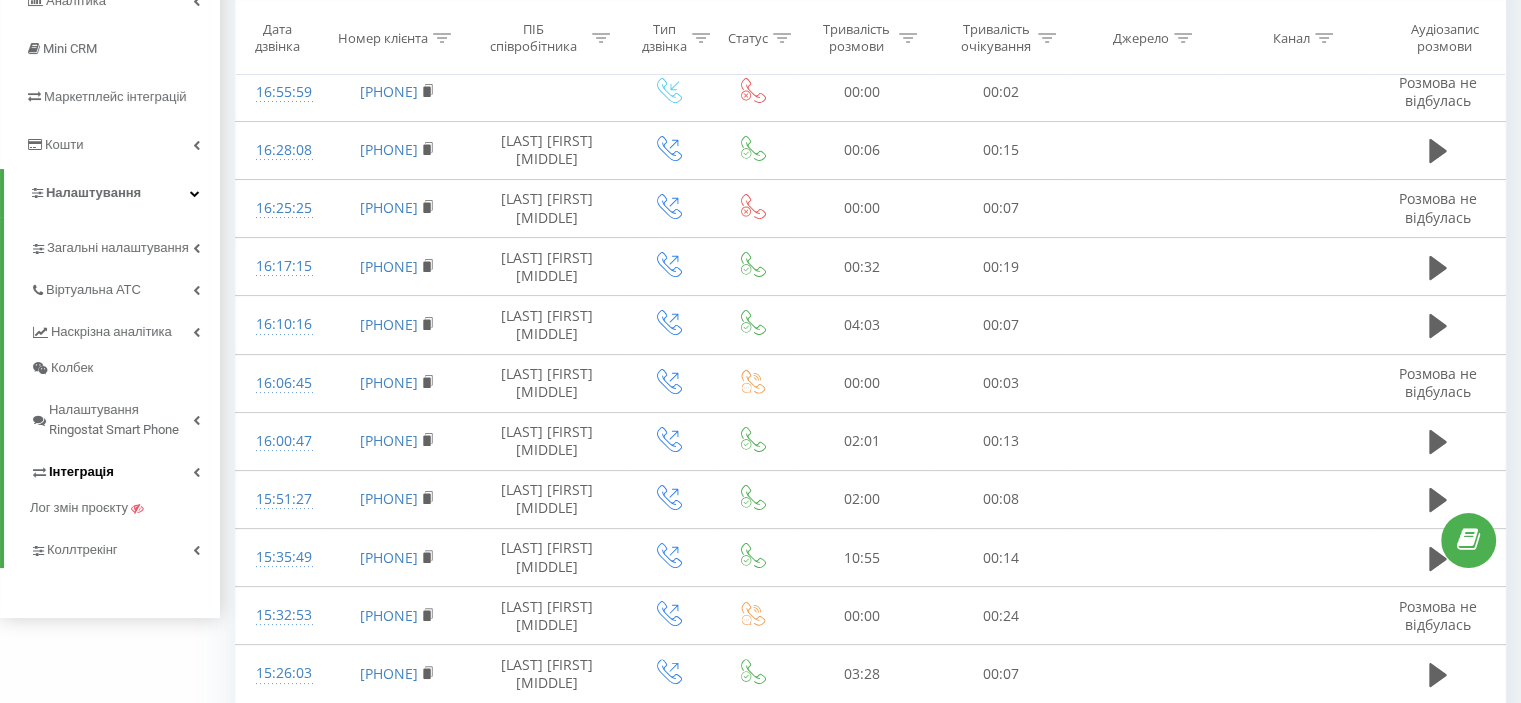 click on "Інтеграція" at bounding box center [81, 472] 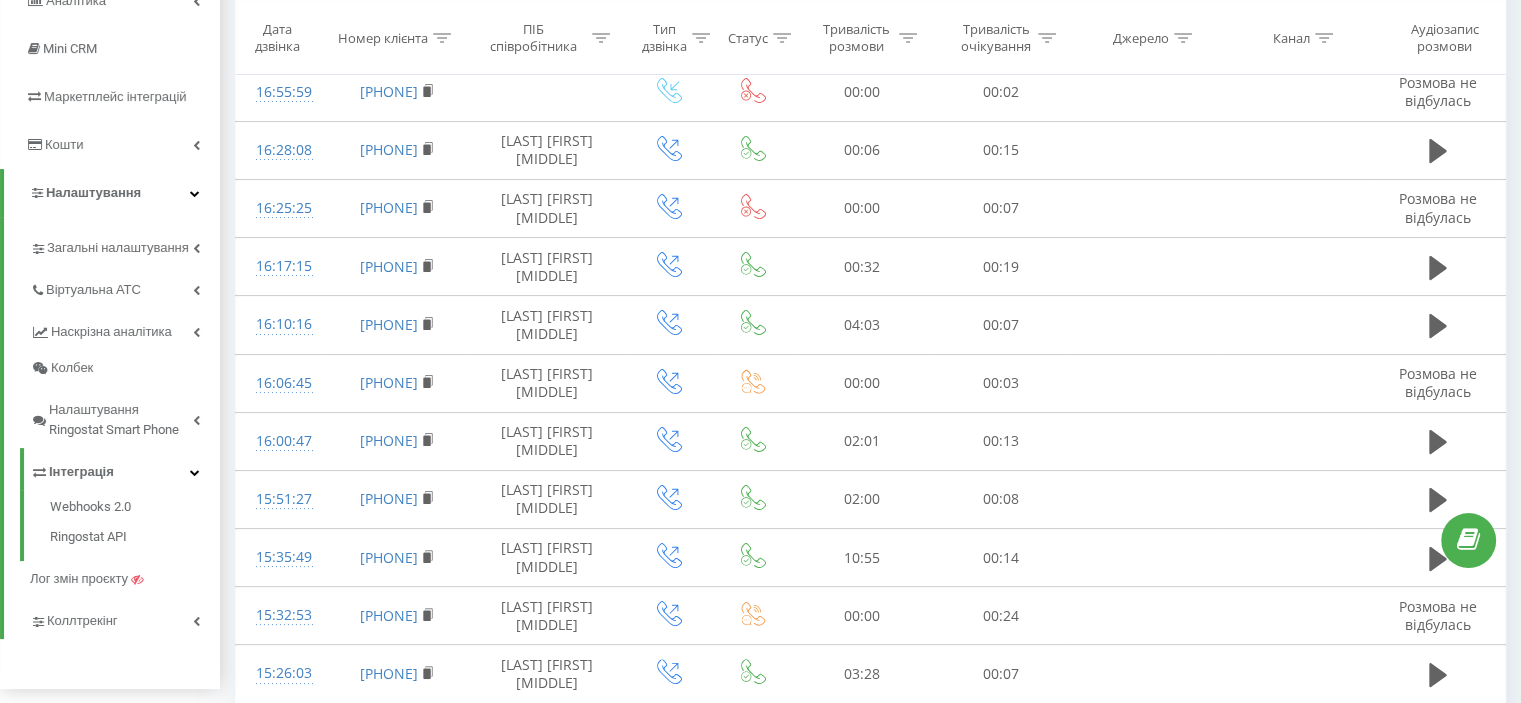click on "Webhooks 2.0 Ringostat API" at bounding box center (120, 525) 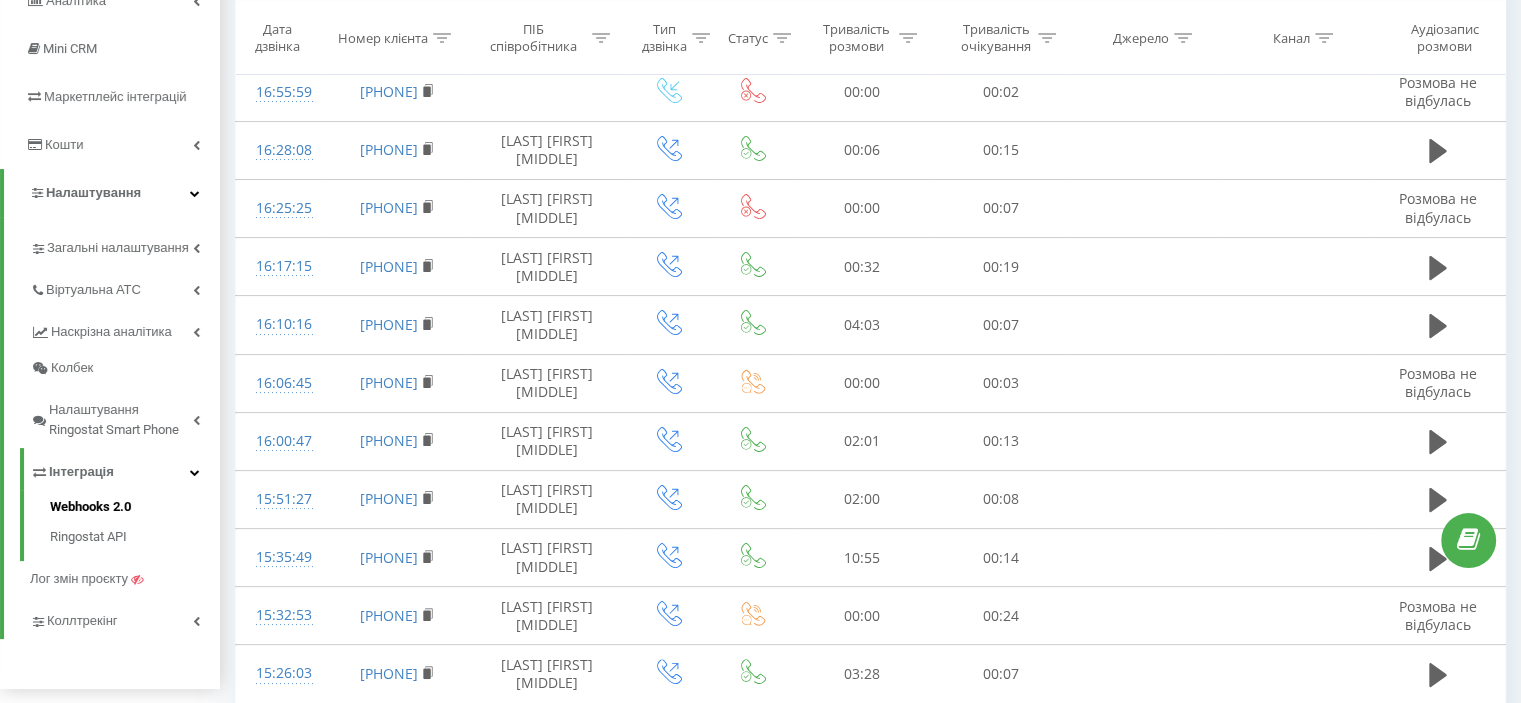 click on "Webhooks 2.0" at bounding box center [135, 509] 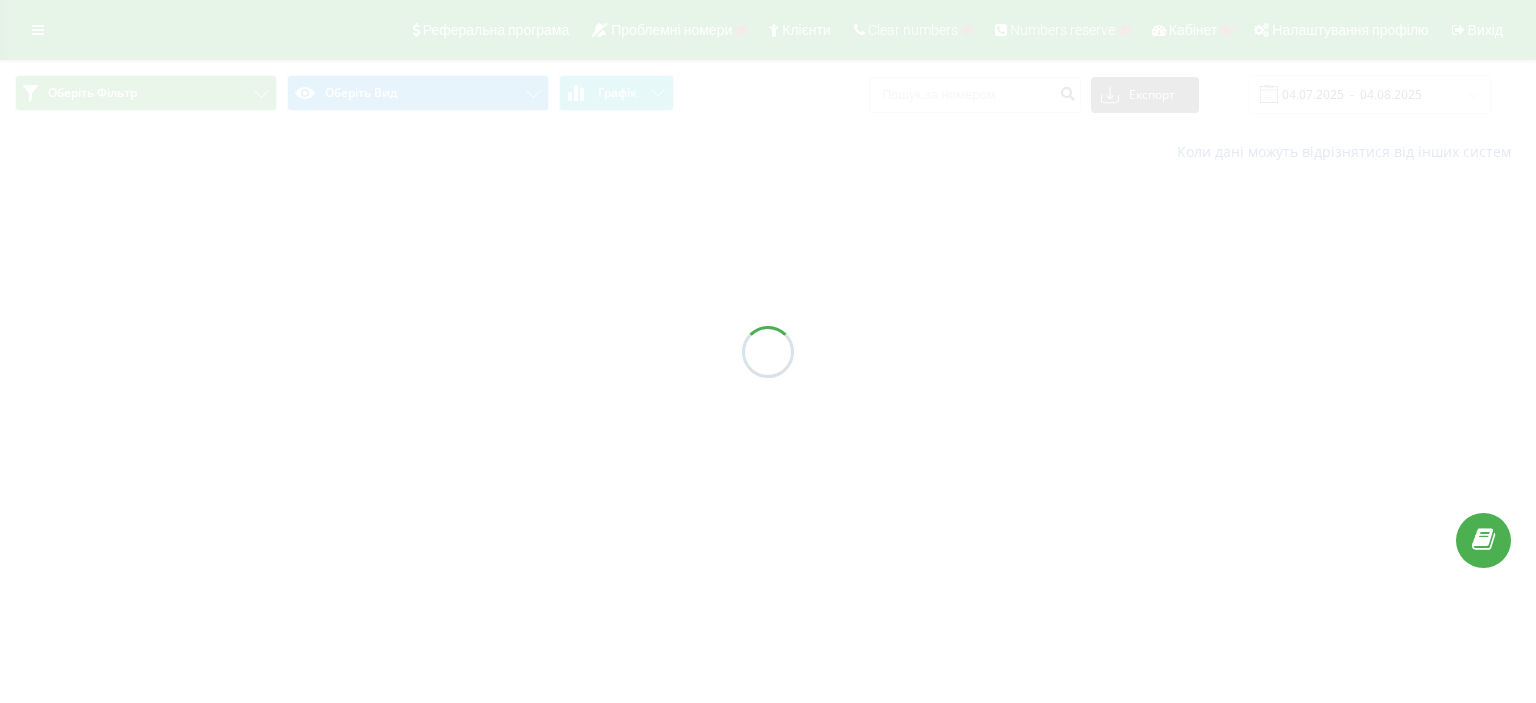 scroll, scrollTop: 0, scrollLeft: 0, axis: both 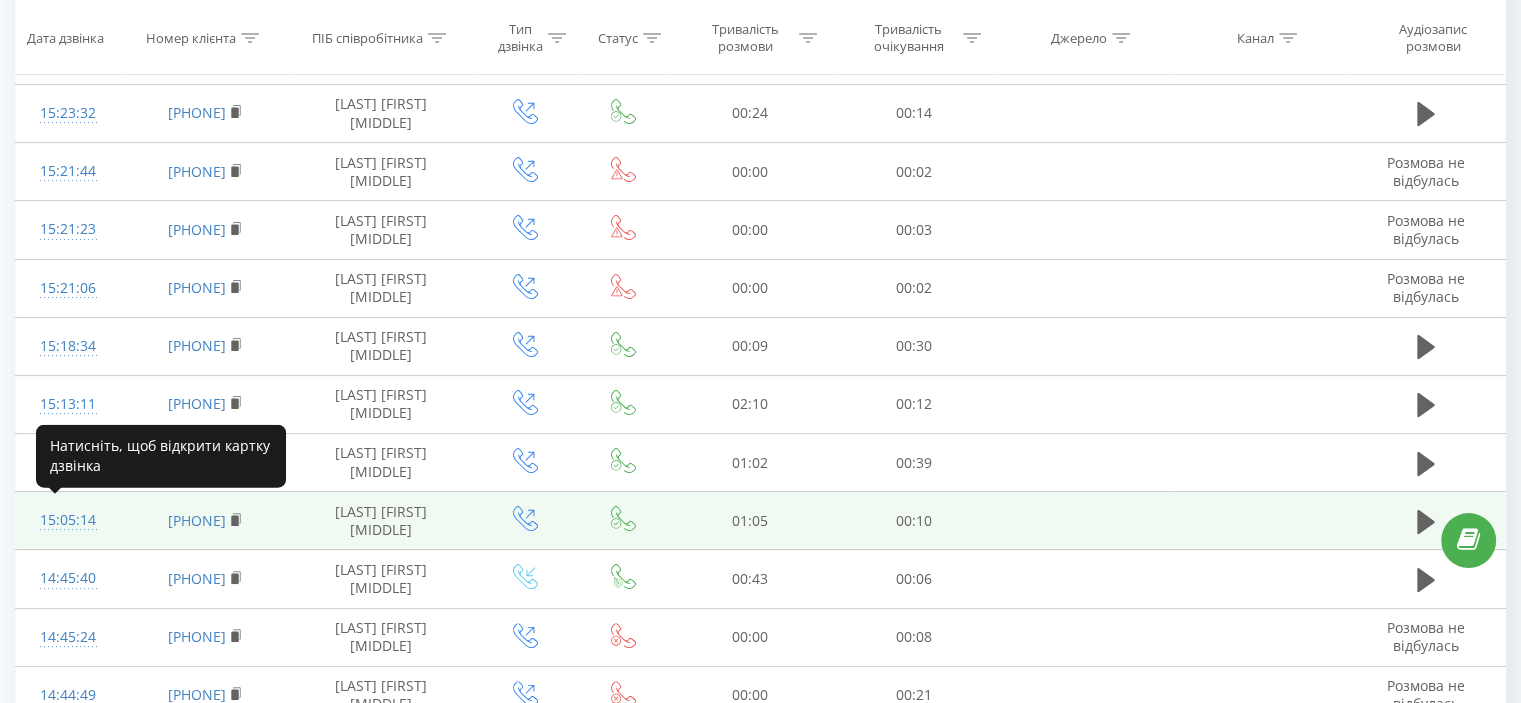 click on "15:05:14" at bounding box center (68, 520) 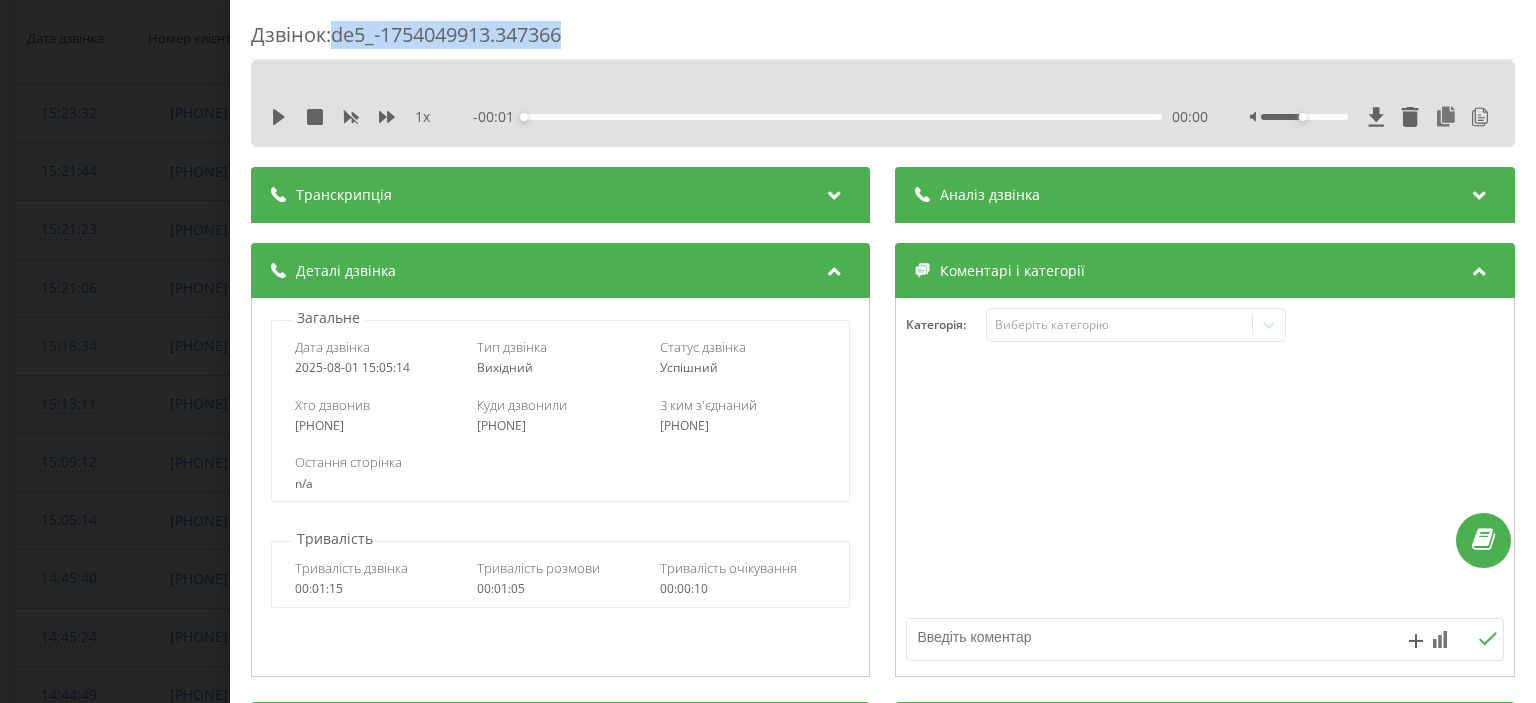 drag, startPoint x: 338, startPoint y: 33, endPoint x: 600, endPoint y: 27, distance: 262.0687 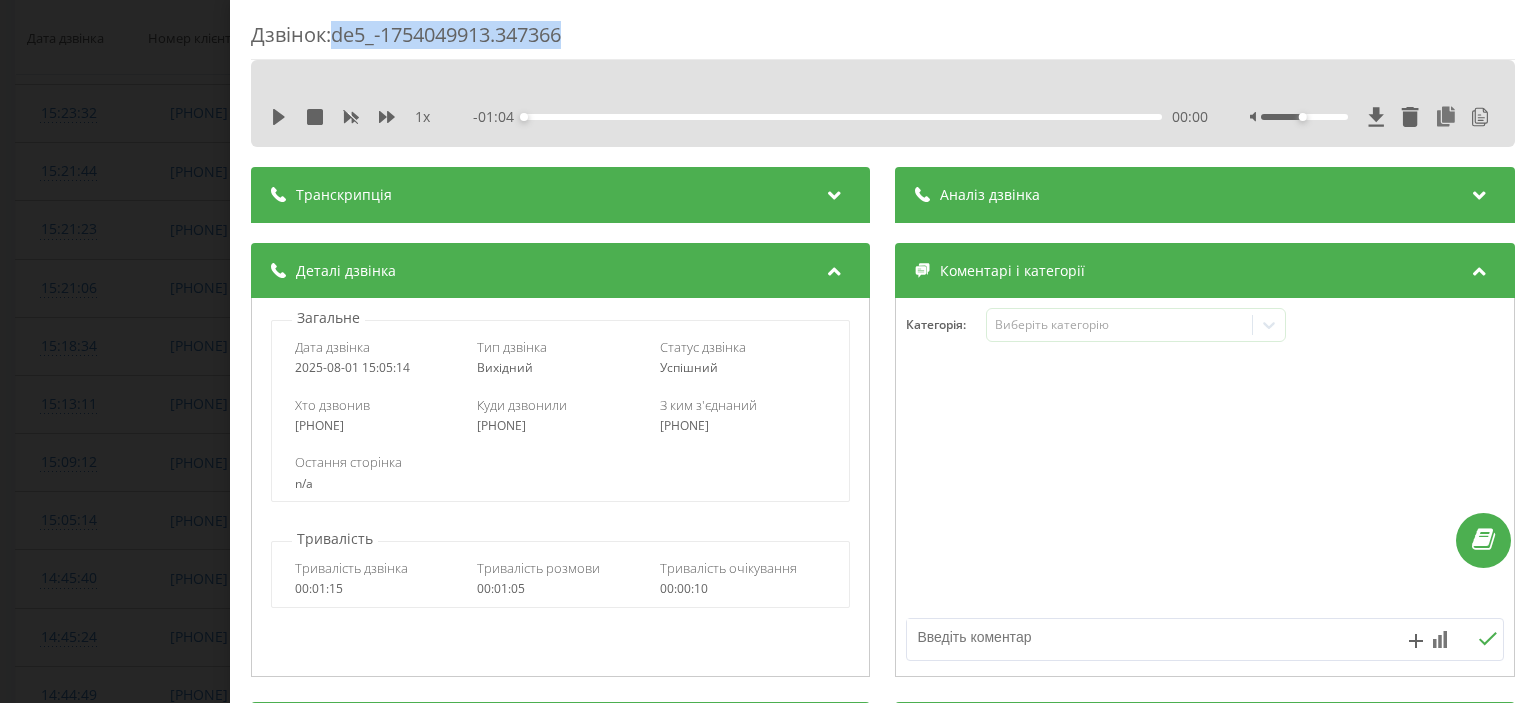 click on "Дзвінок :  de5_-1754049913.347366   1 x  - 01:04 00:00   00:00   Транскрипція 00:01 О. 00:02 Алло, доброго дня. 00:02 Перепрошую, 00:03 Мене звати [LAST], компанія [BRAND]. 00:04 Маєте хвилинку? 00:05 Хочете що запитати? 00:08 з якої компанії? 00:08 [BRAND]. 00:10 [BRAND]? 00:11 Ну, будь ласка. 00:13 Так. 00:13 Підкажіть, будь ласка, втім можна переговорити стосовно співпраці щодо закупівлі металопластикових конструкцій? 00:20 Лігій з моїм переміком, але зараз він, на жаль, не присутній, тому, думаю, зі мною. 00:27 Добре, як то у вас можна звертатись? 00:30 [LAST]. 00:32 00:34 Ну, 00:39 добре, якщо так буде. 00:40 00:44 Можливо так зробити? 00:47" at bounding box center [768, 351] 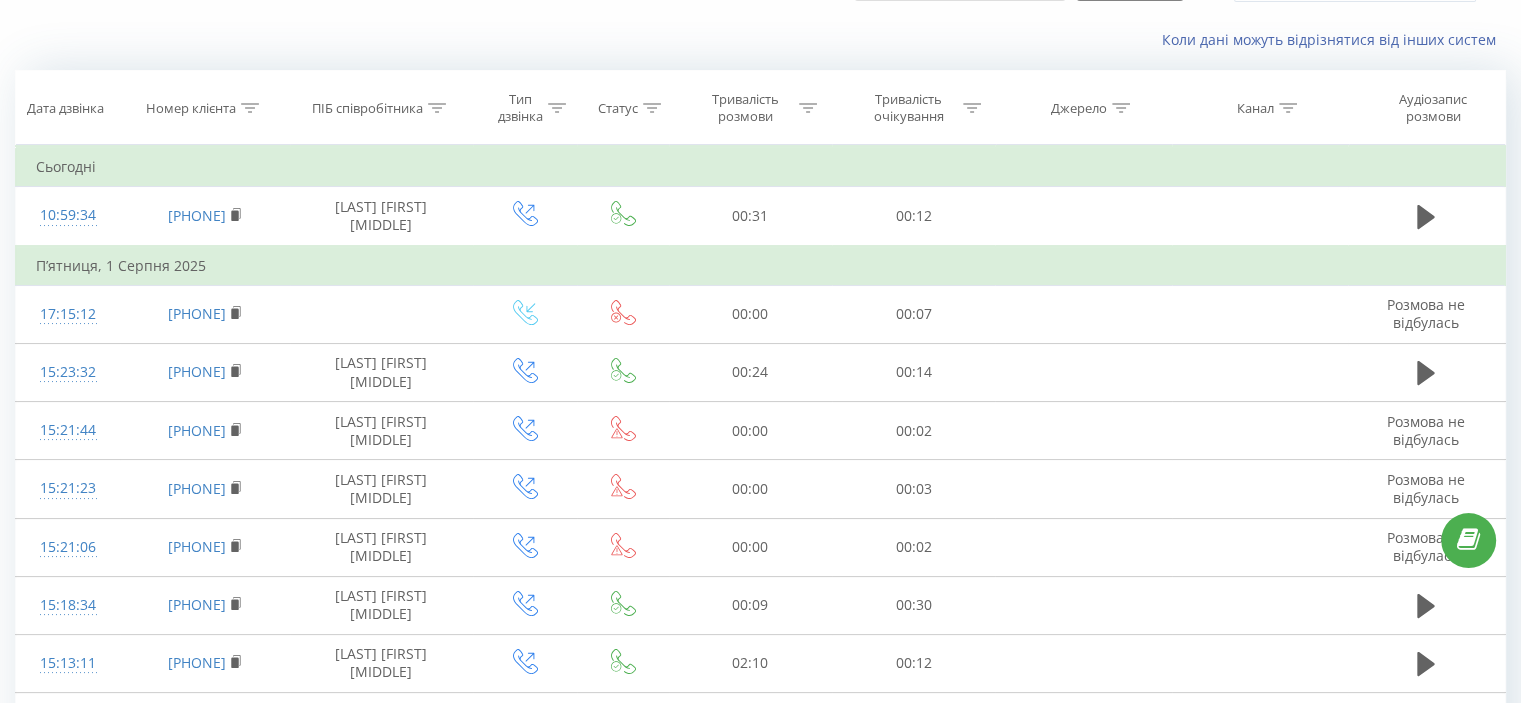 scroll, scrollTop: 0, scrollLeft: 0, axis: both 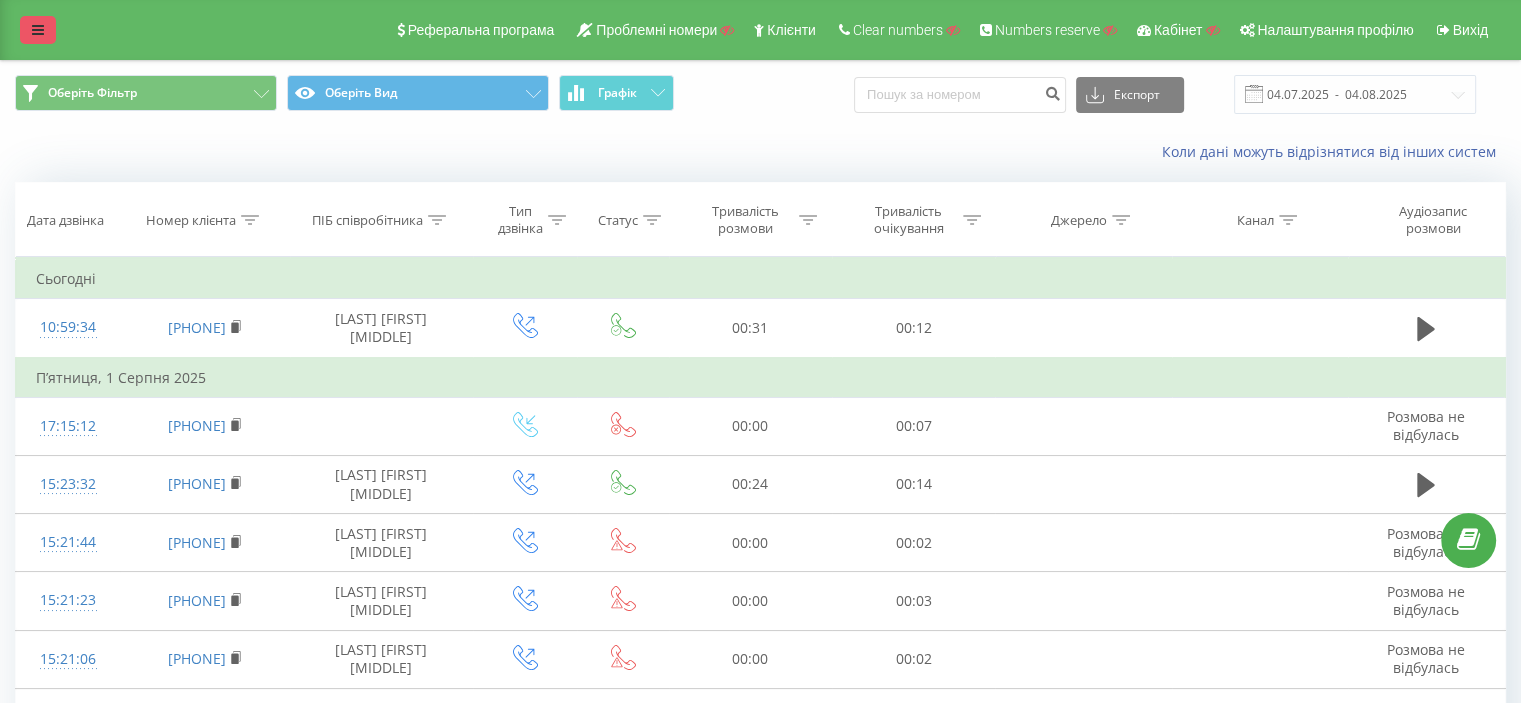 click at bounding box center [38, 30] 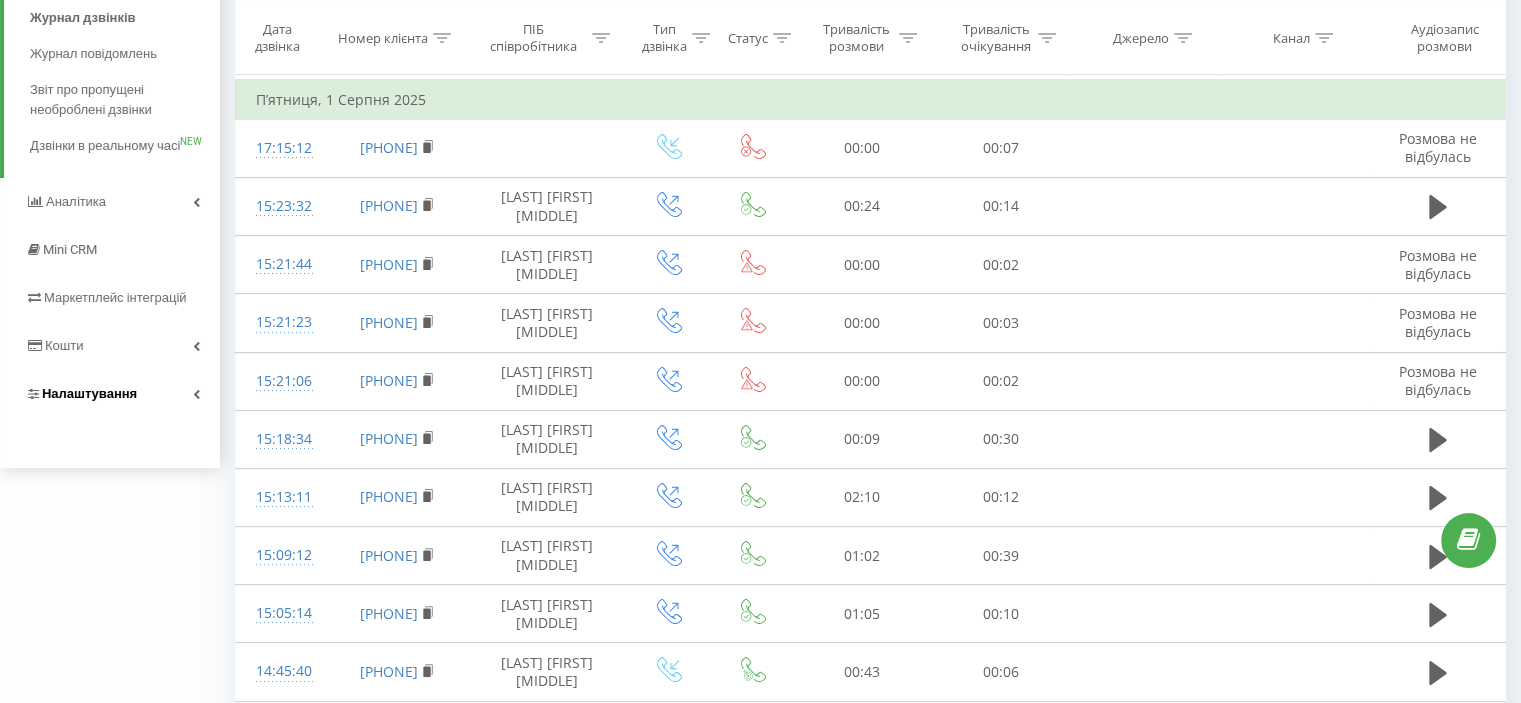 scroll, scrollTop: 210, scrollLeft: 0, axis: vertical 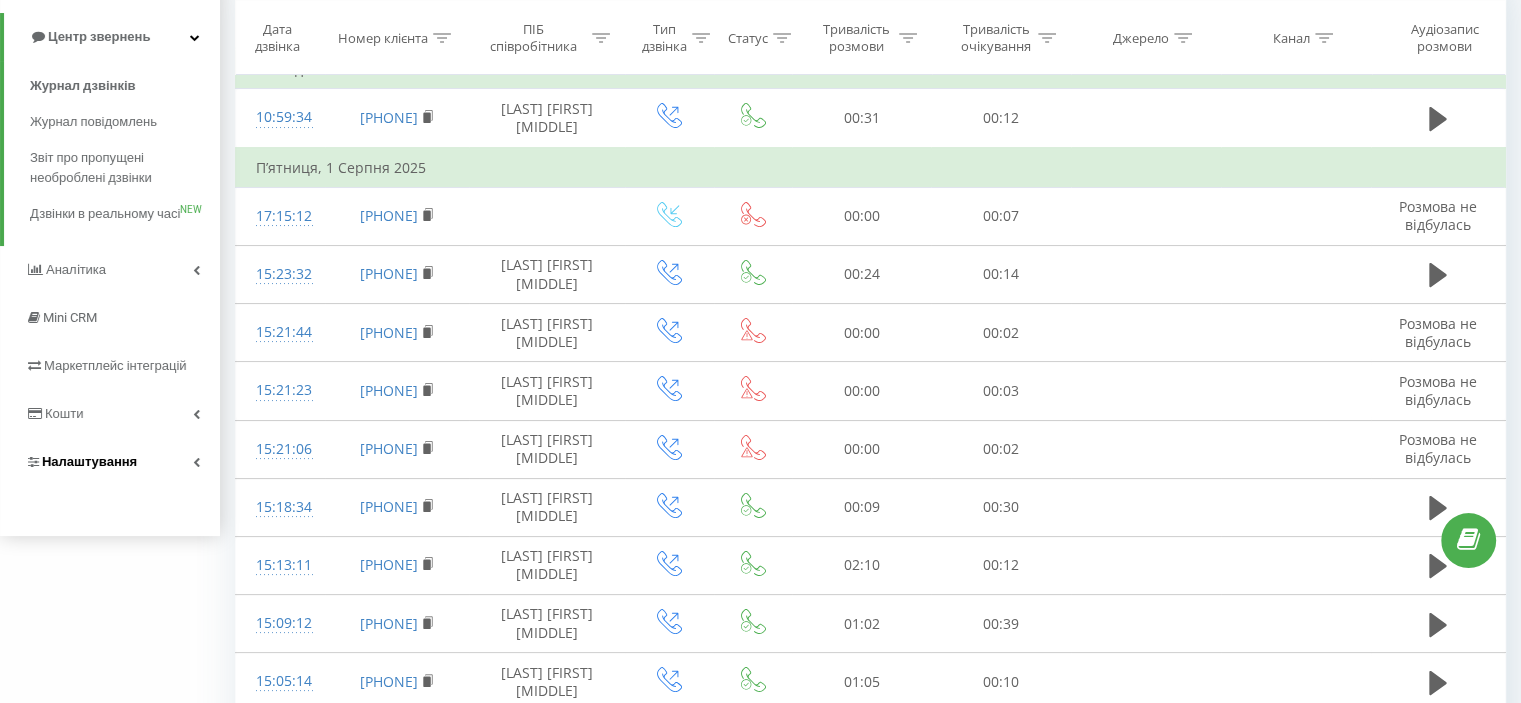 click on "Налаштування" at bounding box center [89, 461] 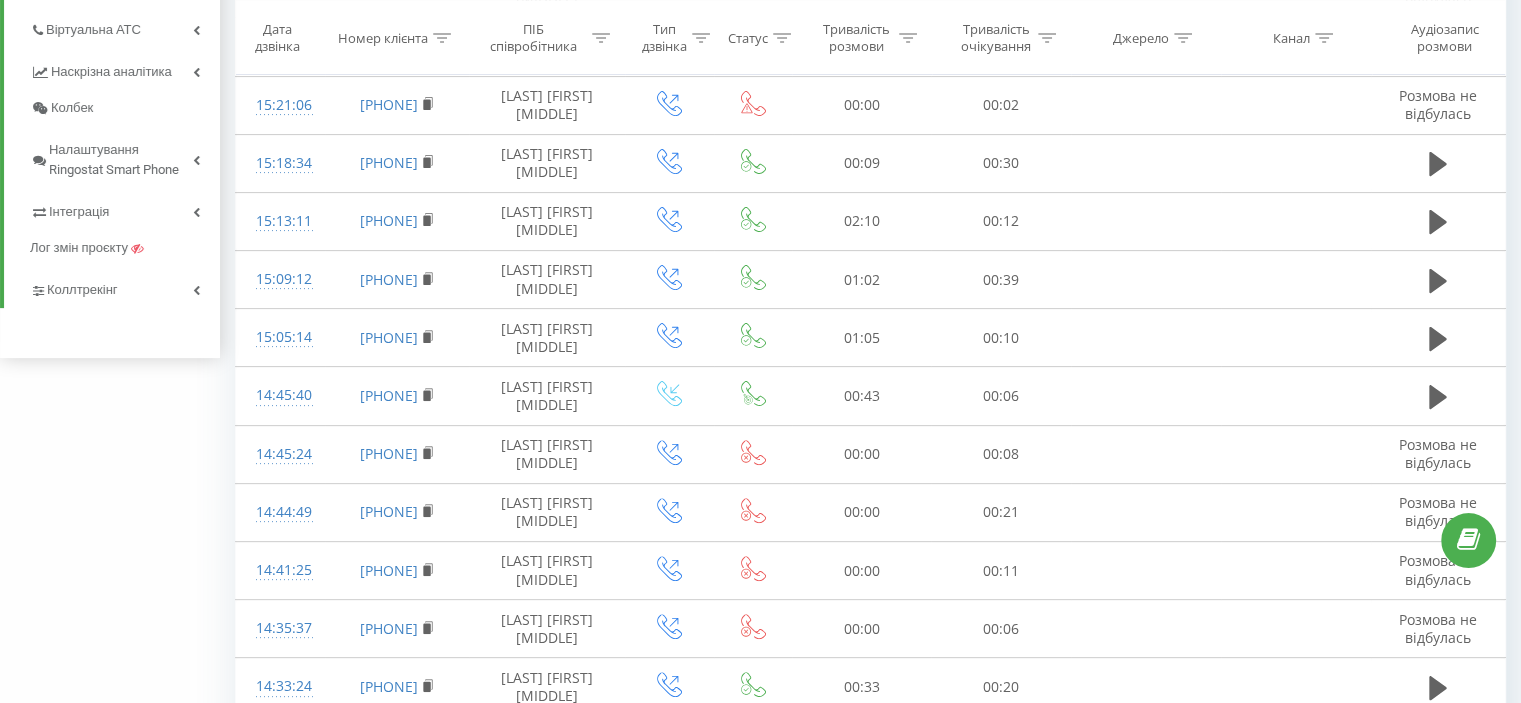 scroll, scrollTop: 552, scrollLeft: 0, axis: vertical 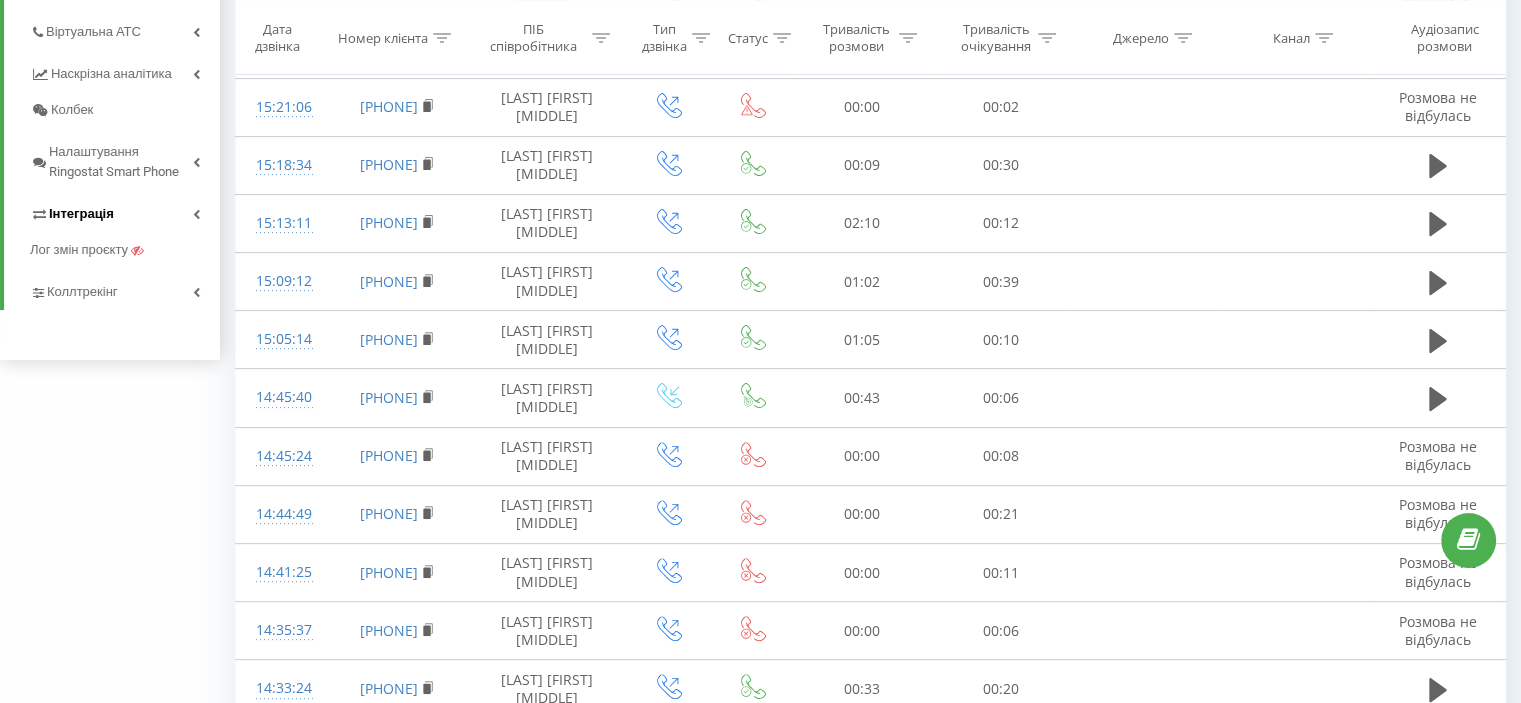 click on "Інтеграція" at bounding box center [81, 214] 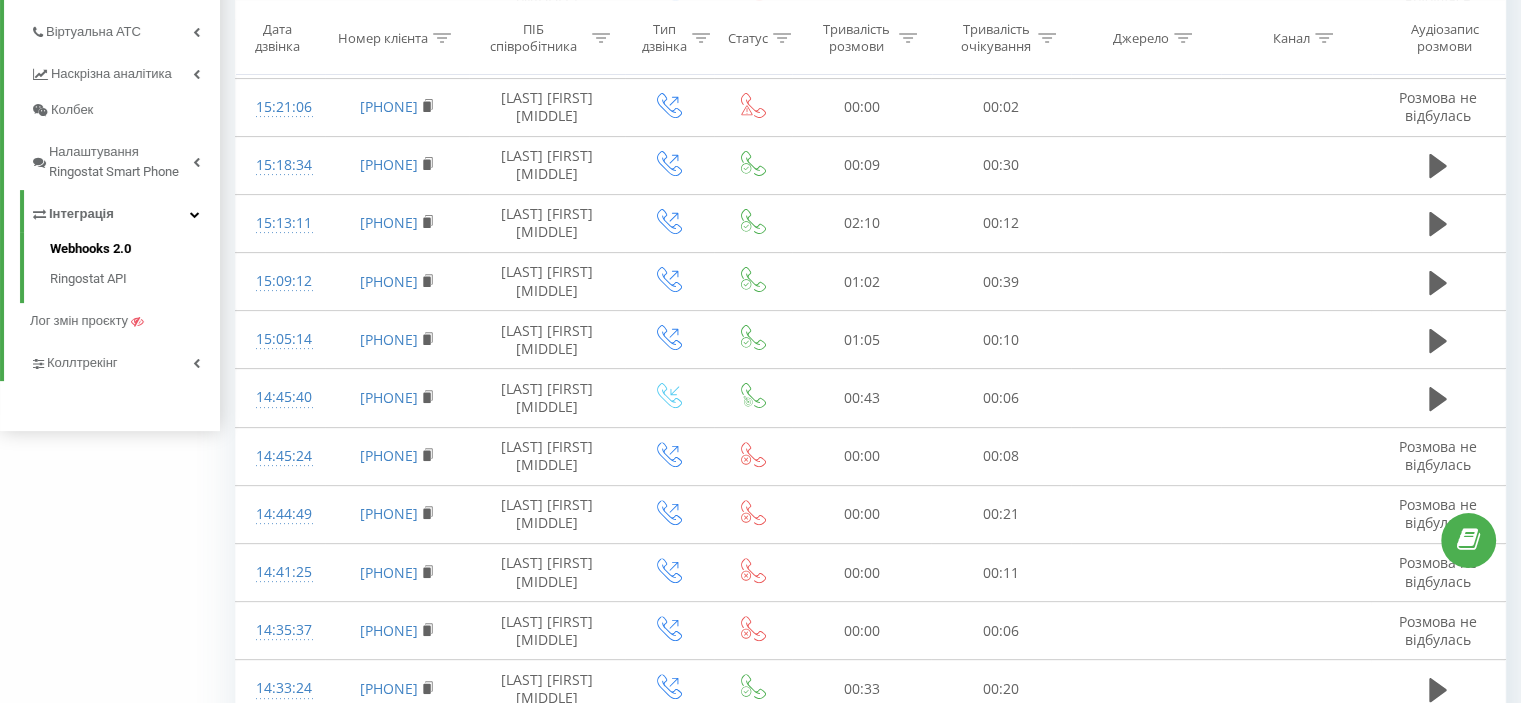 click on "Webhooks 2.0" at bounding box center [135, 251] 